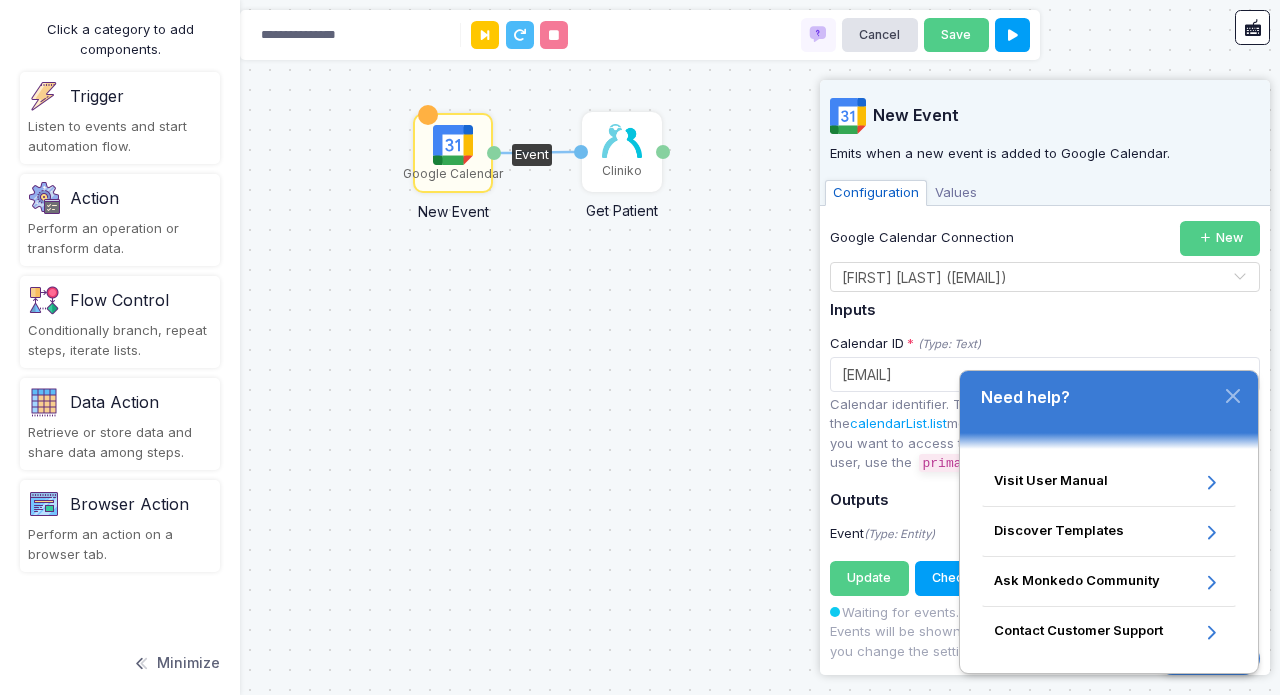 scroll, scrollTop: 0, scrollLeft: 0, axis: both 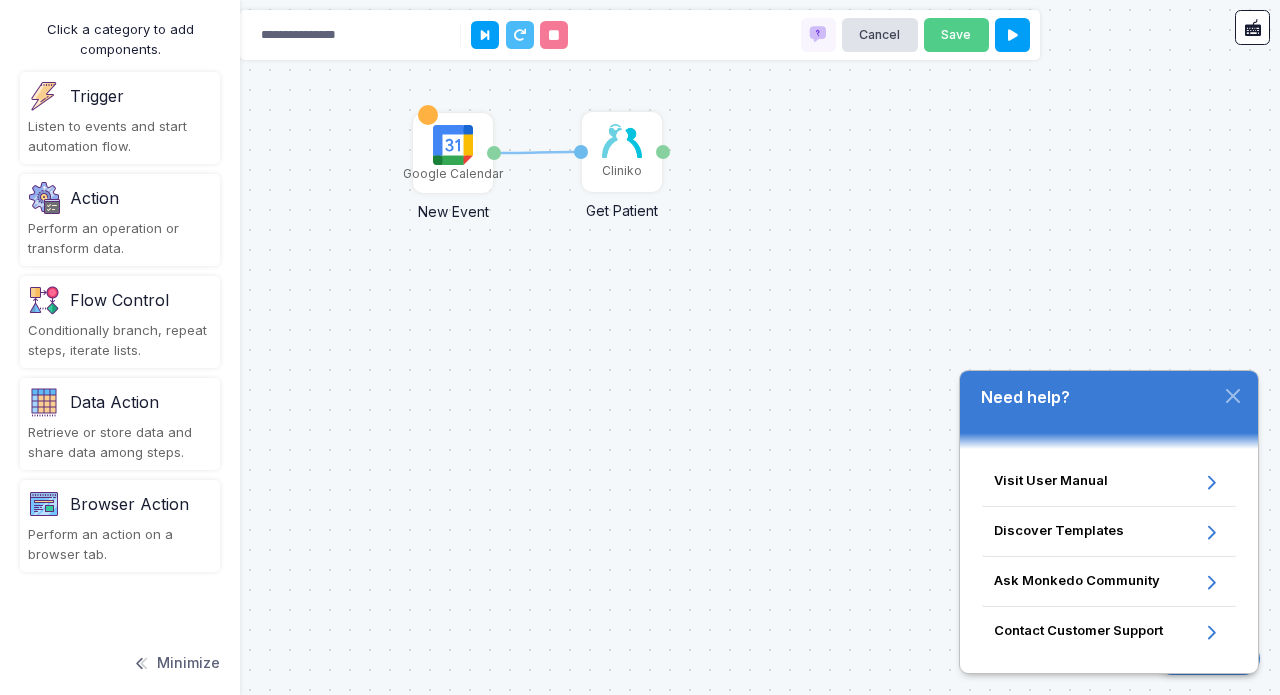 click at bounding box center [1233, 396] 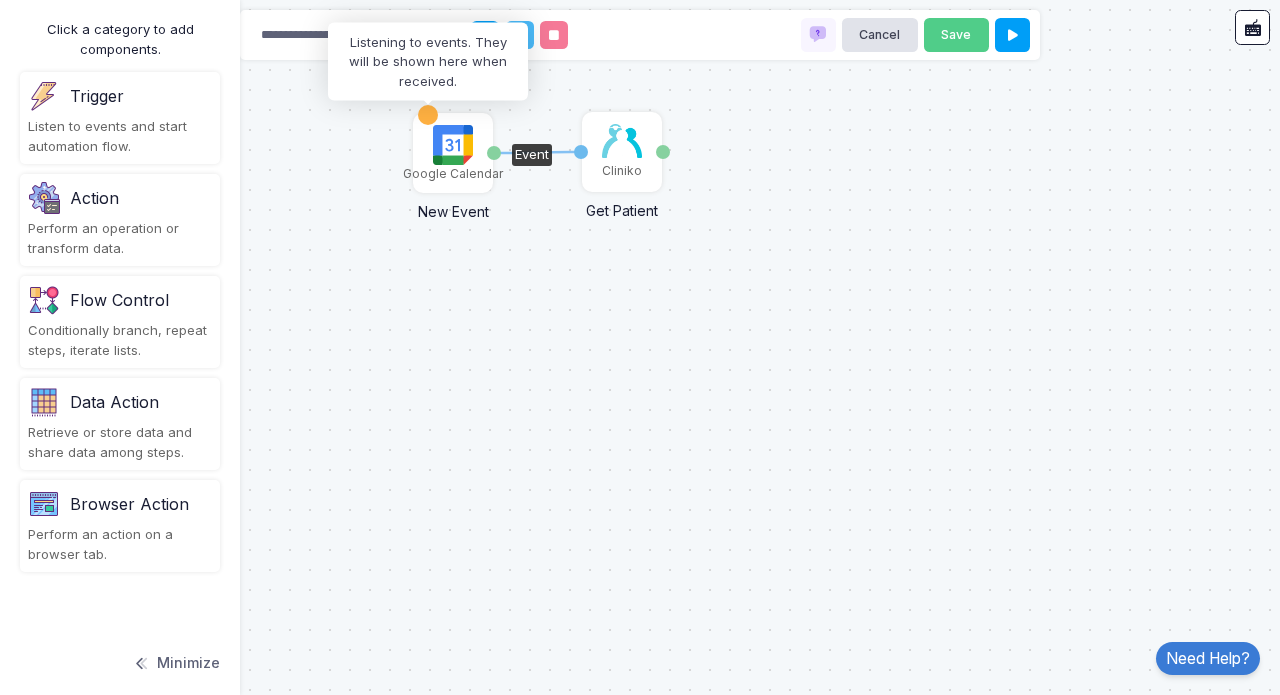 click at bounding box center (428, 115) 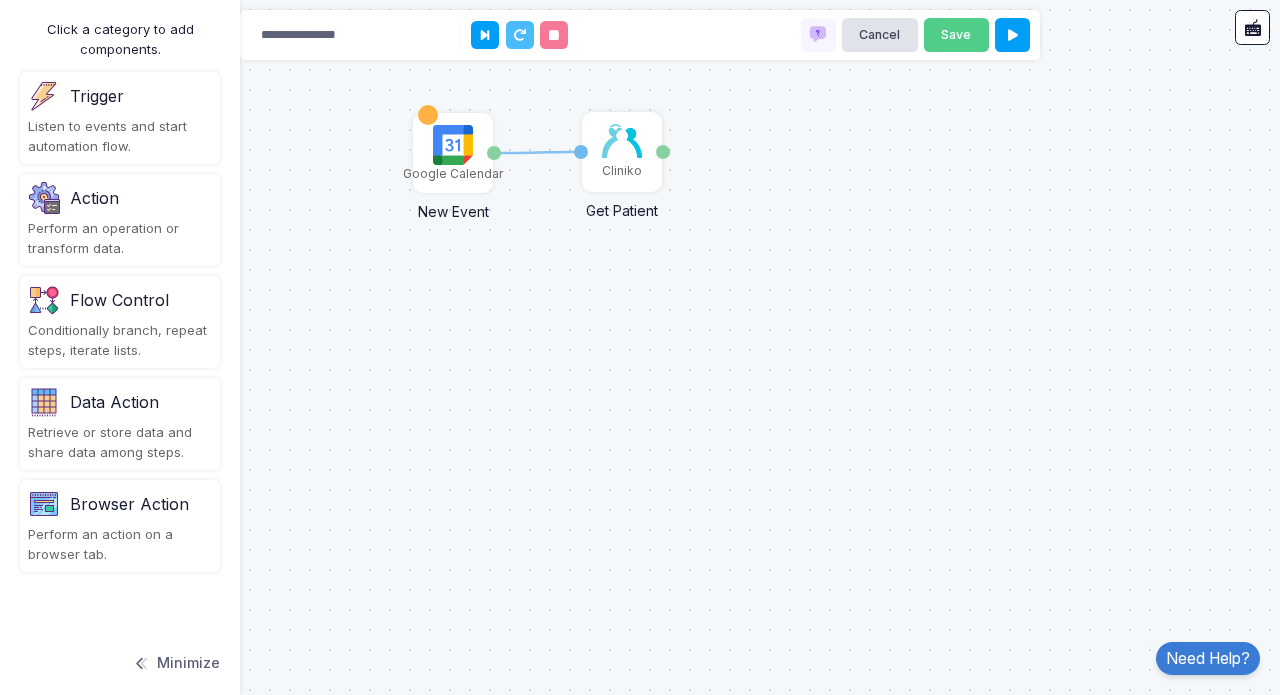 click on "Trigger  Listen to events and start automation flow." at bounding box center (120, 118) 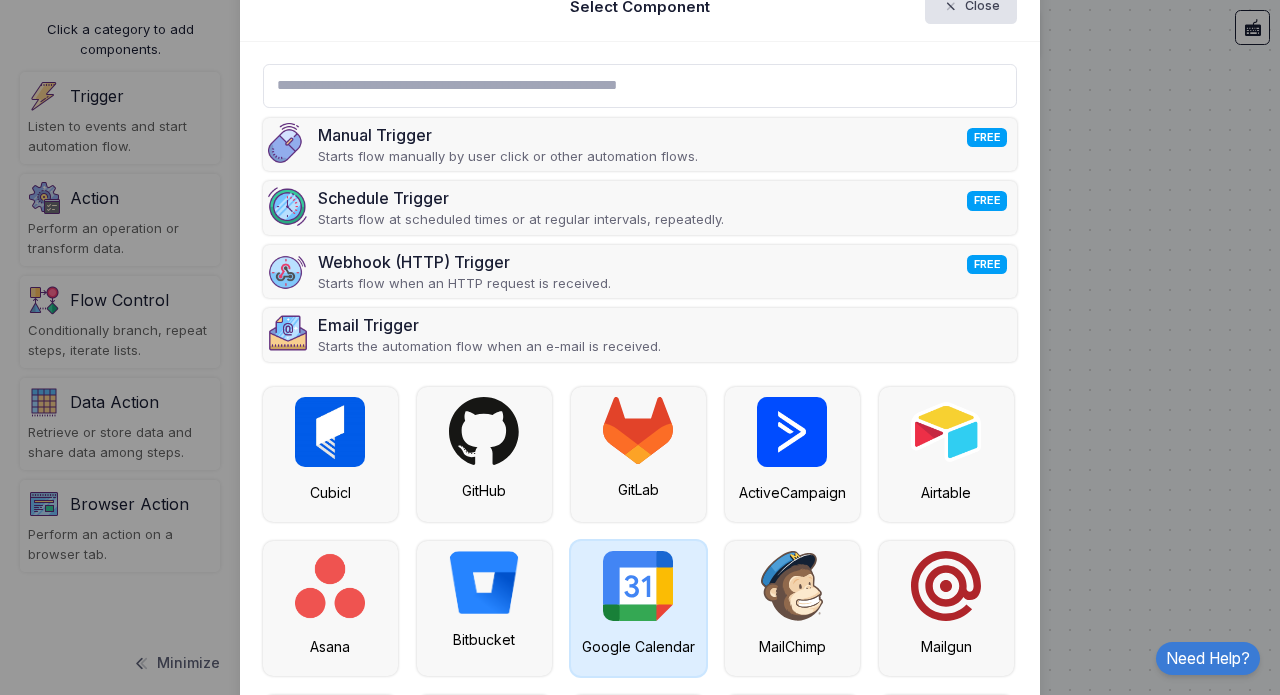 scroll, scrollTop: 71, scrollLeft: 0, axis: vertical 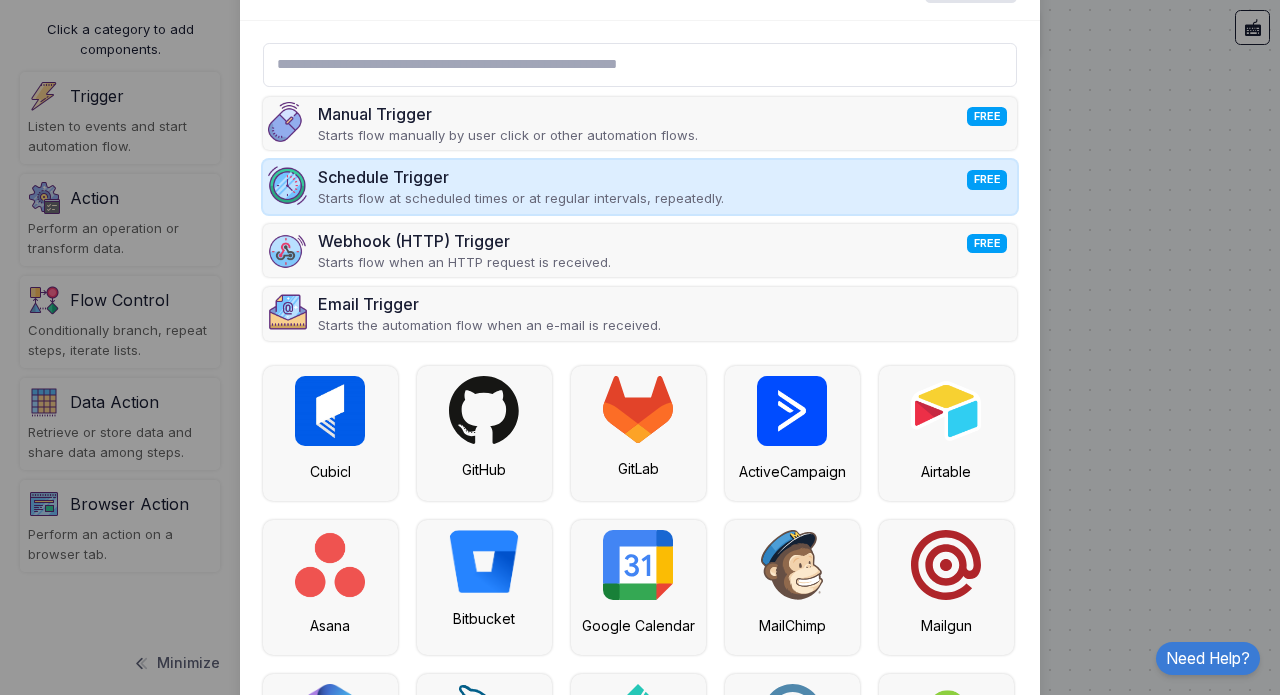 click on "Schedule Trigger  FREE" at bounding box center (508, 114) 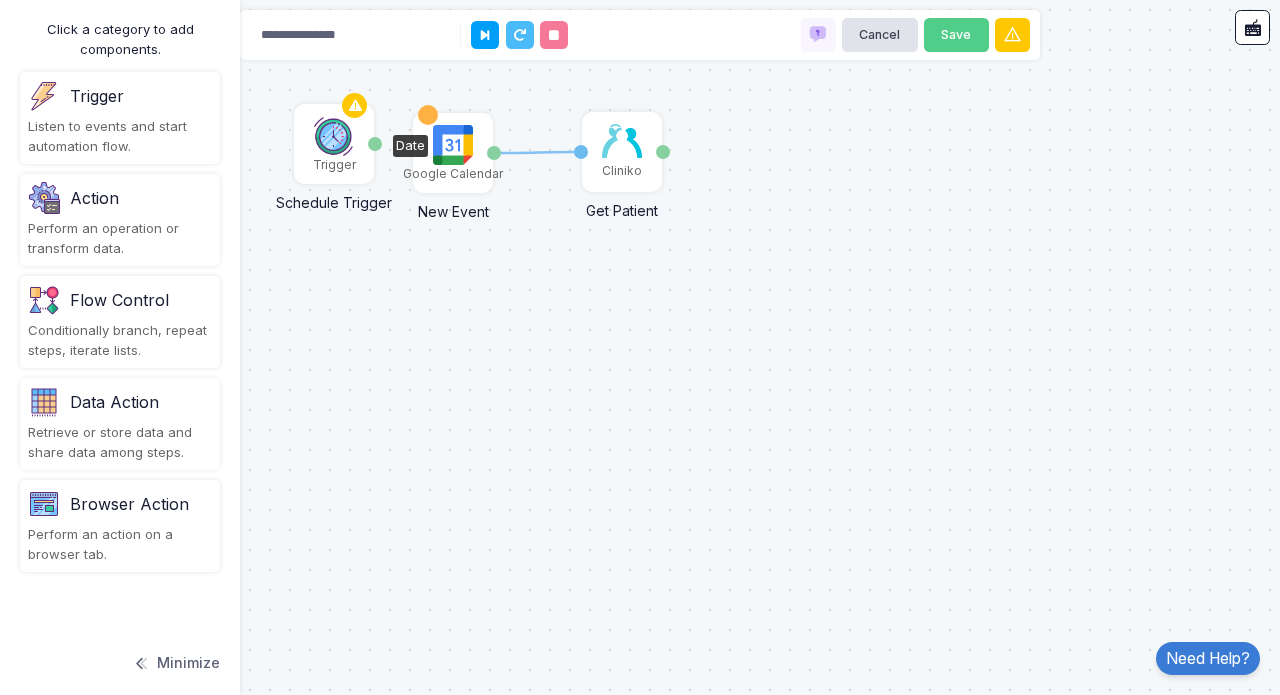 click at bounding box center (334, 136) 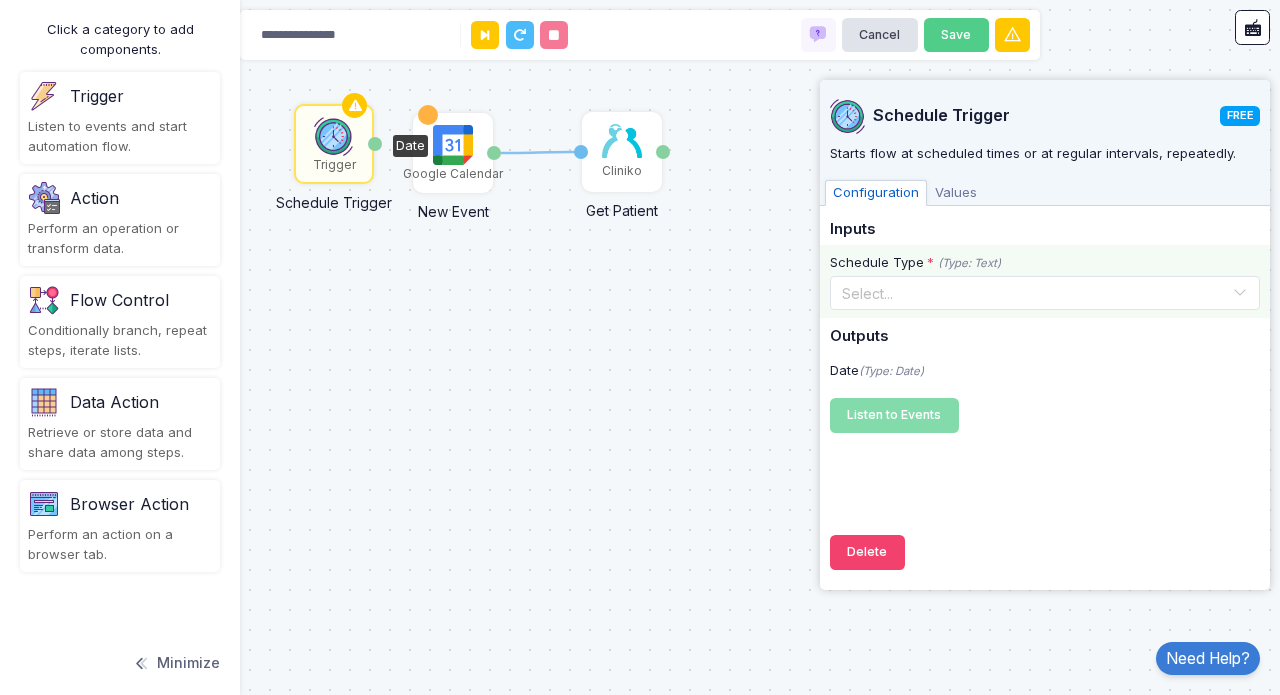 click on "Select..." at bounding box center (1045, 293) 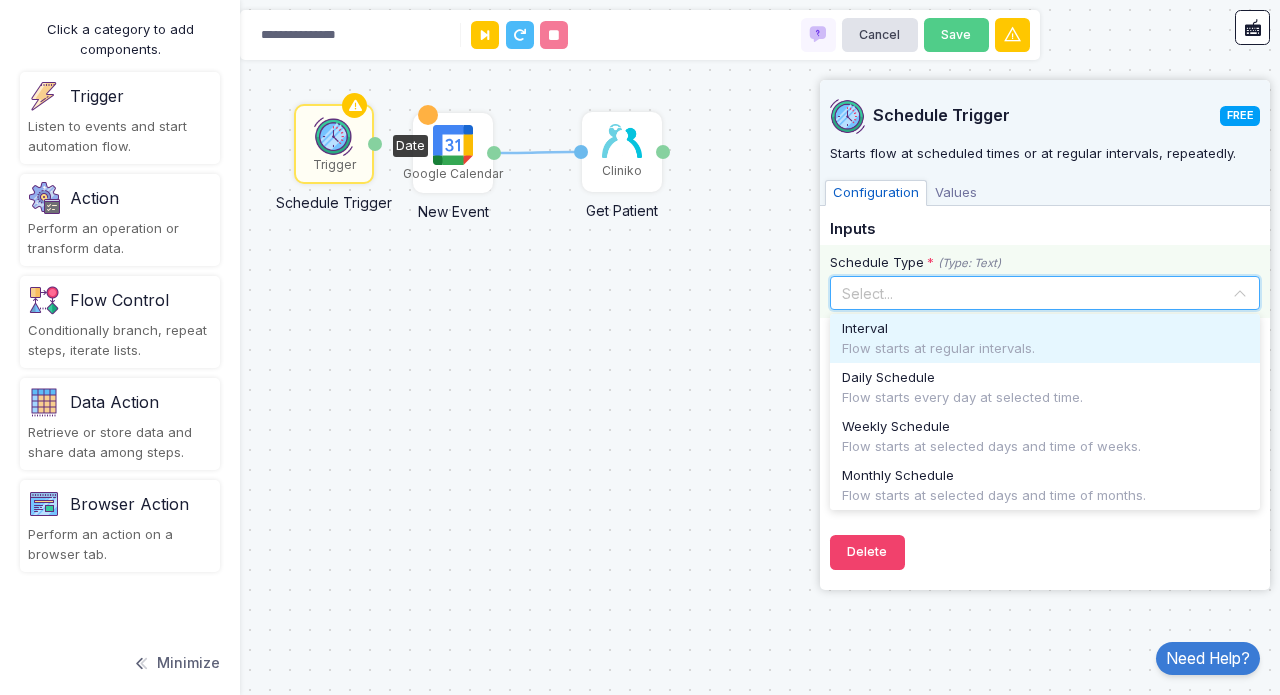 click on "Flow starts at regular intervals." at bounding box center (1045, 349) 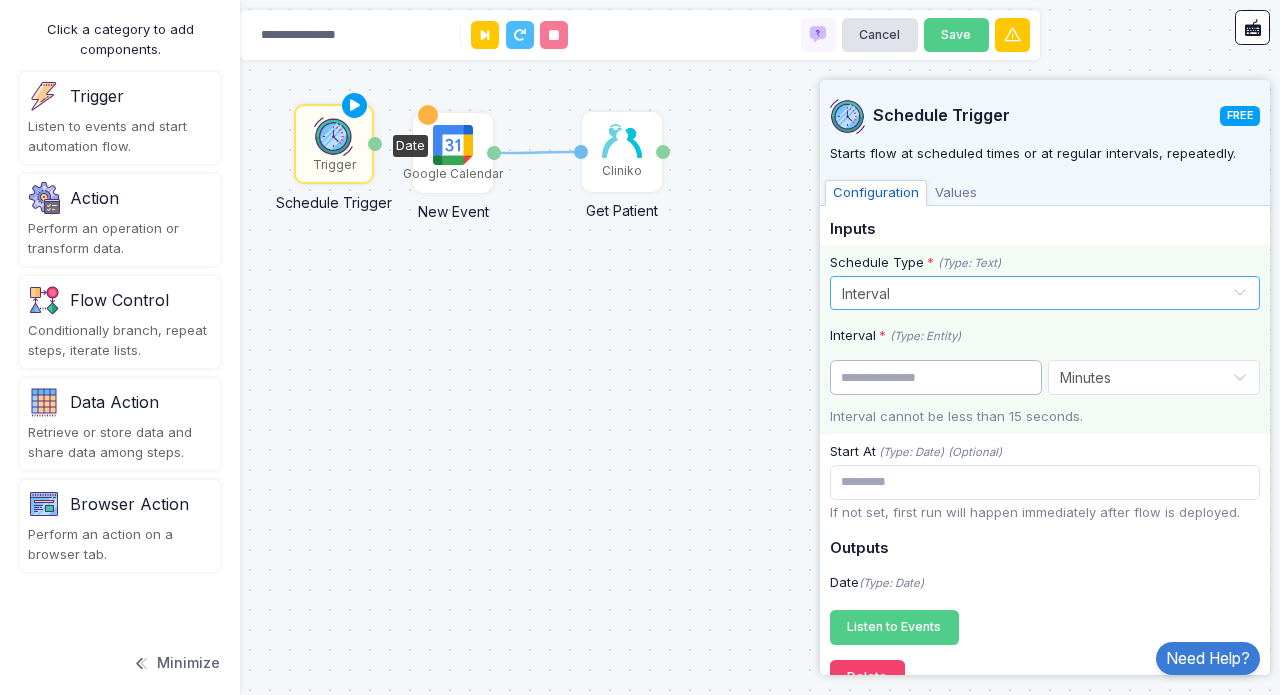 type on "*" 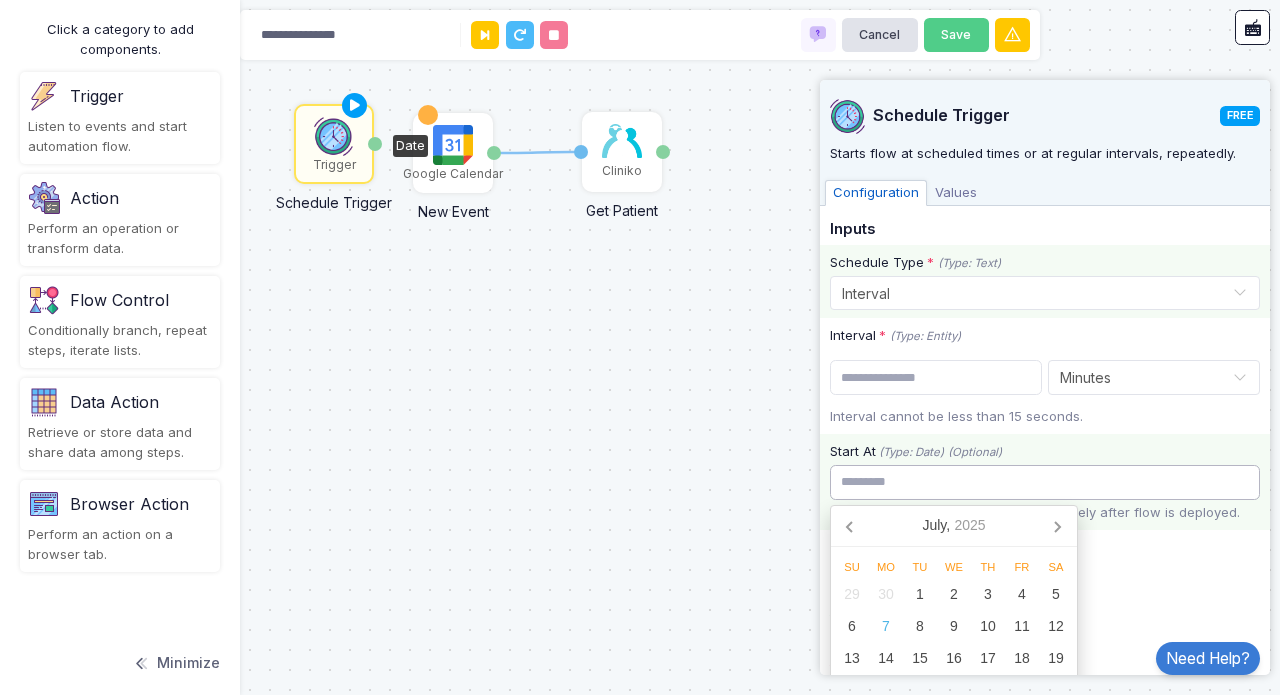 scroll, scrollTop: 110, scrollLeft: 0, axis: vertical 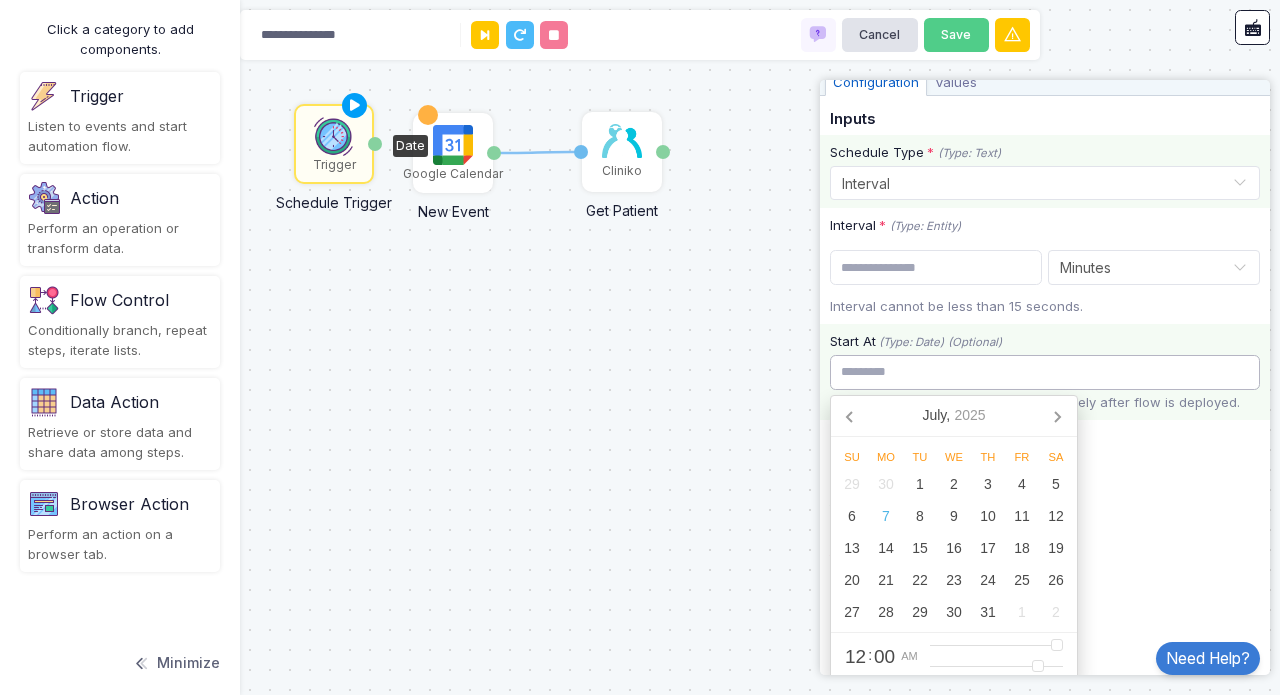 click on "Start At (Type: Date) (Optional) July,  2025 Su Mo Tu We Th Fr Sa 29 30 1 2 3 4 5 6 7 8 9 10 11 12 13 14 15 16 17 18 19 20 21 22 23 24 25 26 27 28 29 30 31 1 2     12     :     00     am                               If not set, first run will happen immediately after flow is deployed." at bounding box center [1045, 372] 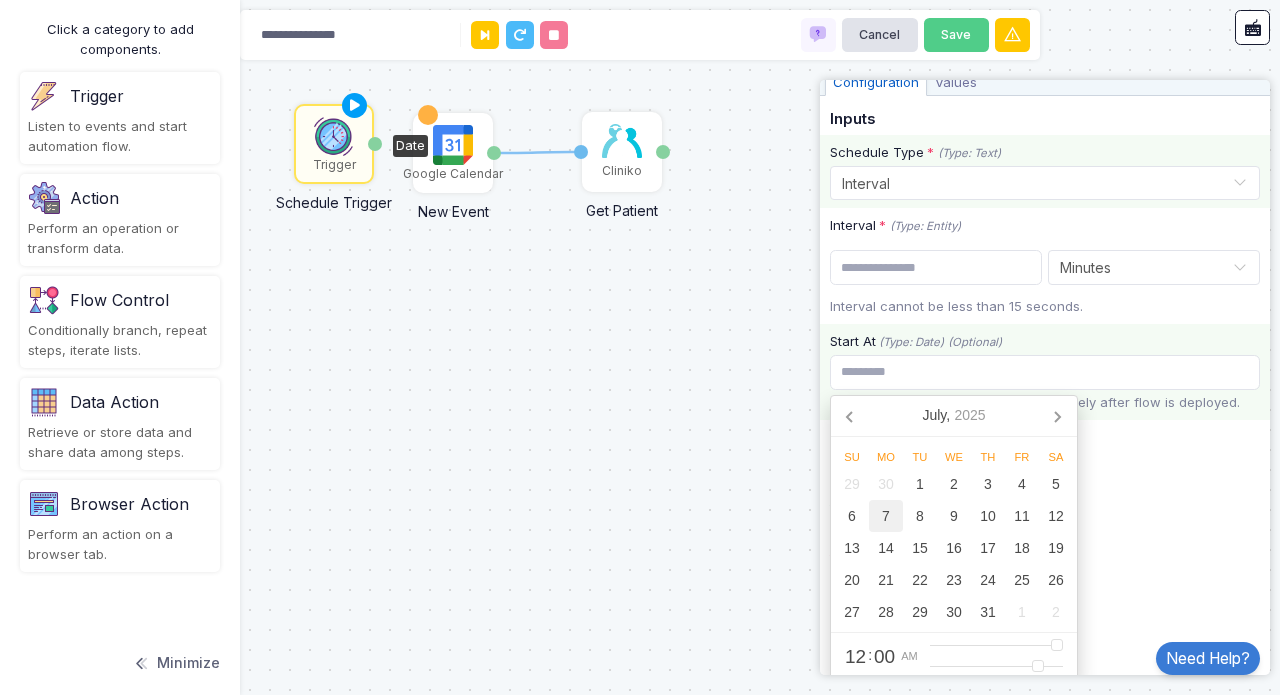 click on "7" at bounding box center (886, 516) 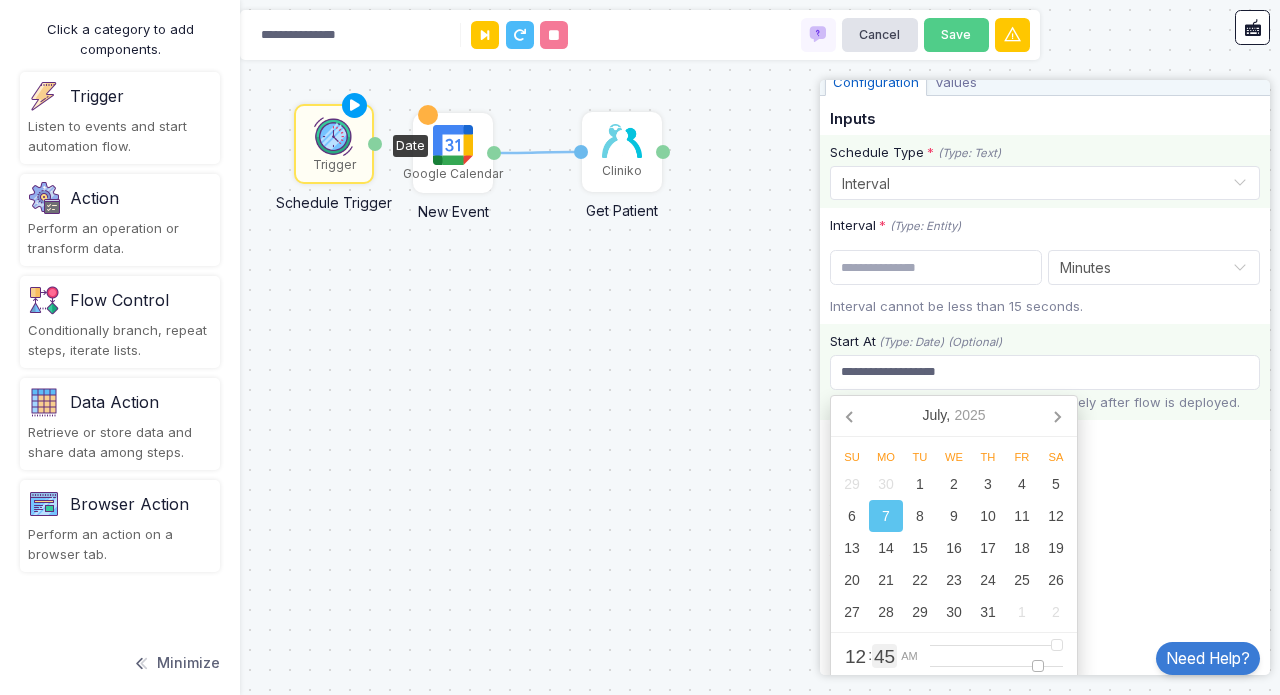 drag, startPoint x: 948, startPoint y: 660, endPoint x: 1031, endPoint y: 649, distance: 83.725746 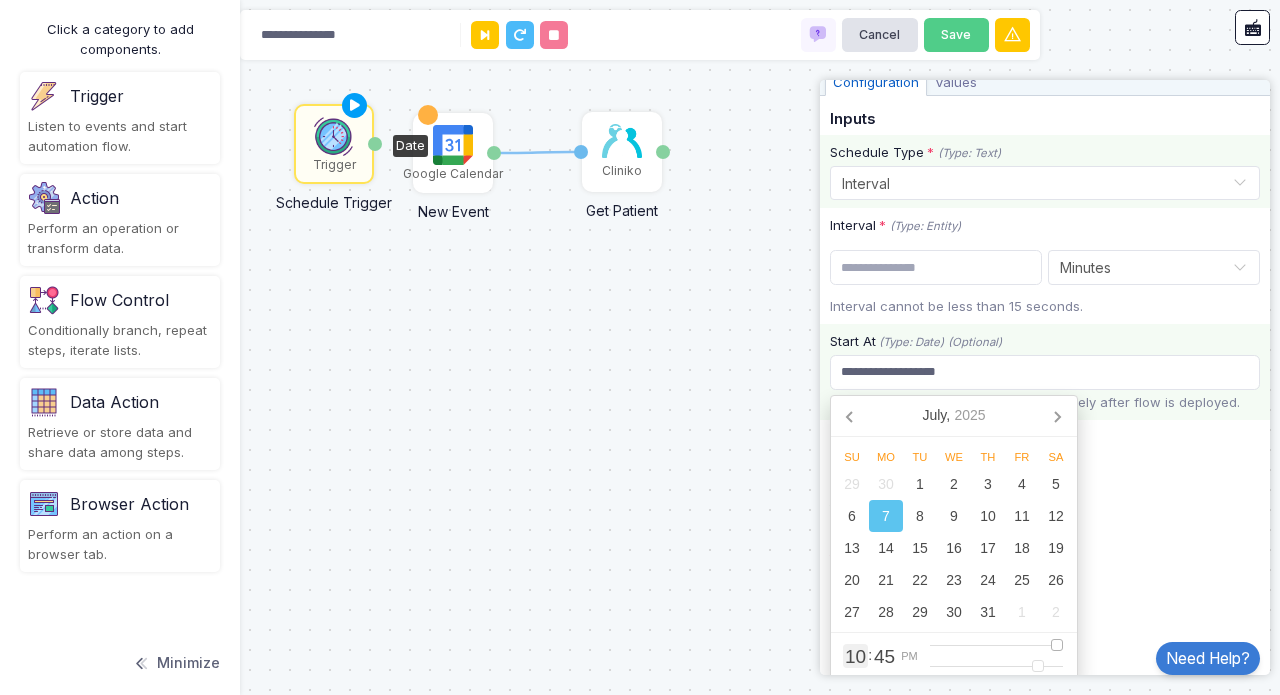 drag, startPoint x: 951, startPoint y: 636, endPoint x: 1051, endPoint y: 636, distance: 100 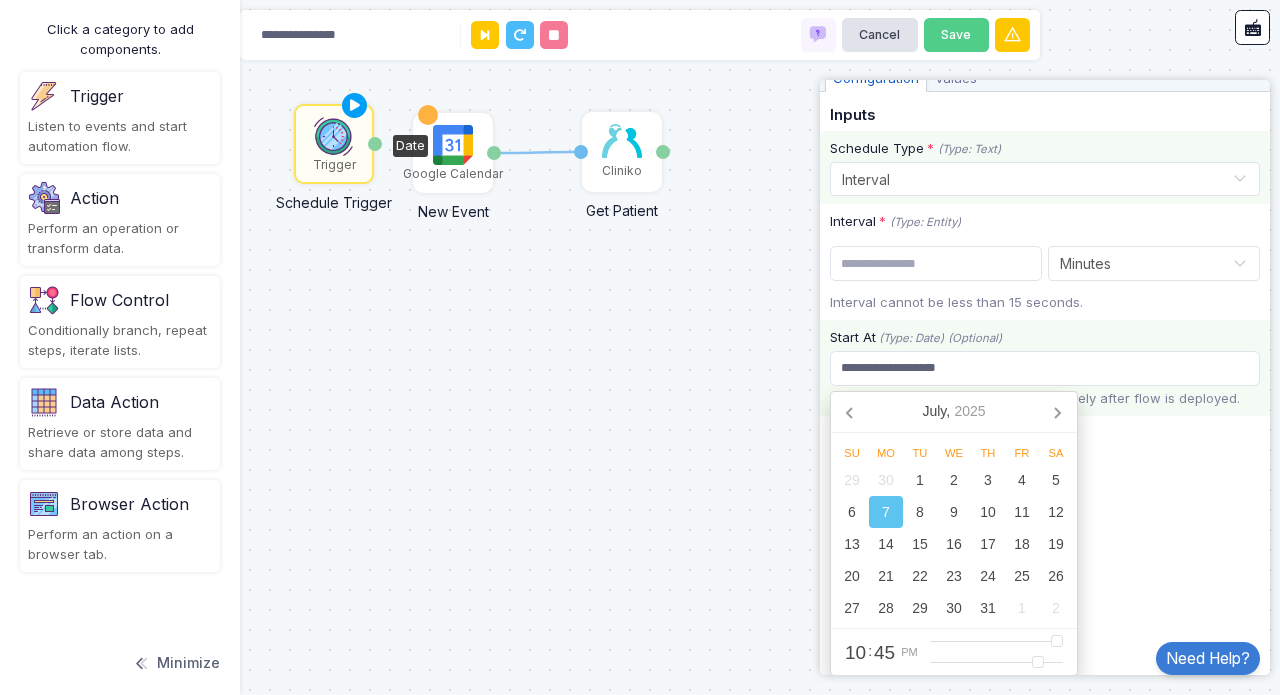 scroll, scrollTop: 111, scrollLeft: 0, axis: vertical 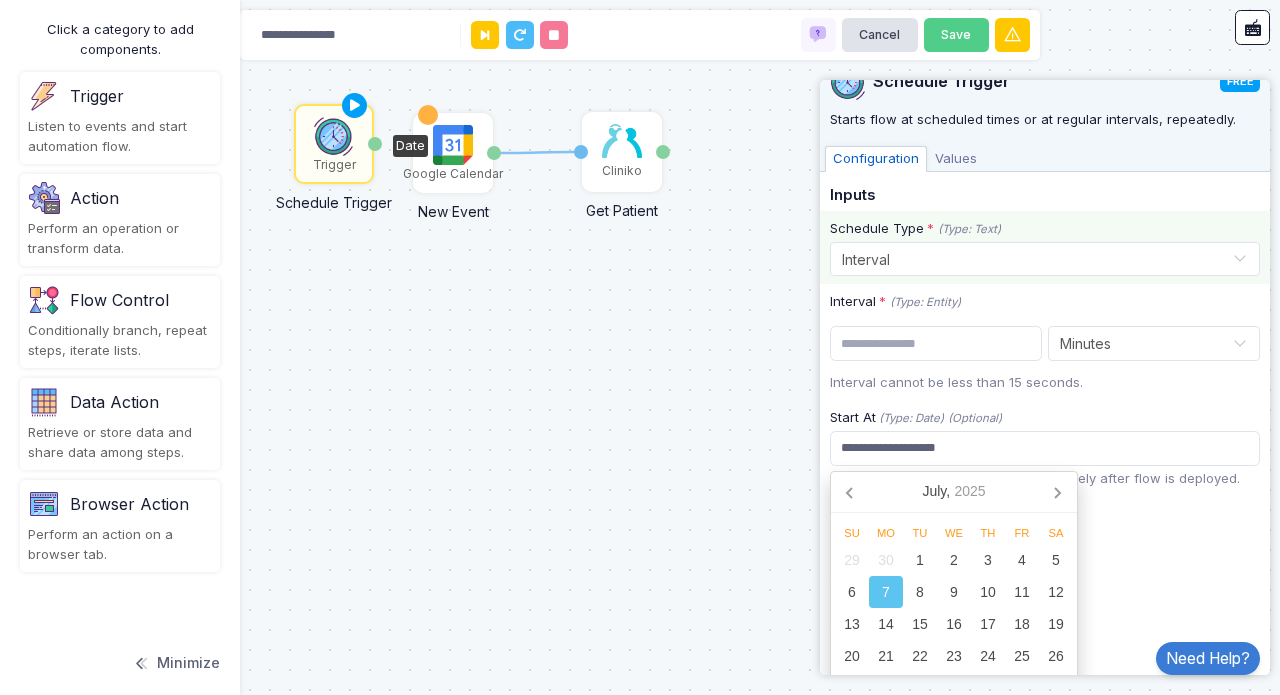 click on "**********" at bounding box center (1045, 358) 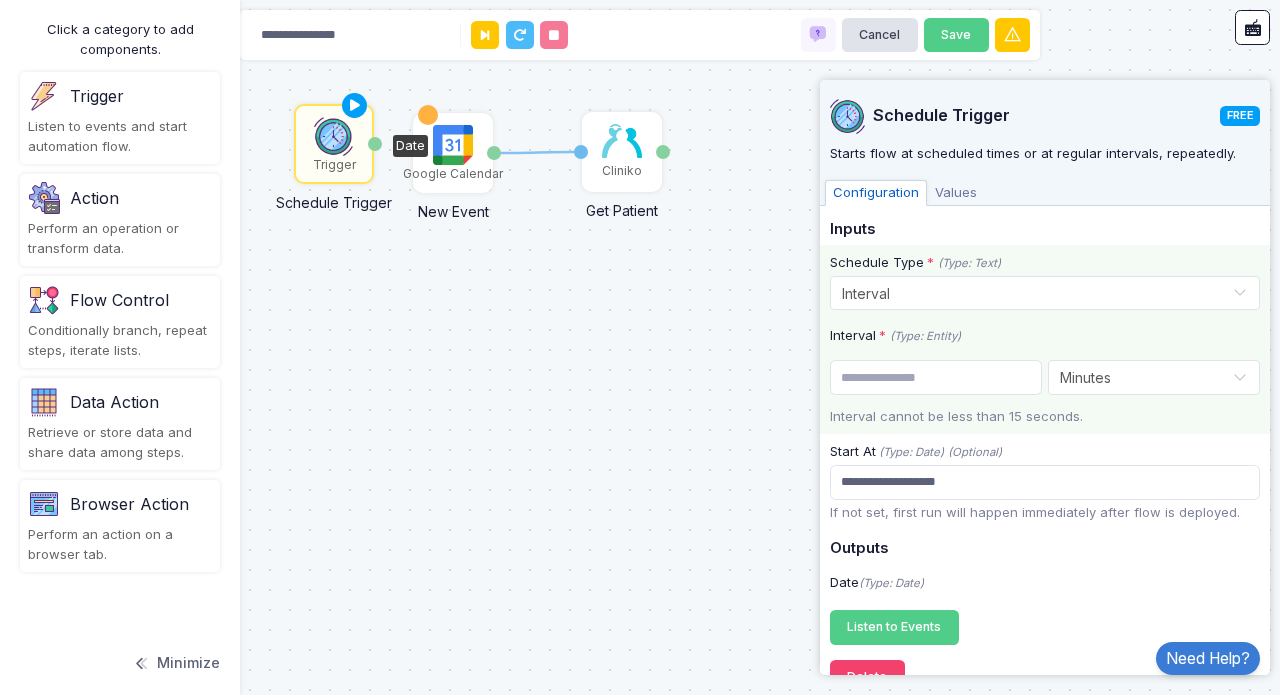 scroll, scrollTop: 1, scrollLeft: 0, axis: vertical 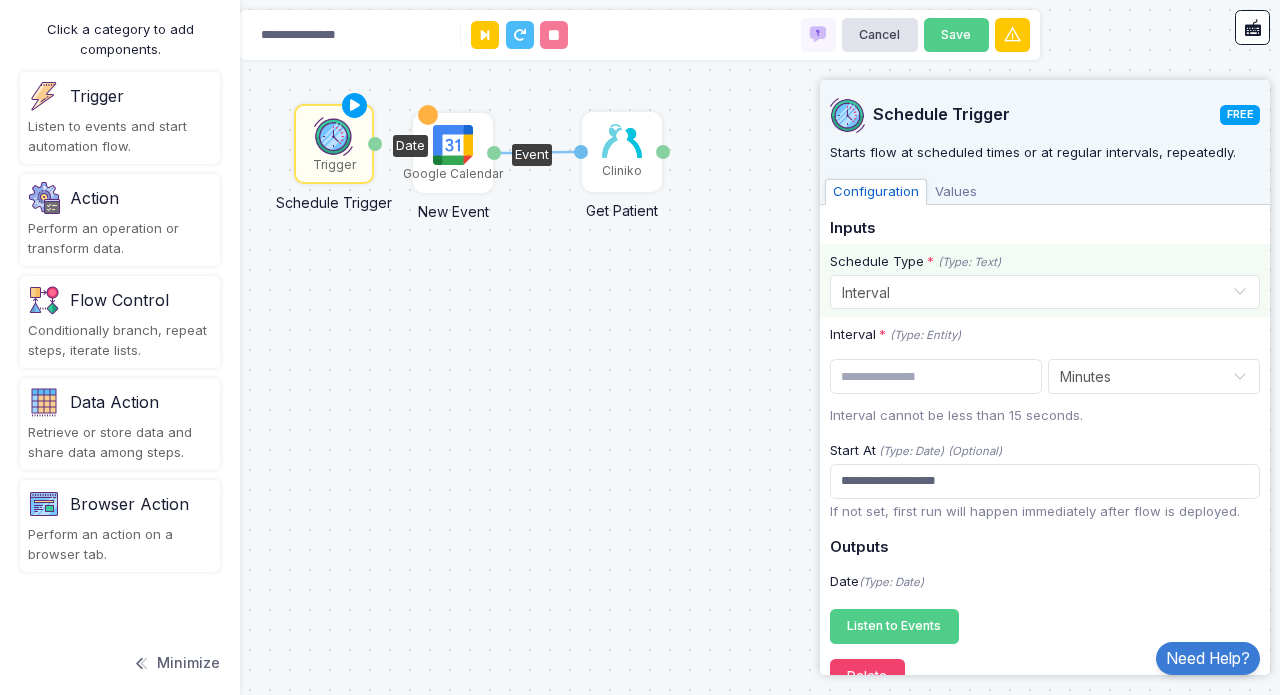 click at bounding box center (453, 145) 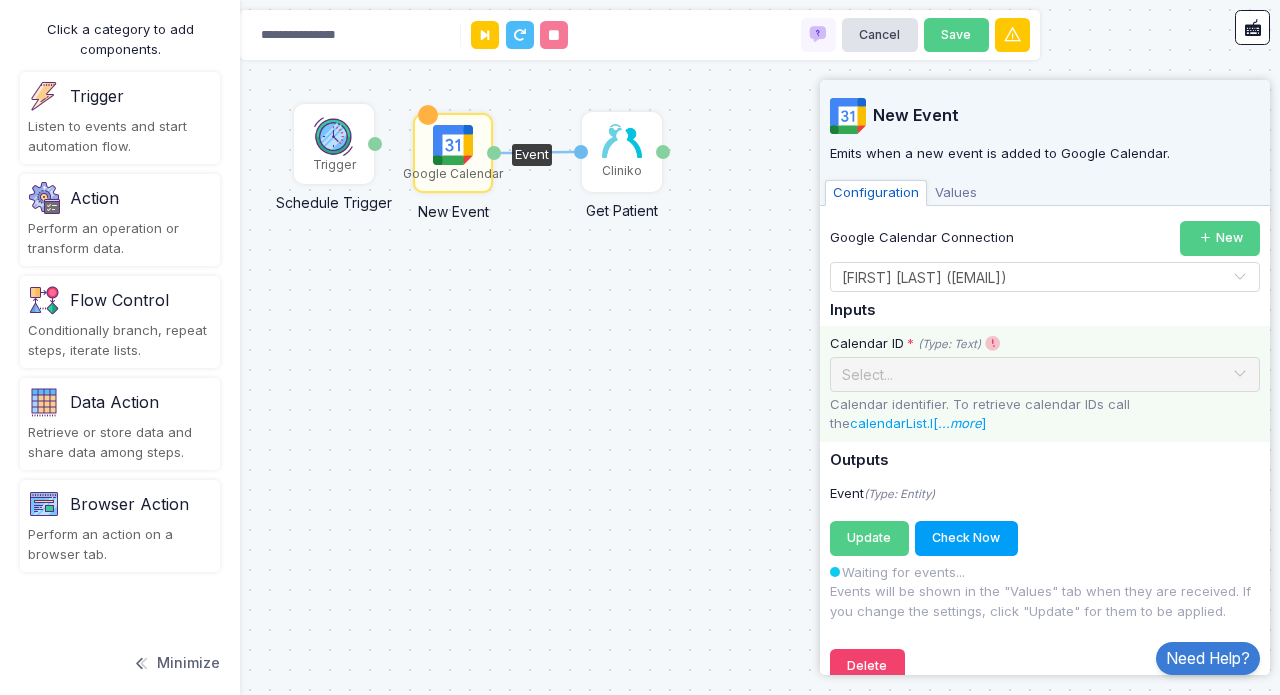 click at bounding box center (1240, 374) 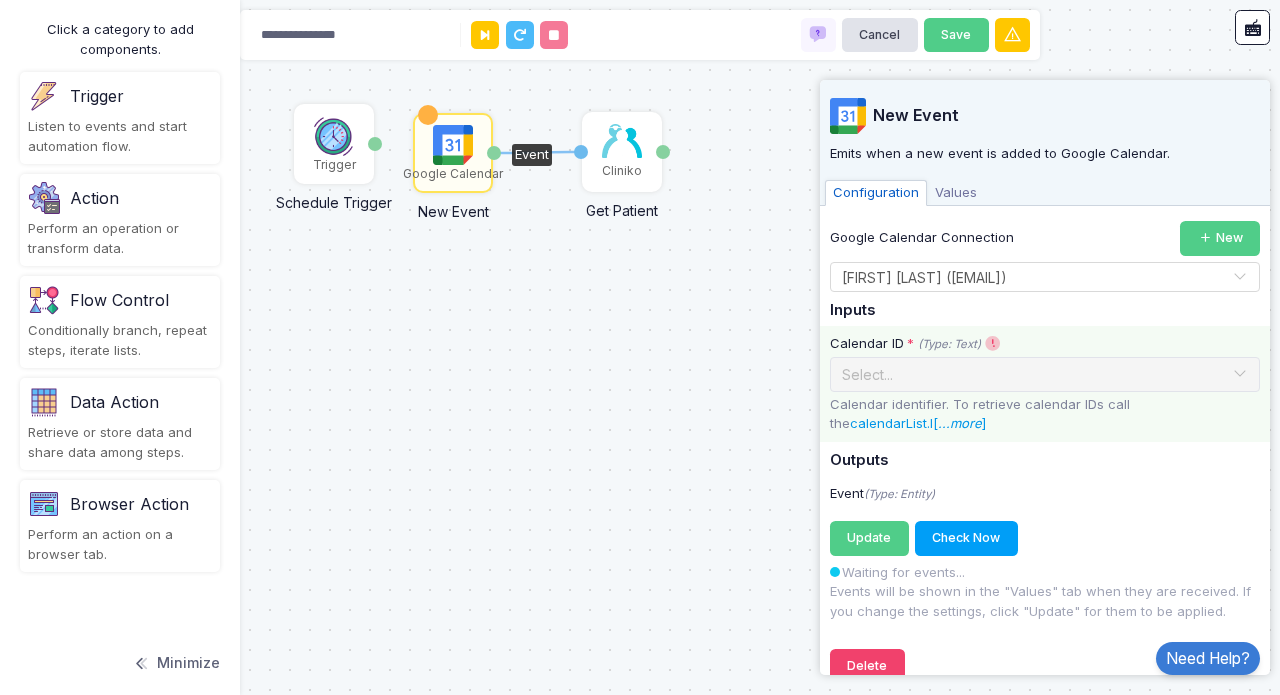 click on "...more" at bounding box center (960, 423) 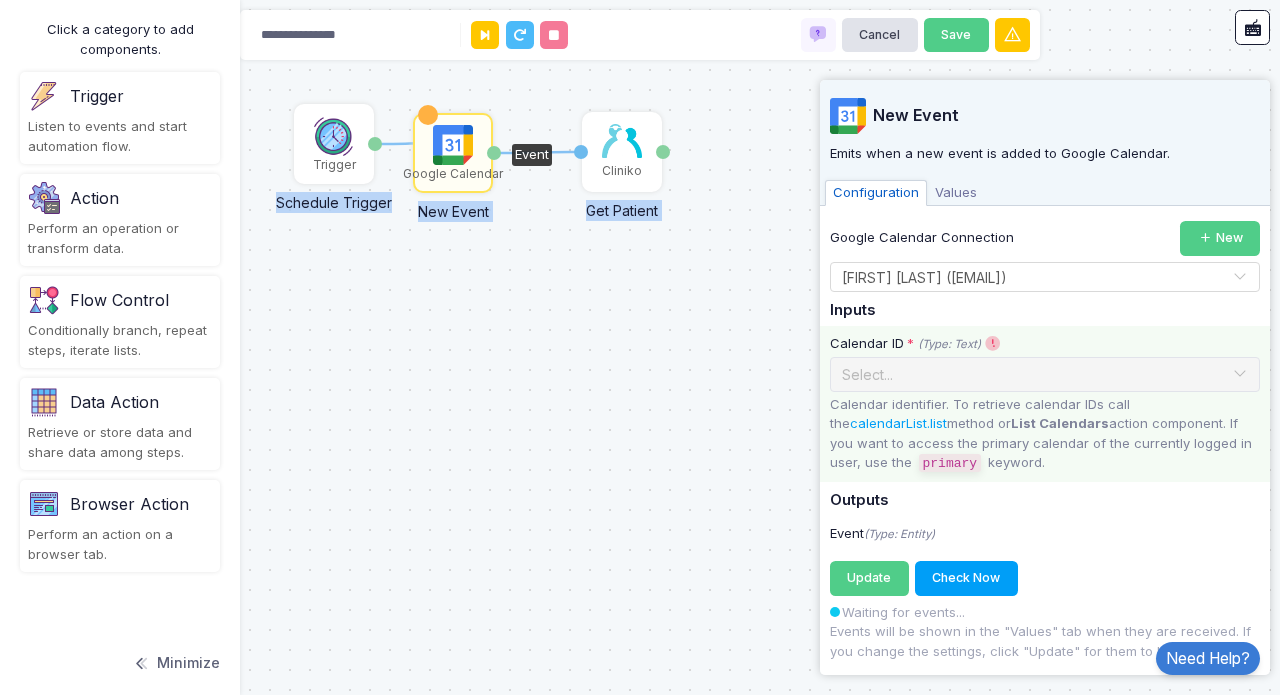 drag, startPoint x: 376, startPoint y: 141, endPoint x: 437, endPoint y: 146, distance: 61.204575 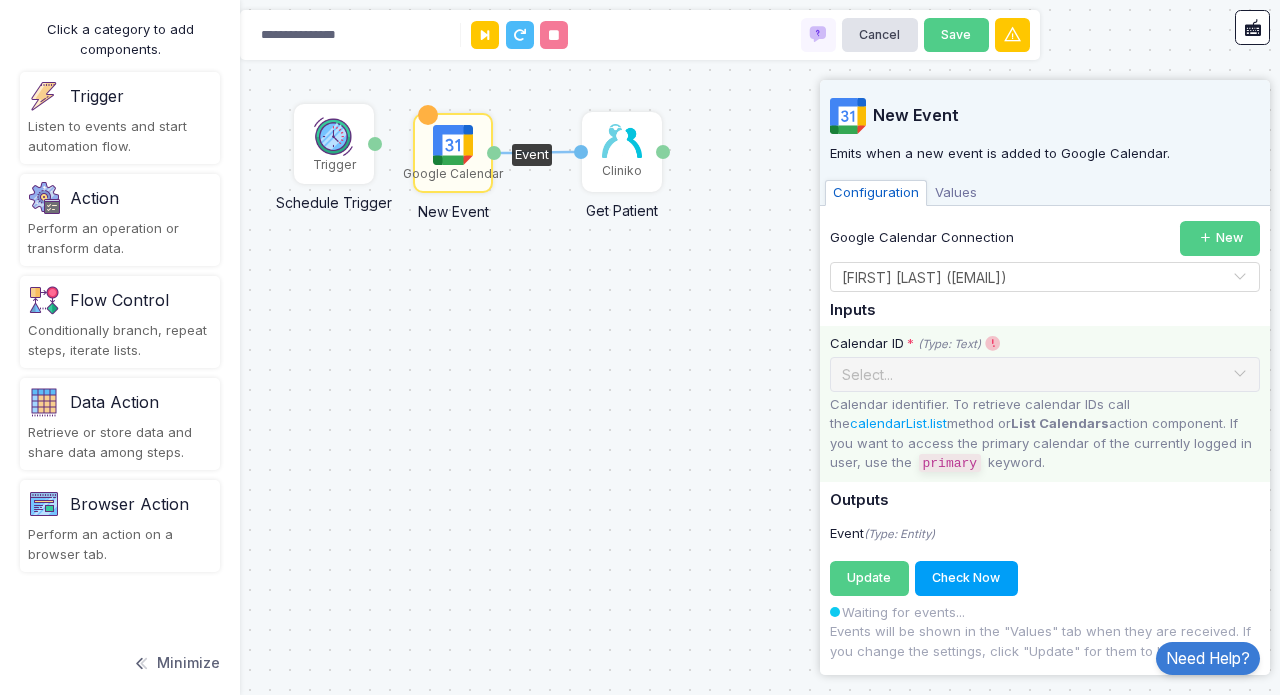 click on "1 Google Calendar New Event Event Cliniko Get Patient Patient ID Patient Trigger Schedule Trigger Date" at bounding box center (640, 347) 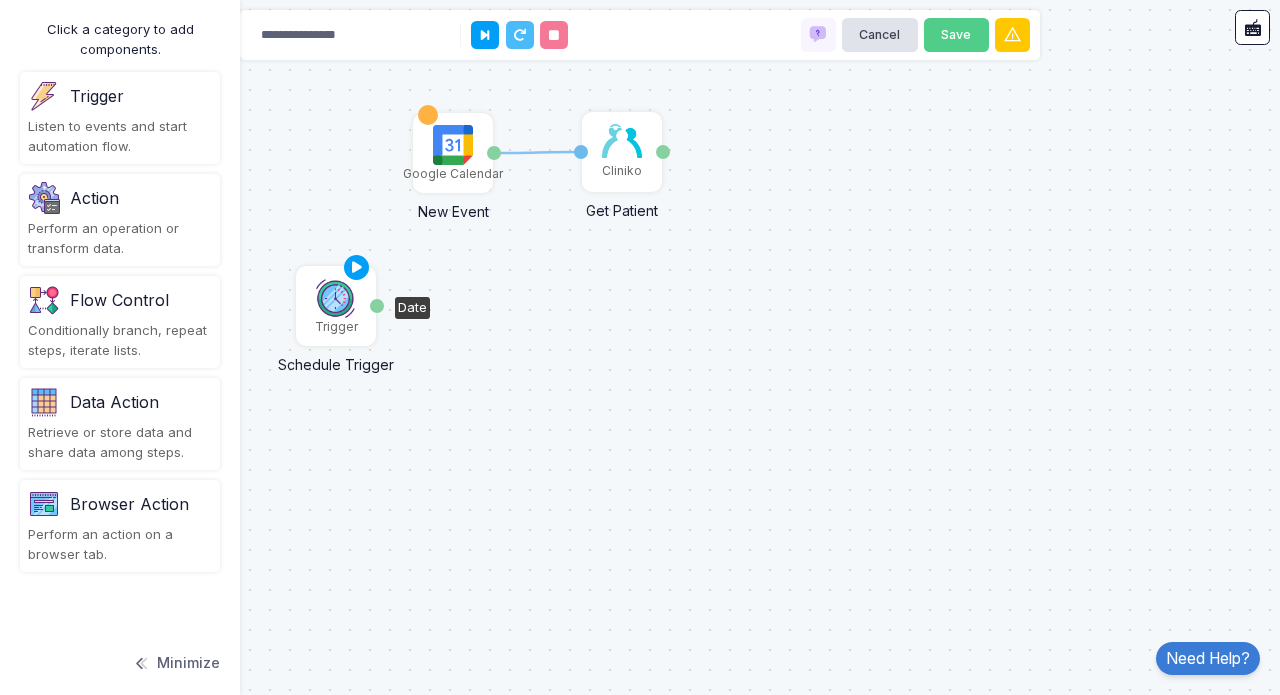 drag, startPoint x: 357, startPoint y: 178, endPoint x: 359, endPoint y: 340, distance: 162.01234 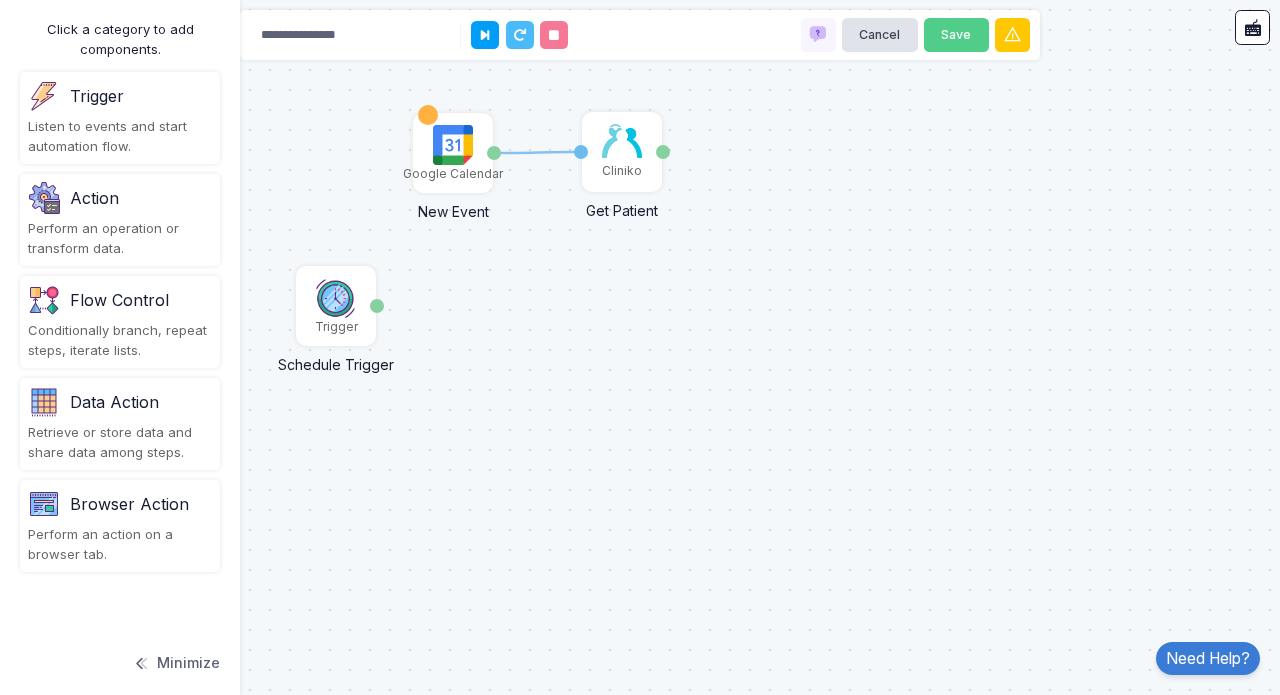 click on "Perform an operation or transform data." at bounding box center [120, 136] 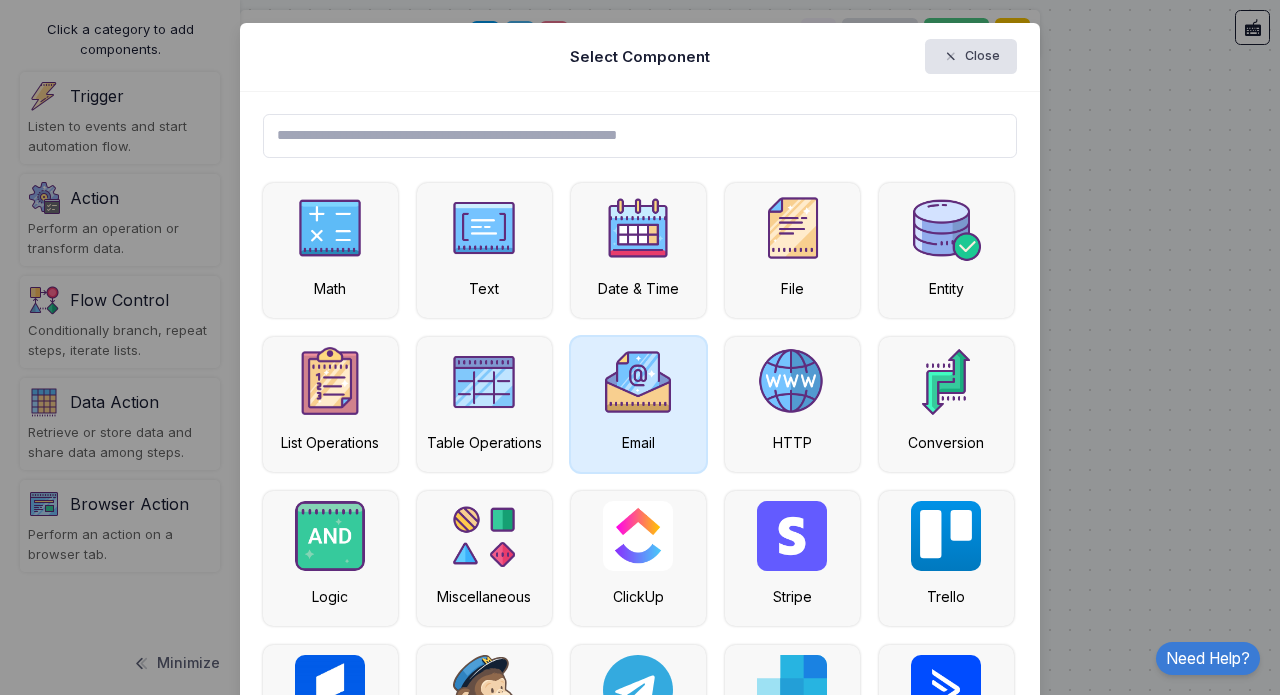 scroll, scrollTop: 0, scrollLeft: 0, axis: both 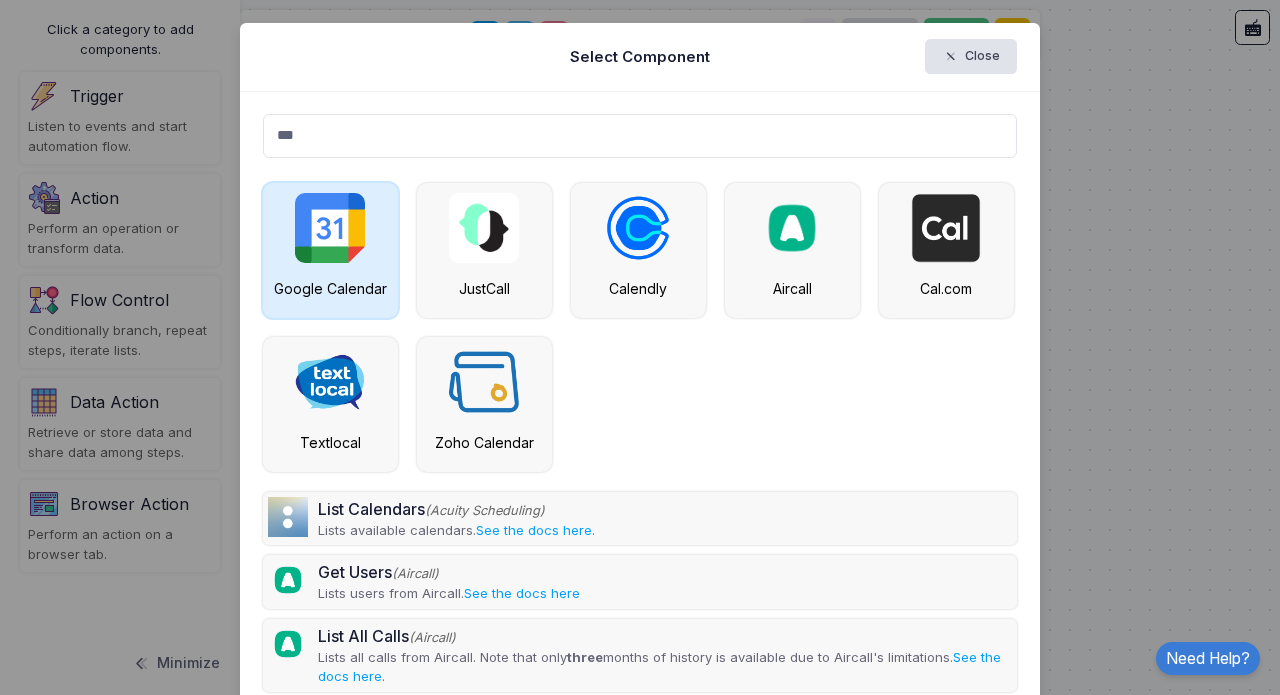 type on "***" 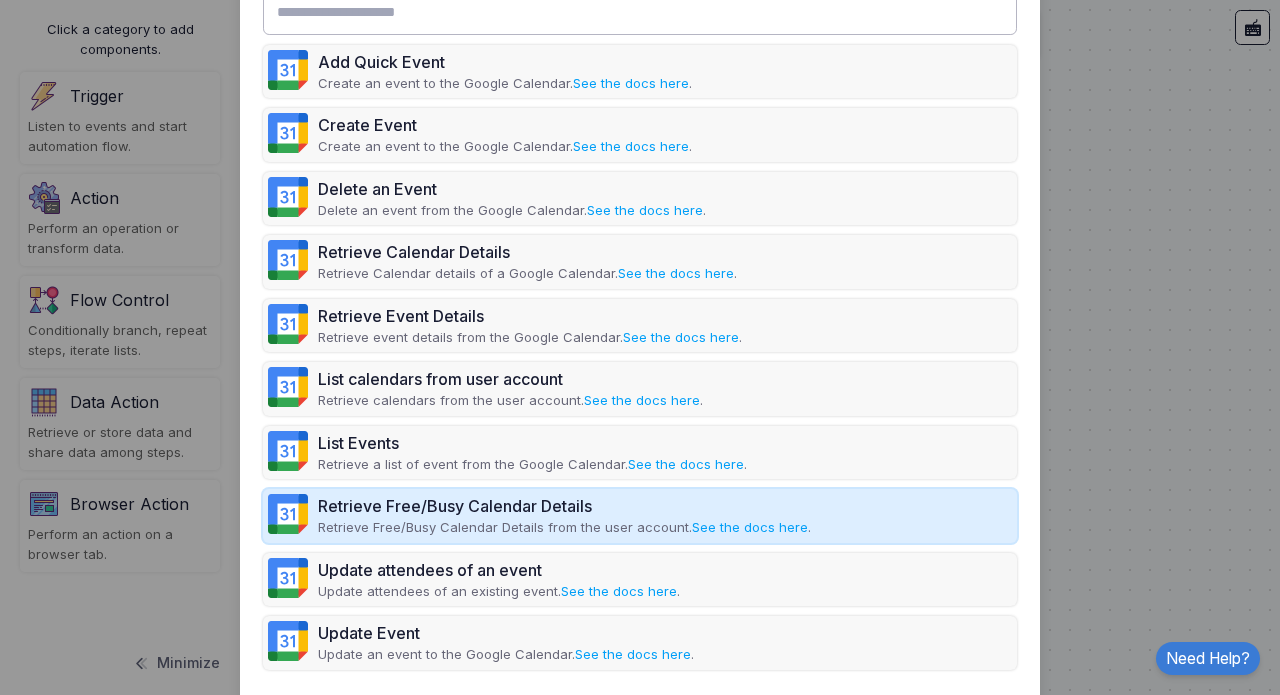 scroll, scrollTop: 130, scrollLeft: 0, axis: vertical 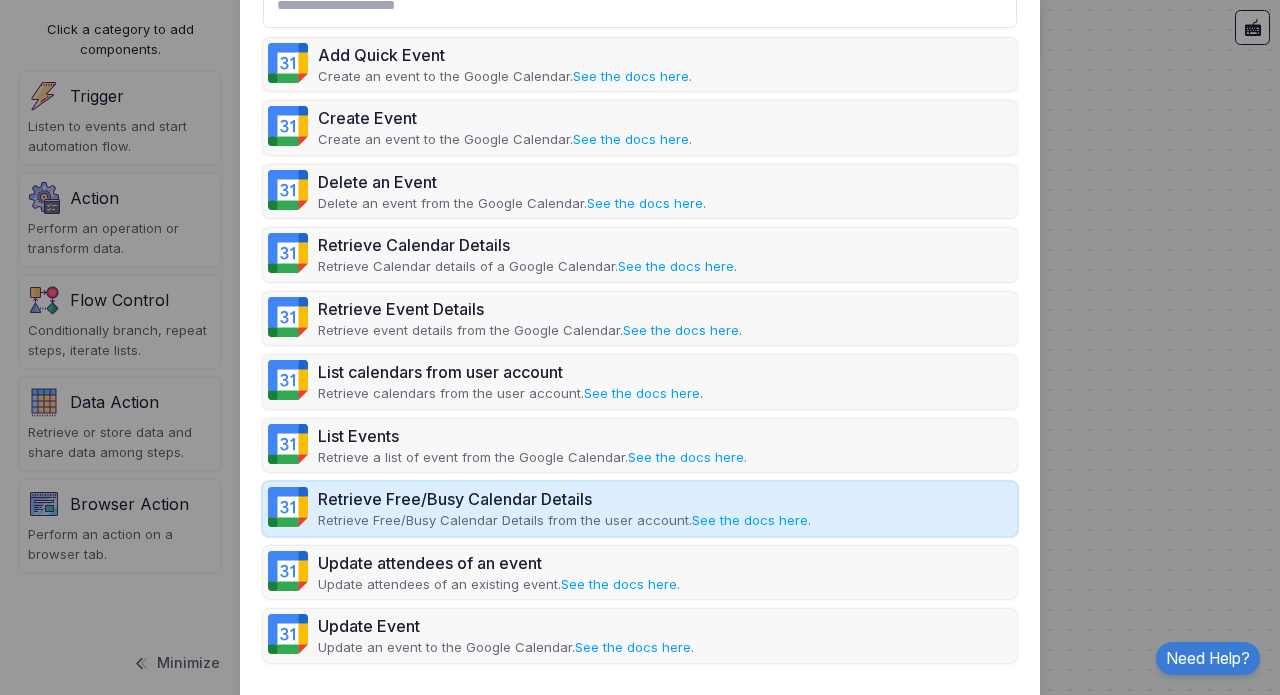 click on "Retrieve Free/Busy Calendar Details" at bounding box center [505, 55] 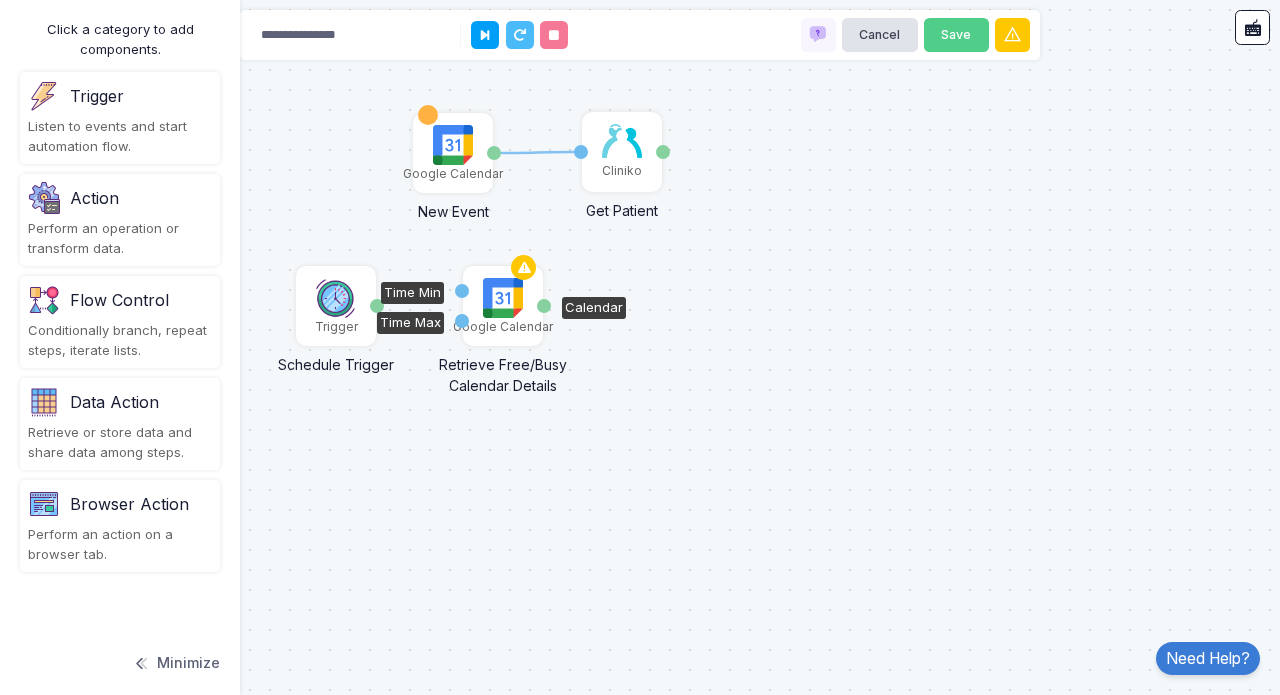 click at bounding box center [503, 298] 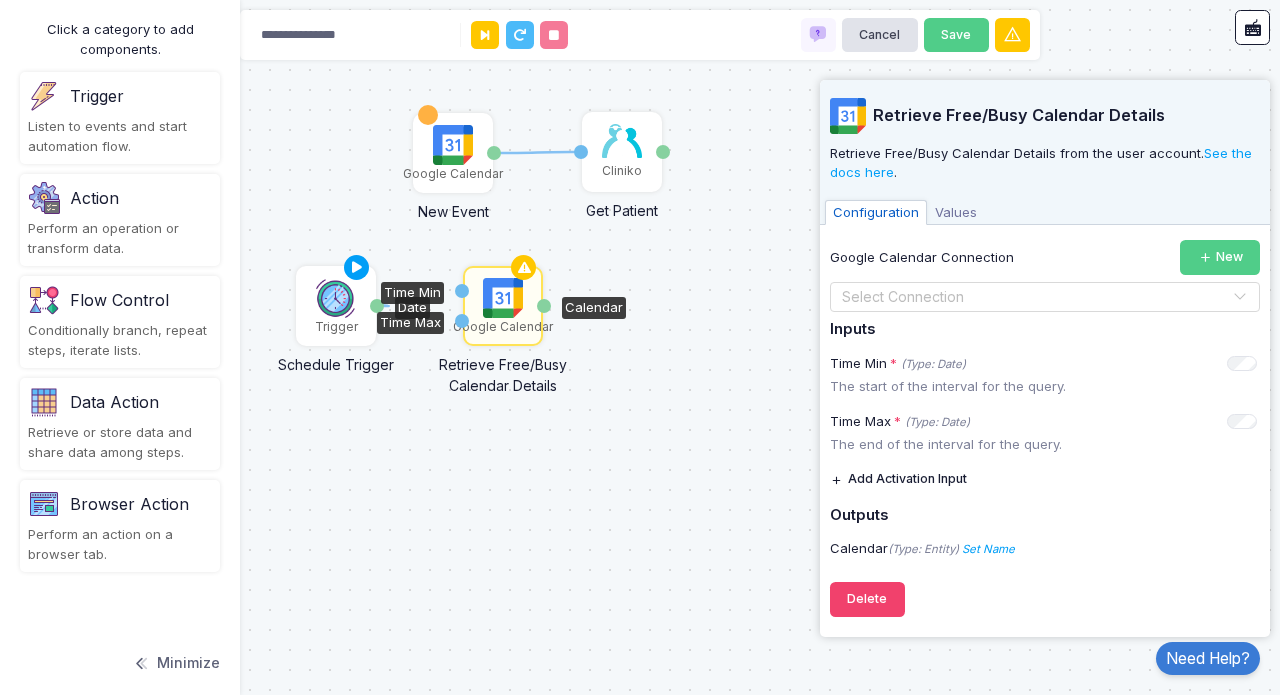 click on "Date" at bounding box center (377, 306) 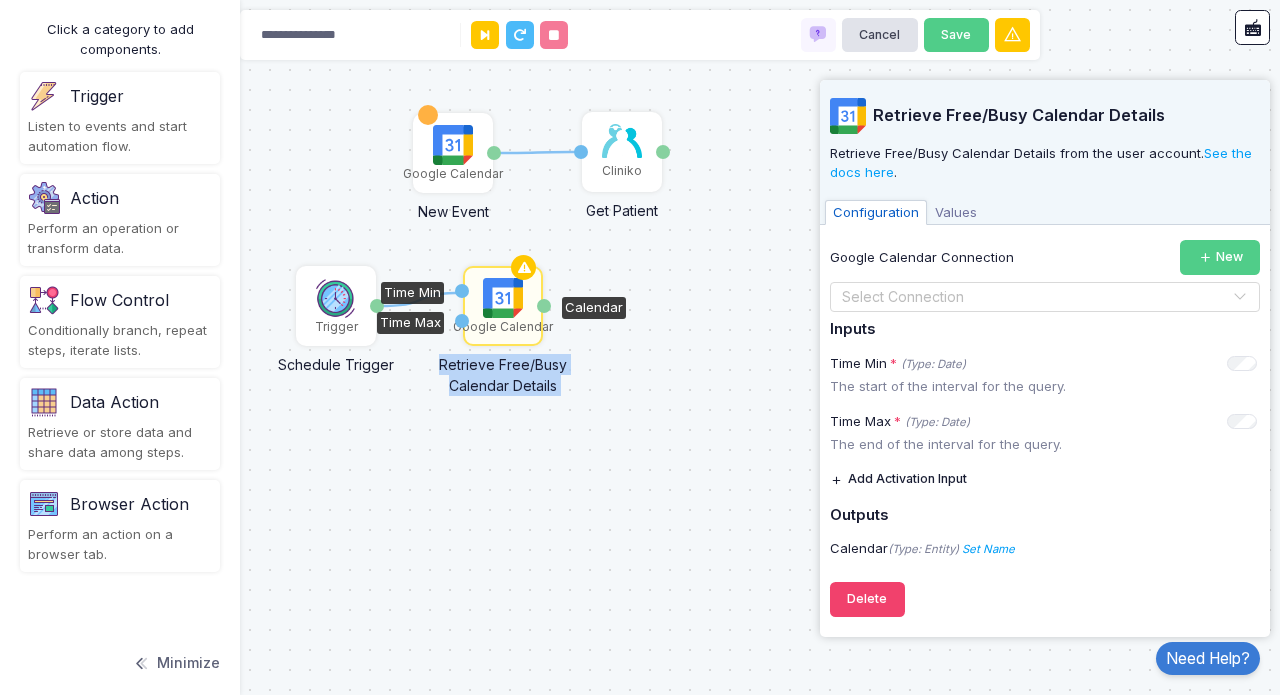 drag, startPoint x: 375, startPoint y: 307, endPoint x: 465, endPoint y: 293, distance: 91.08238 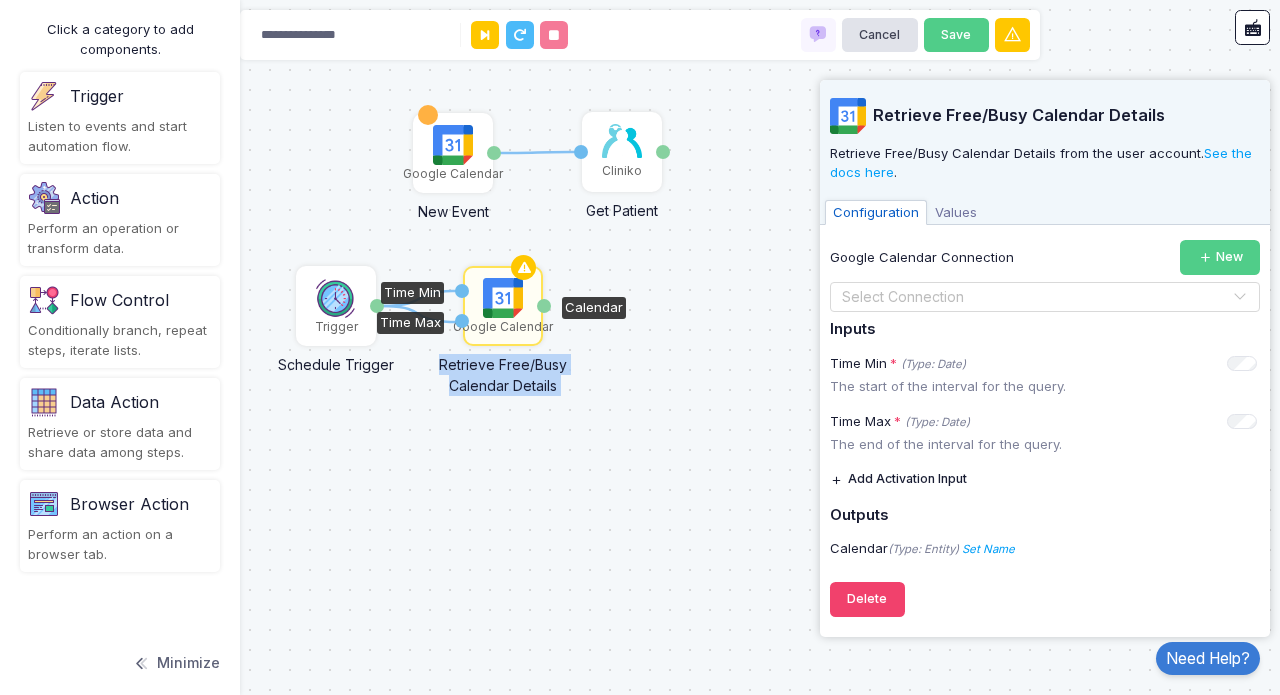 click on "Time Max" at bounding box center (462, 321) 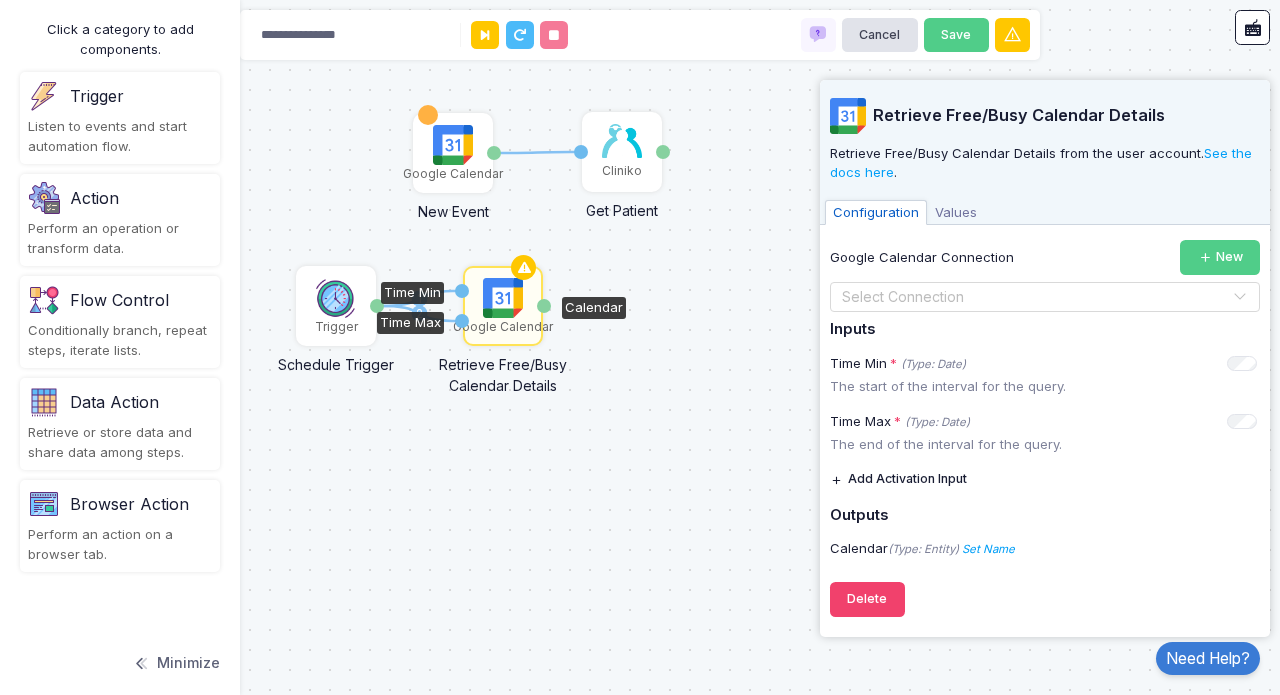 click on "1 1 2 Google Calendar New Event Event Cliniko Get Patient Patient ID Patient Trigger Schedule Trigger Date Google Calendar Retrieve Free/Busy Calendar Details Time Min Time Max Calendar" at bounding box center [640, 347] 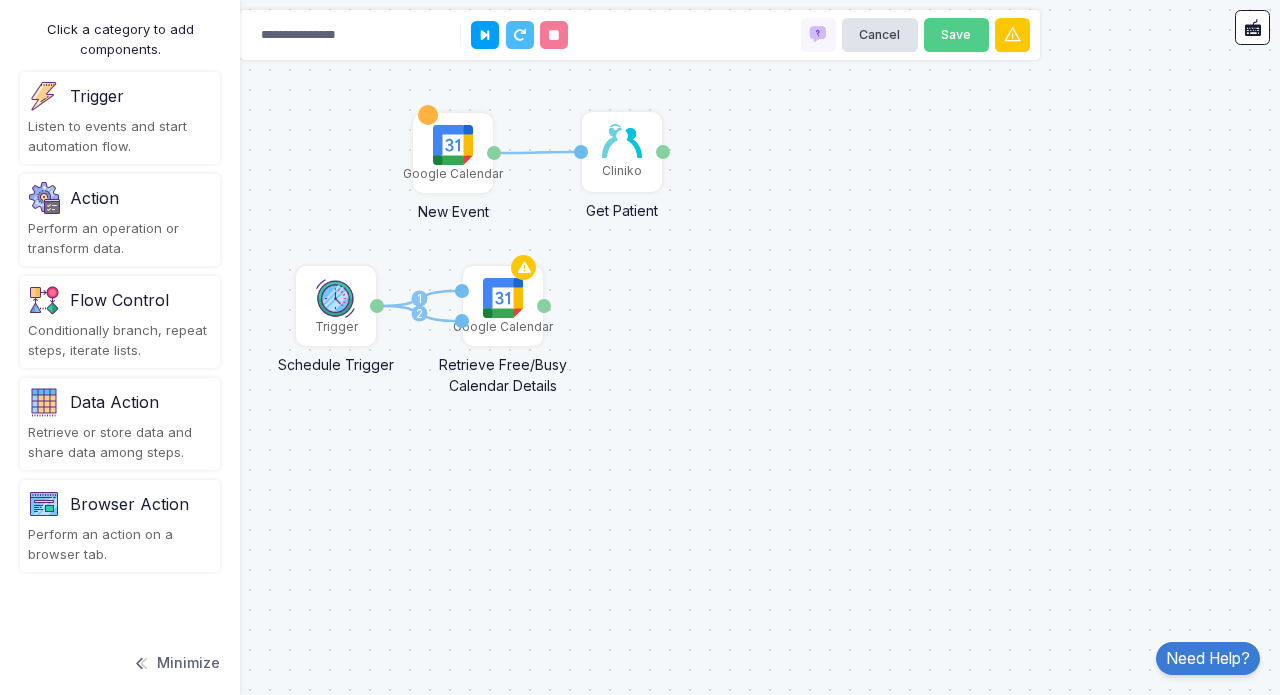 click on "1 1 2 Google Calendar New Event Event Cliniko Get Patient Patient ID Patient Trigger Schedule Trigger Date Google Calendar Retrieve Free/Busy Calendar Details Time Min Time Max Calendar" at bounding box center (640, 347) 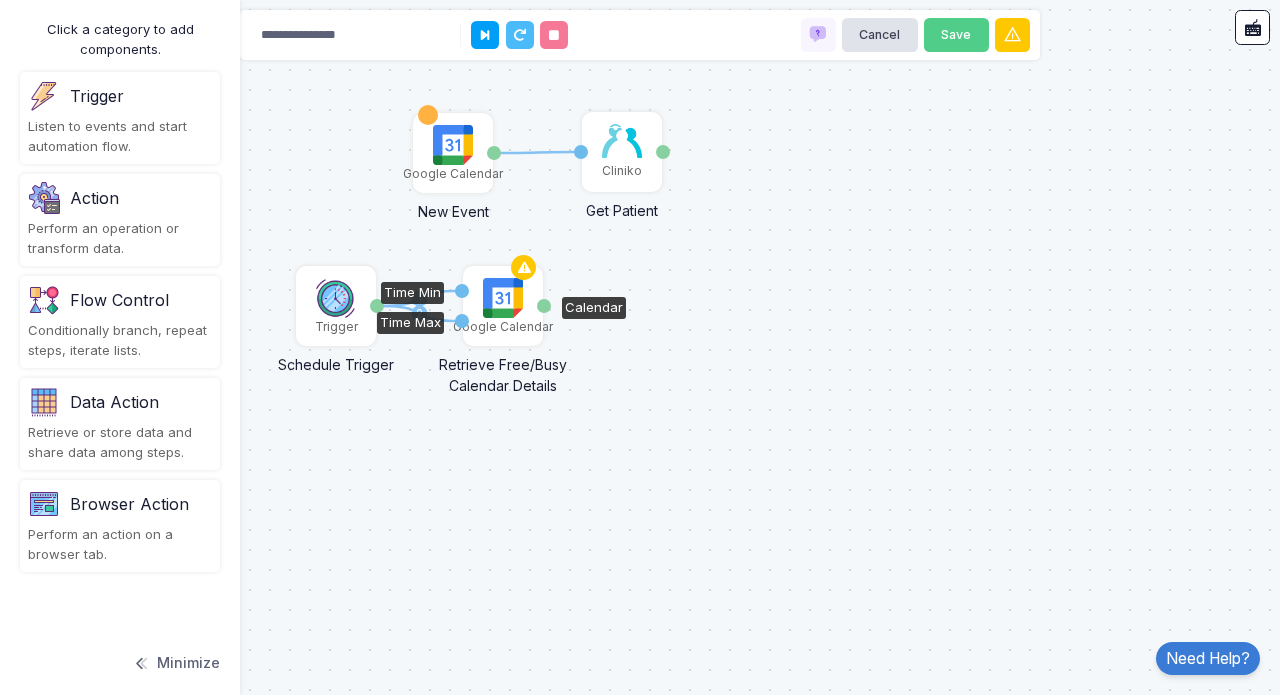 click at bounding box center (503, 298) 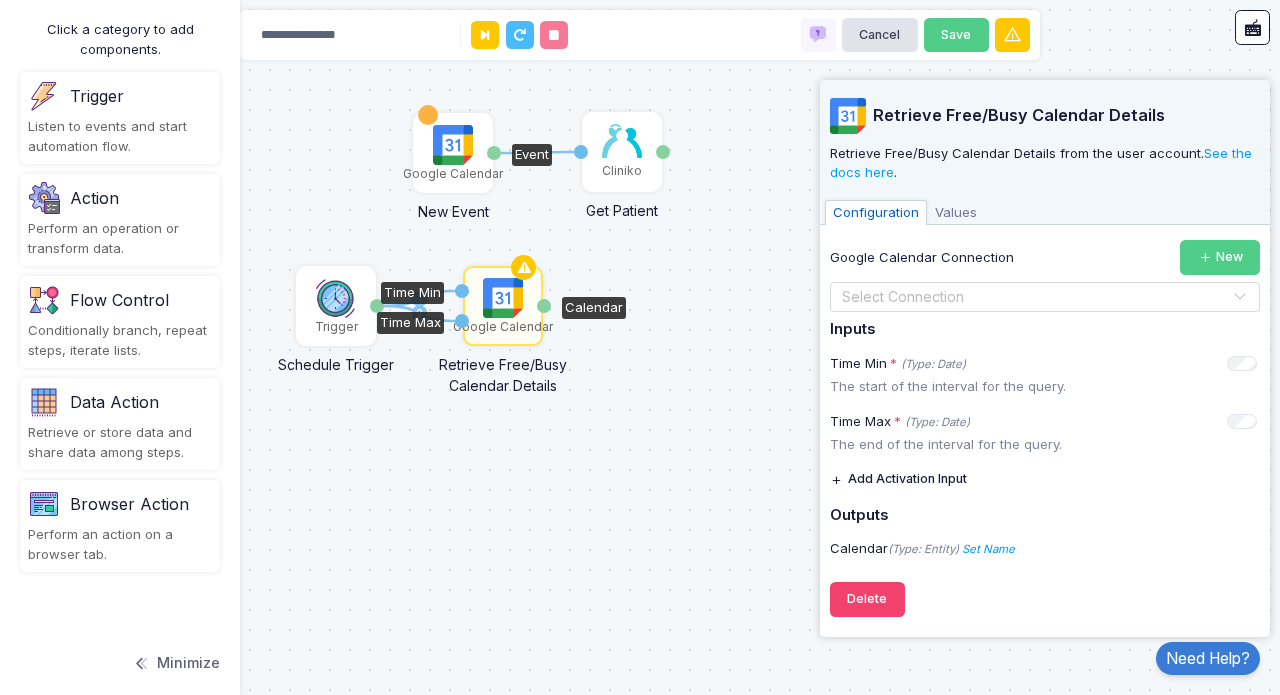 click on "Google Calendar" at bounding box center (453, 153) 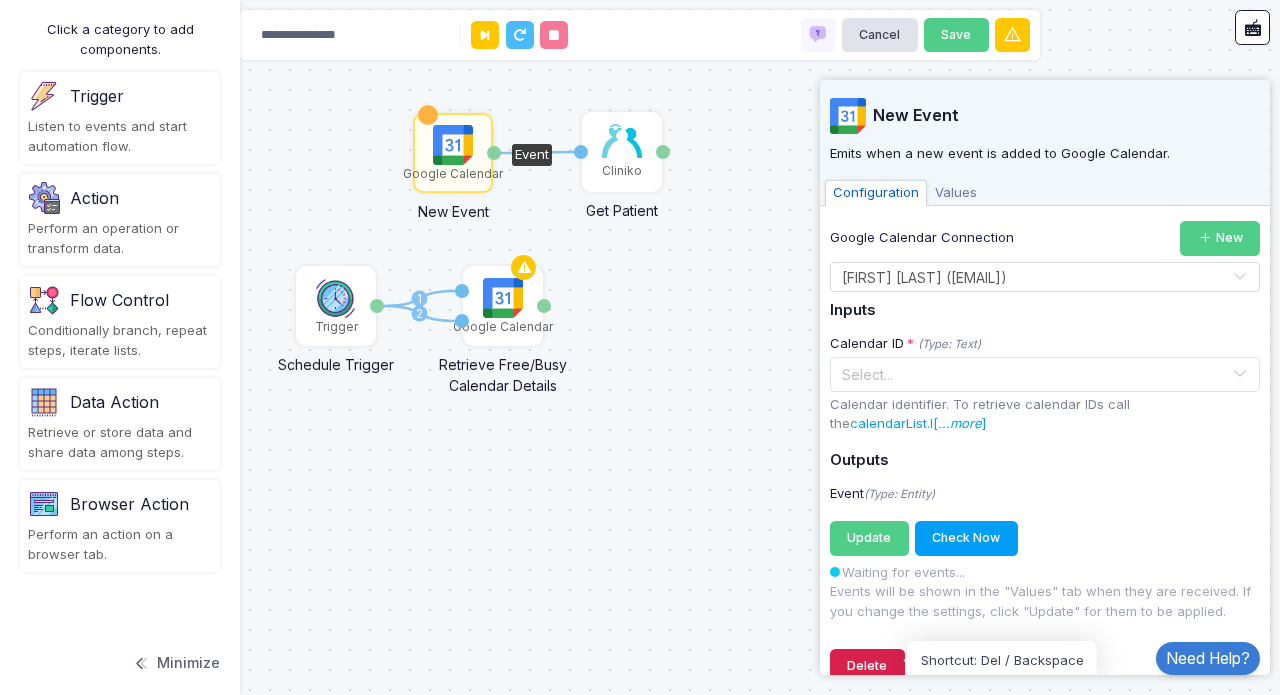 click on "Delete" at bounding box center (867, 666) 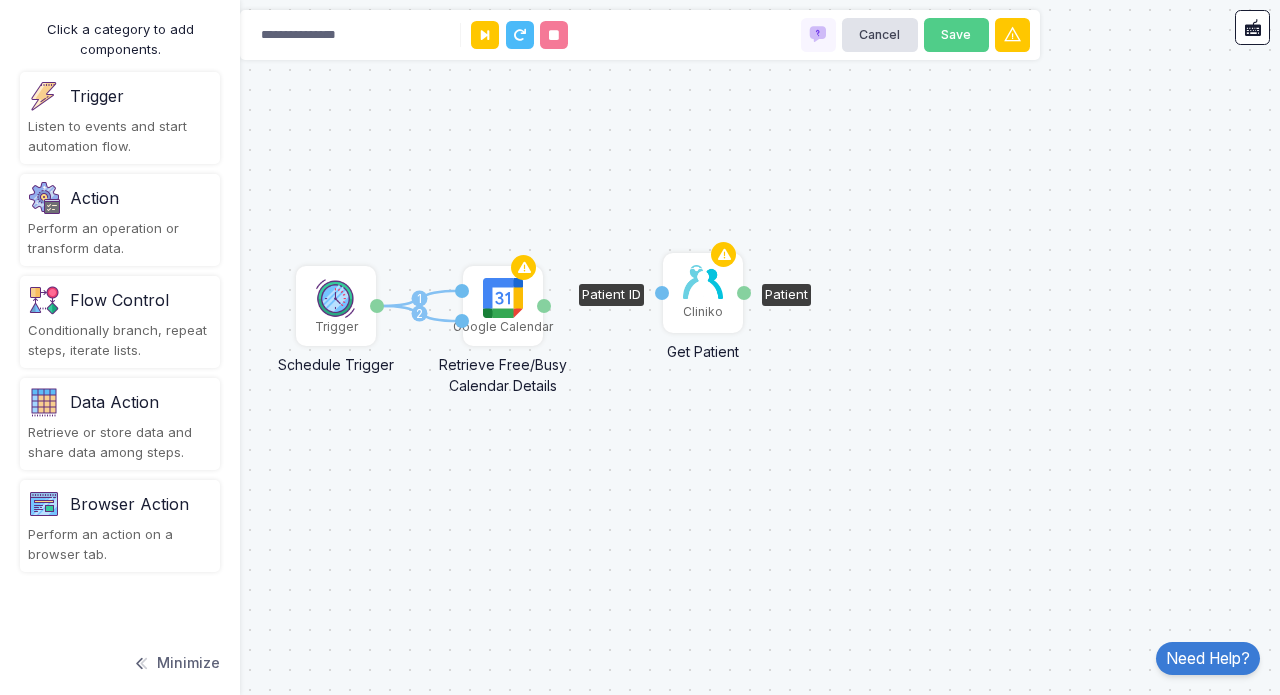 drag, startPoint x: 646, startPoint y: 184, endPoint x: 727, endPoint y: 325, distance: 162.60997 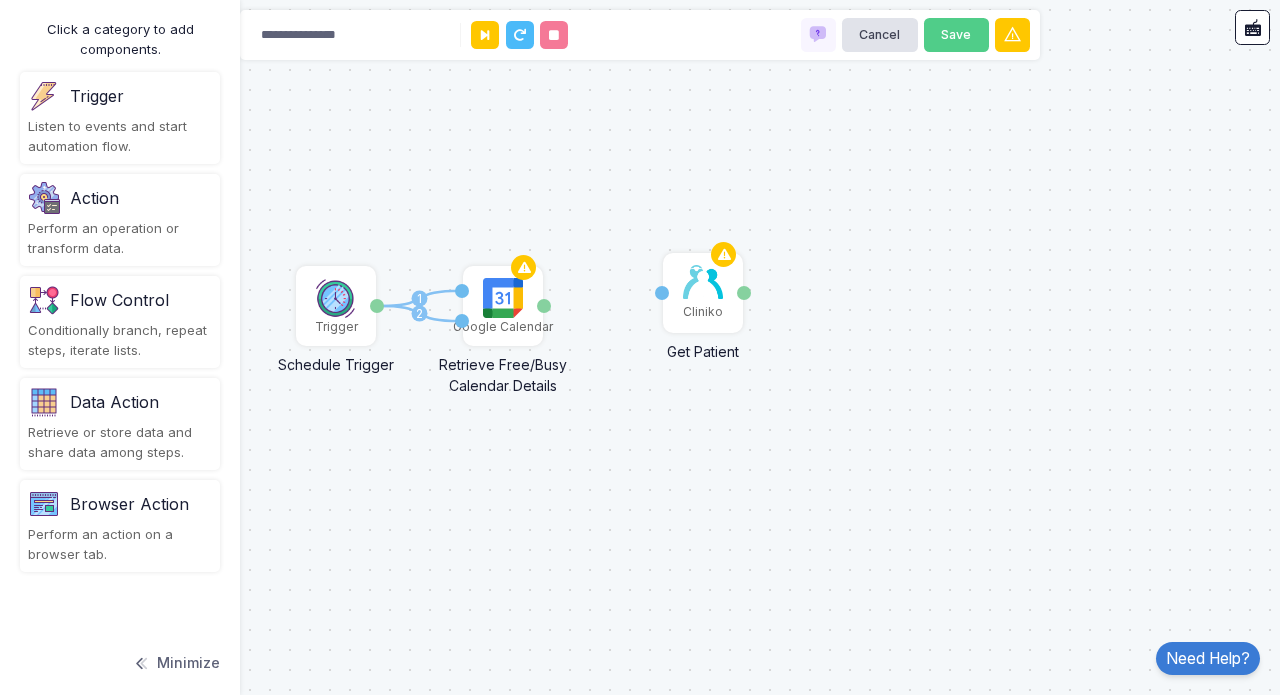 click on "1 2 Cliniko Get Patient Patient ID Patient Trigger Schedule Trigger Date Google Calendar Retrieve Free/Busy Calendar Details Time Min Time Max Calendar" at bounding box center (640, 347) 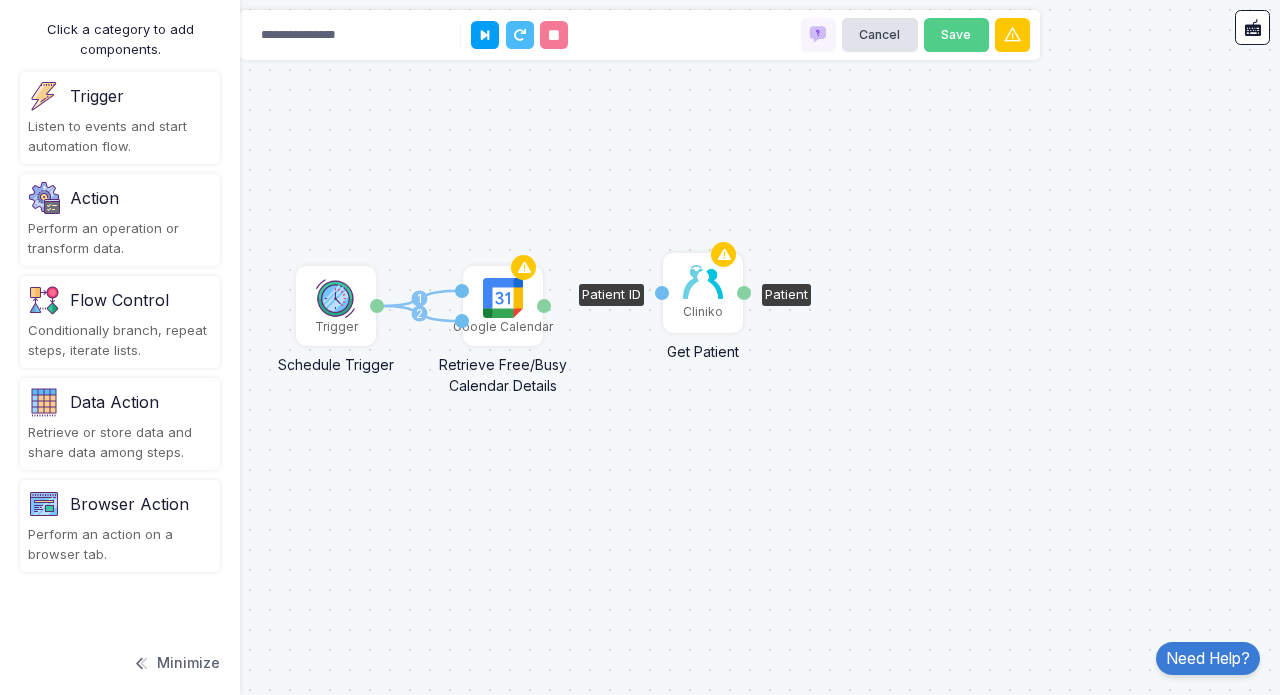 click on "Cliniko" at bounding box center [703, 312] 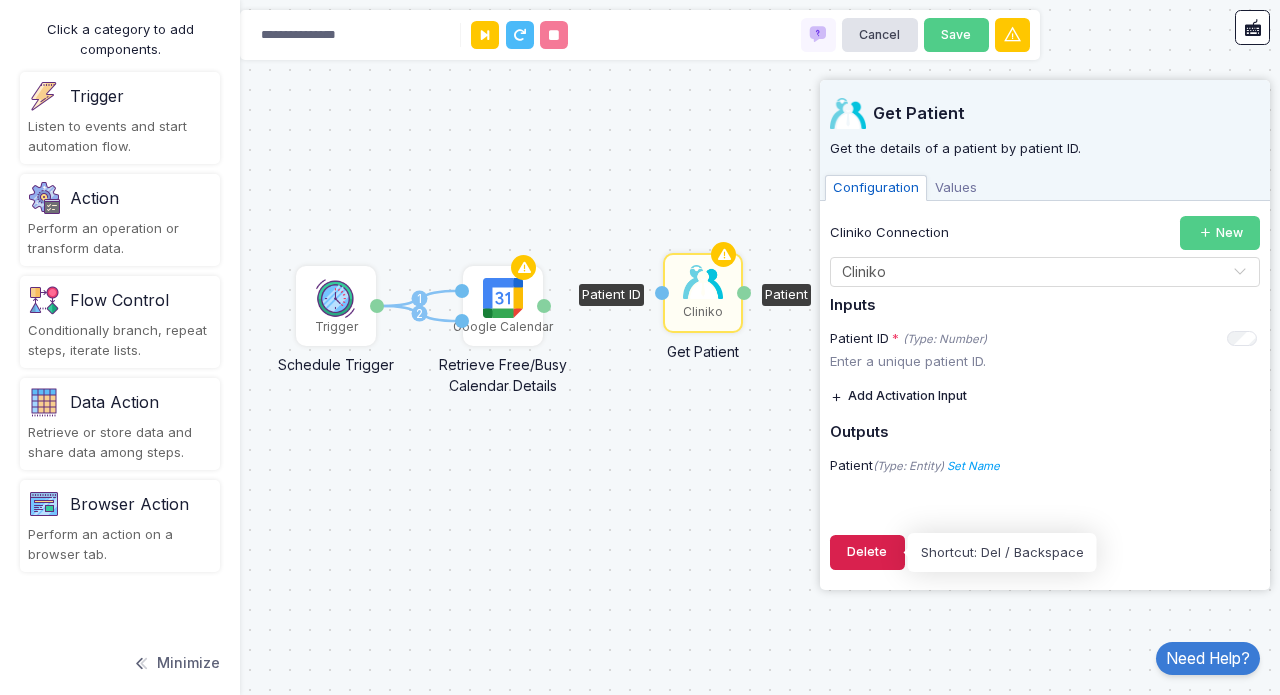 click on "Delete" at bounding box center (867, 552) 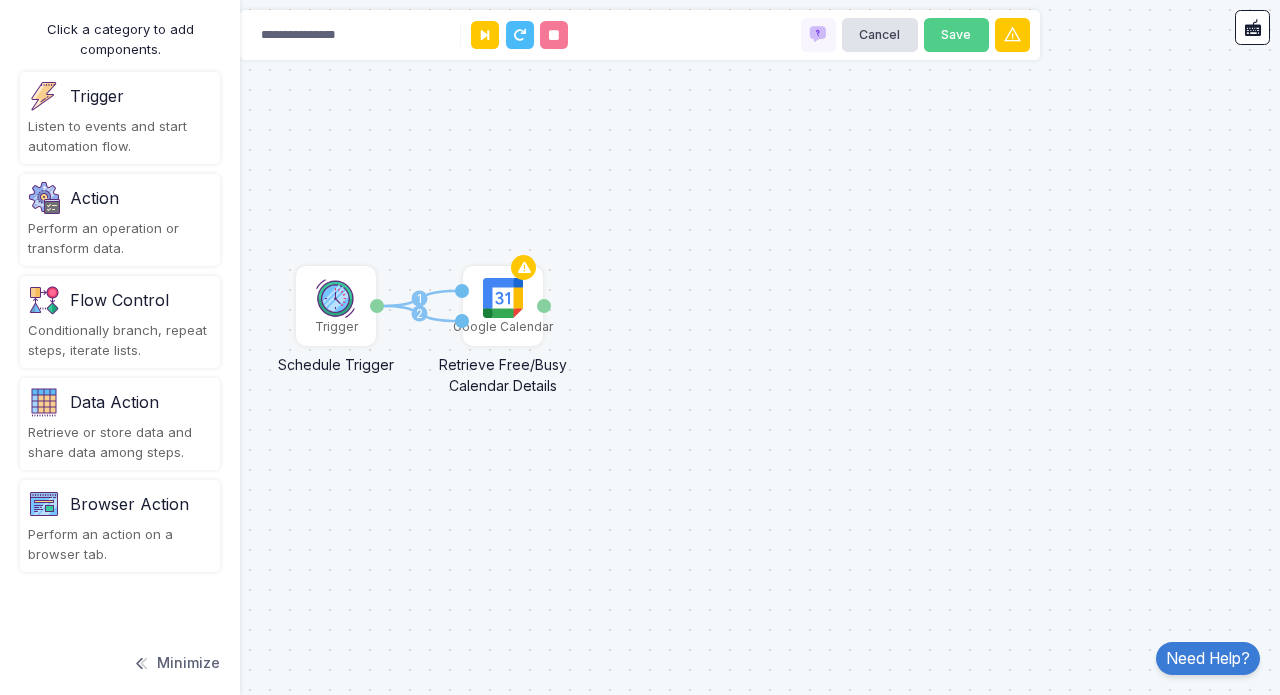 click on "Conditionally branch, repeat steps, iterate lists." at bounding box center [120, 136] 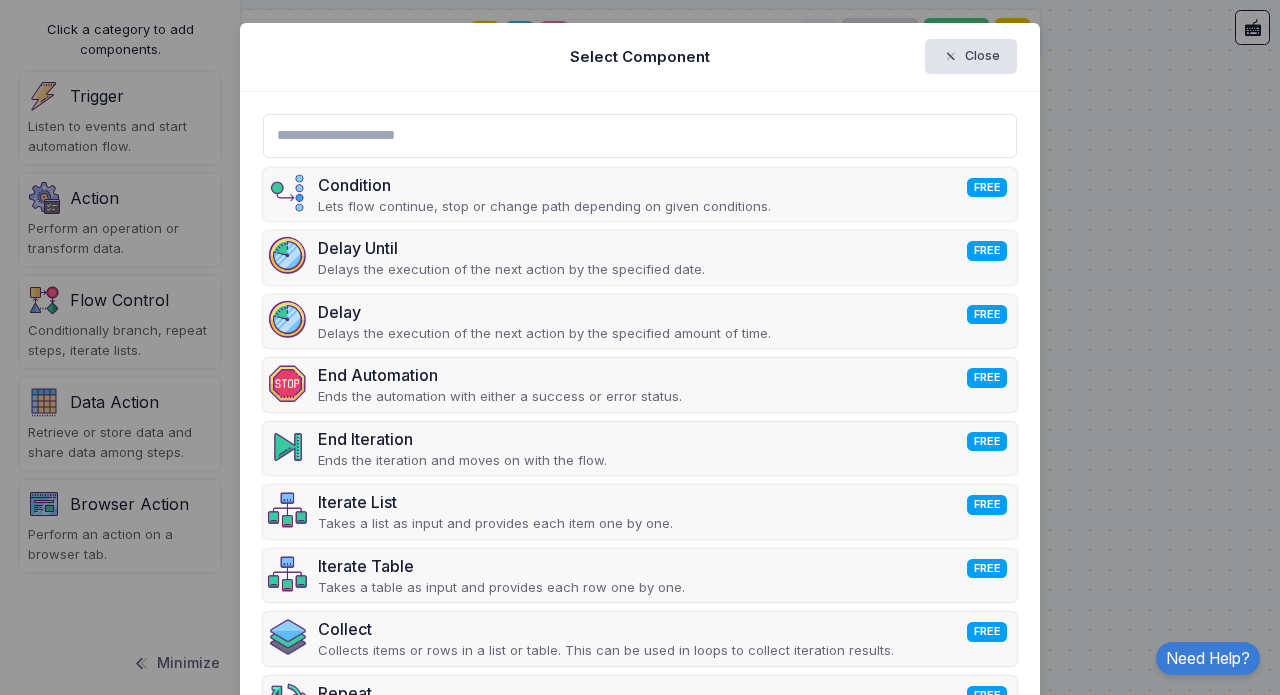 scroll, scrollTop: 0, scrollLeft: 0, axis: both 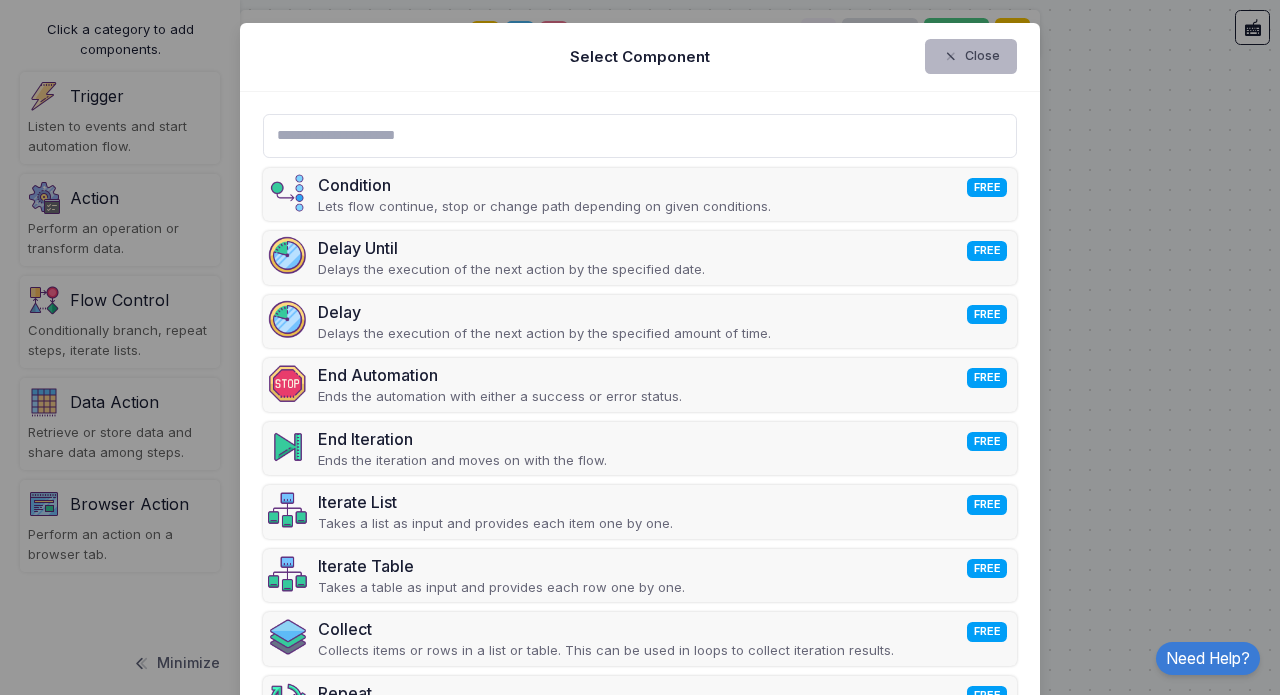 click at bounding box center [960, 57] 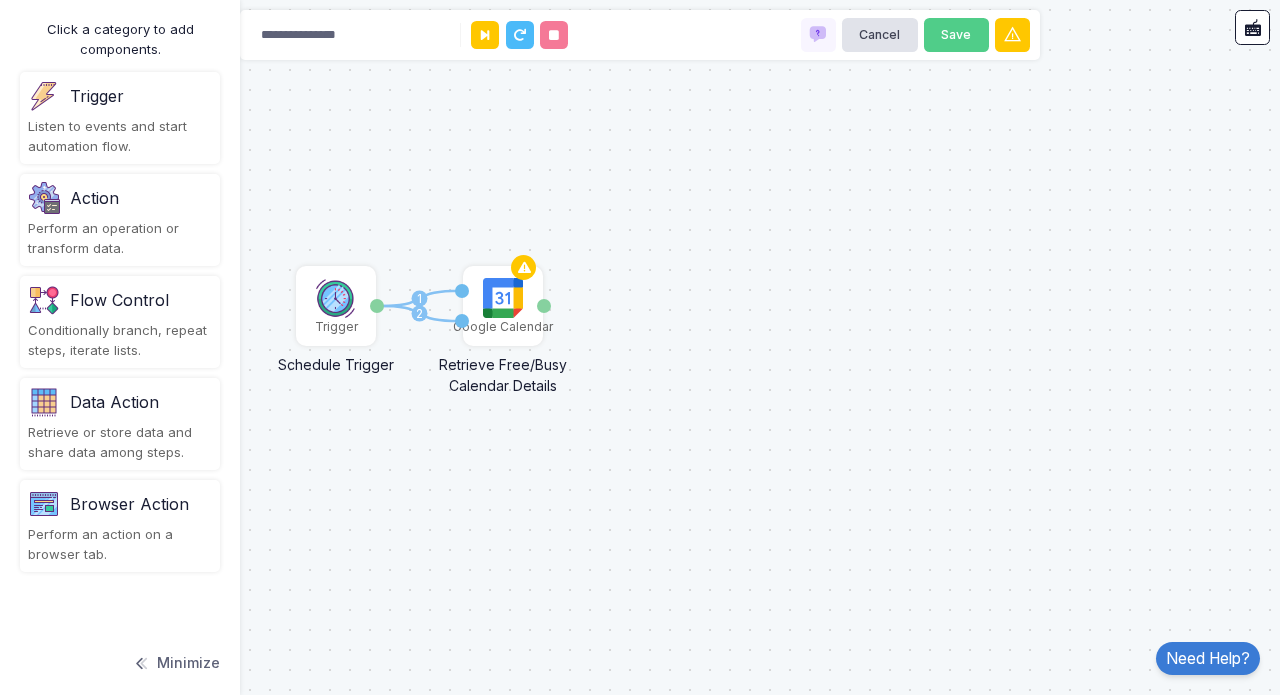 click on "Retrieve or store data and share data among steps." at bounding box center [120, 136] 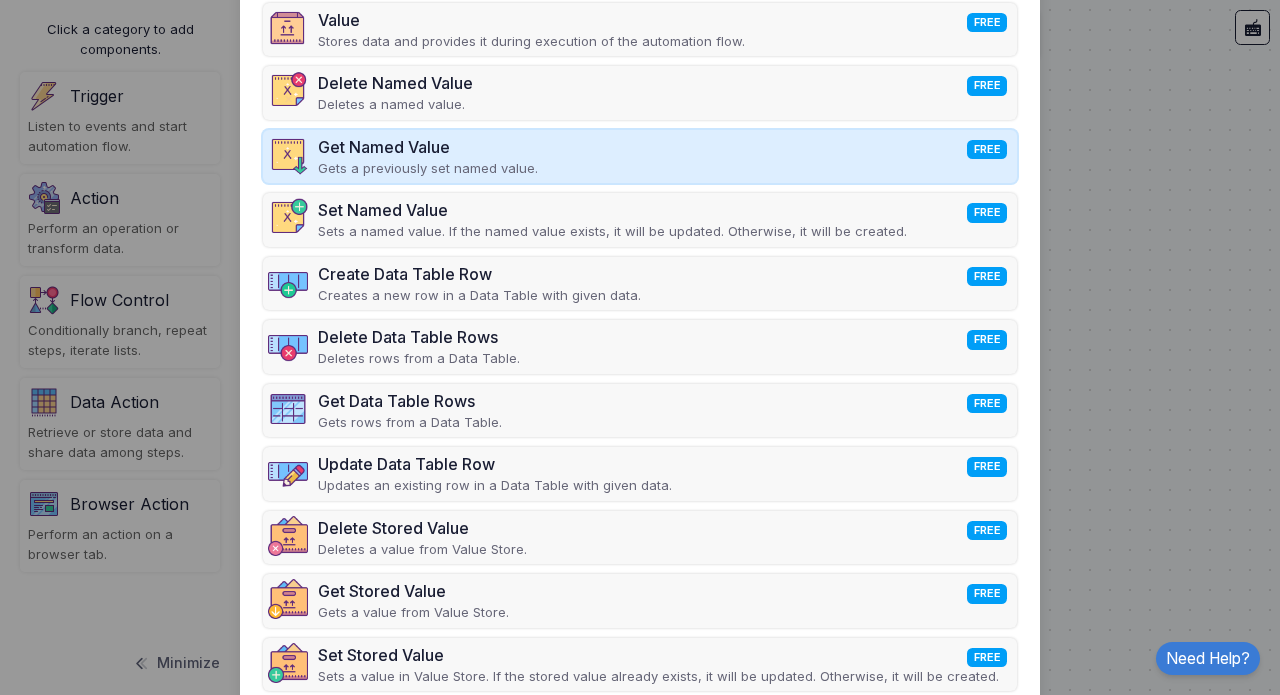scroll, scrollTop: 0, scrollLeft: 0, axis: both 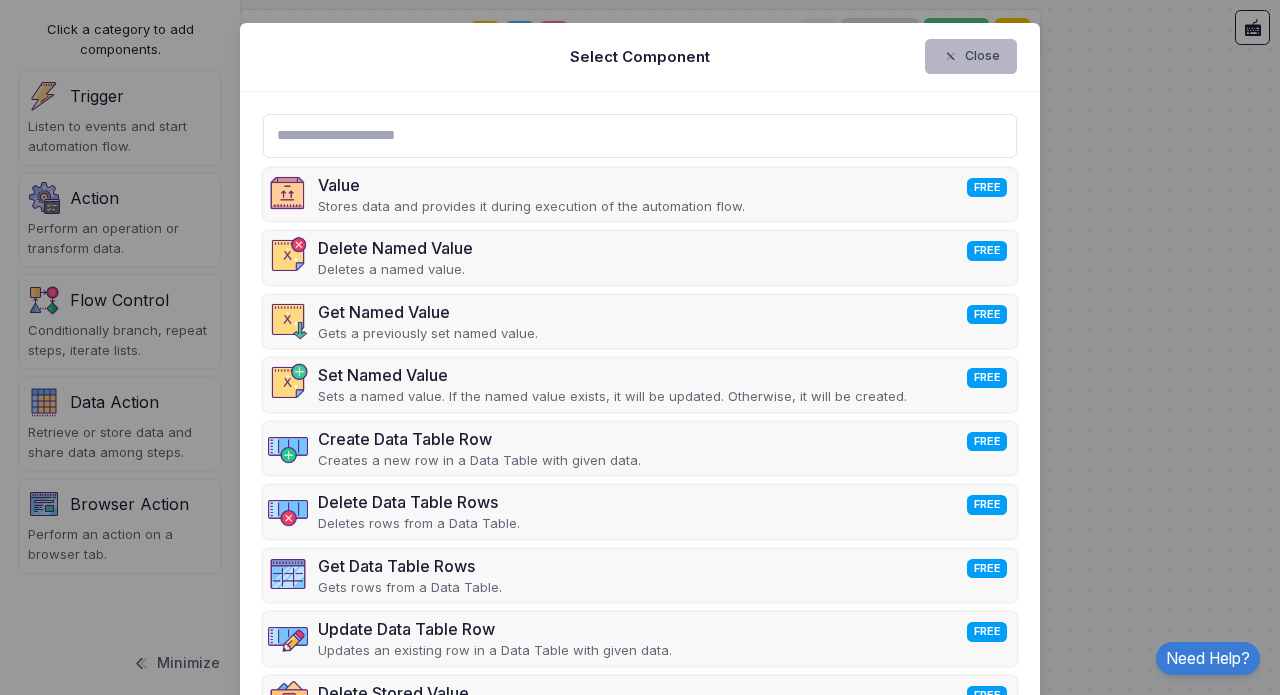 click on "Close" at bounding box center (971, 56) 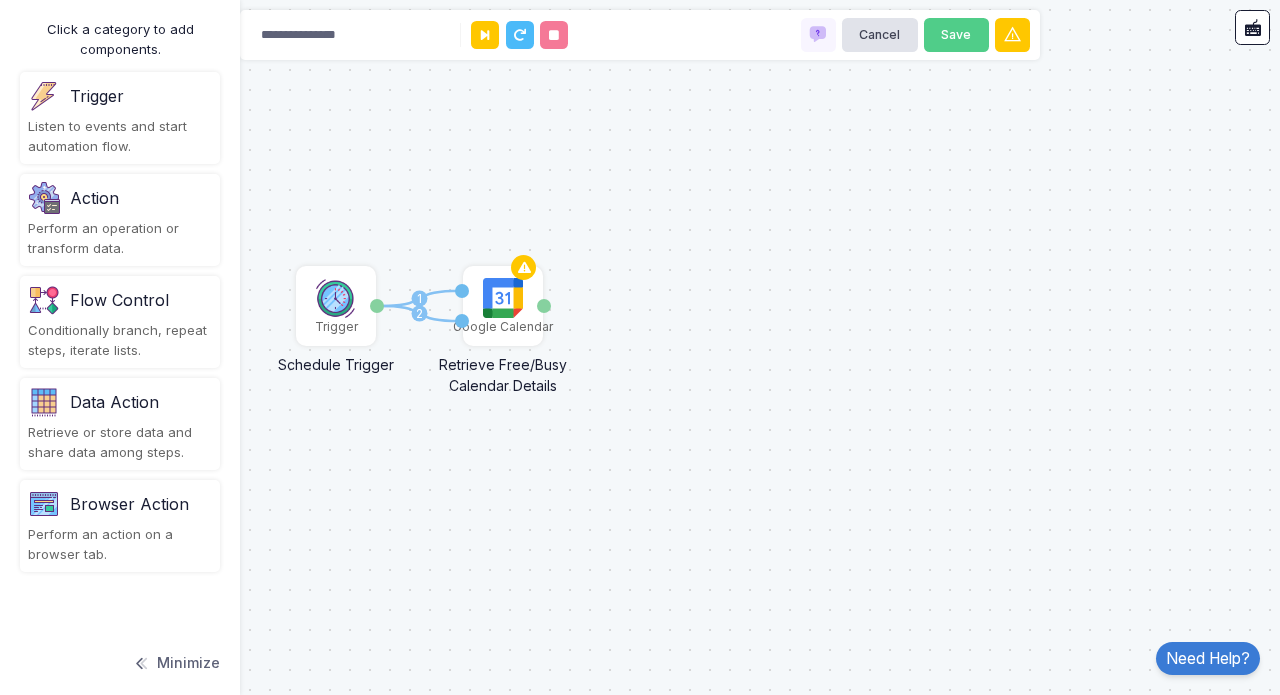 click on "Perform an operation or transform data." at bounding box center [120, 136] 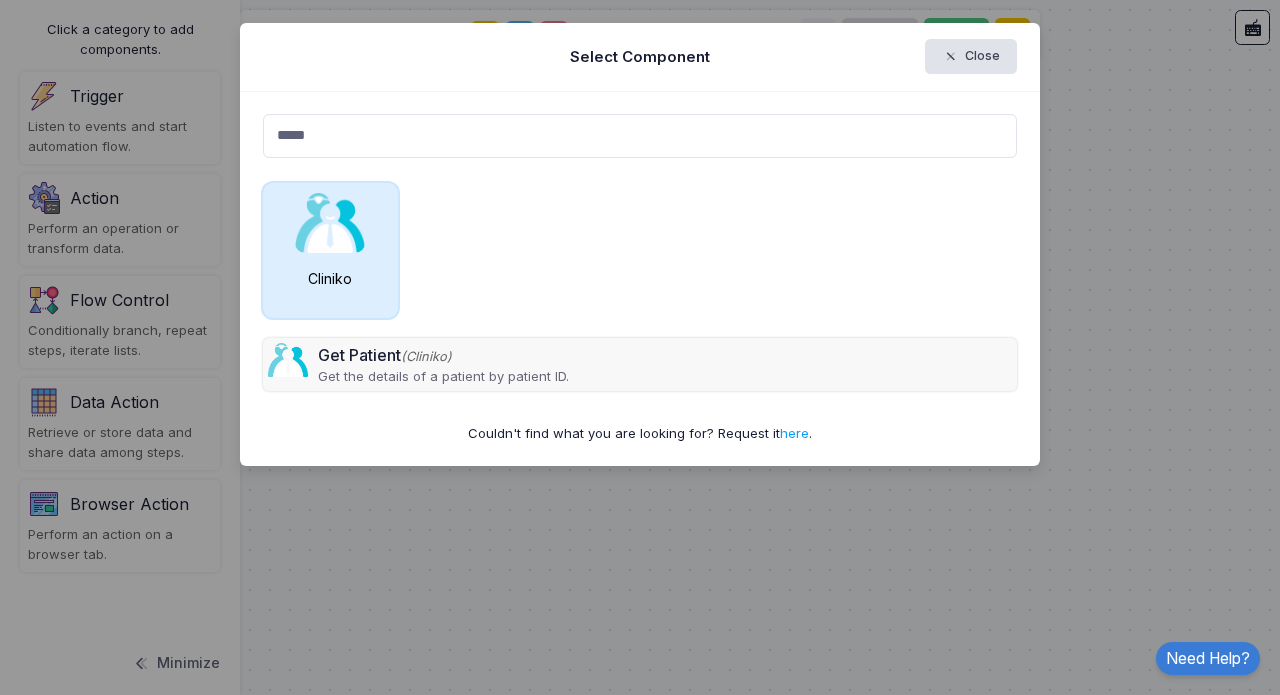 type on "*****" 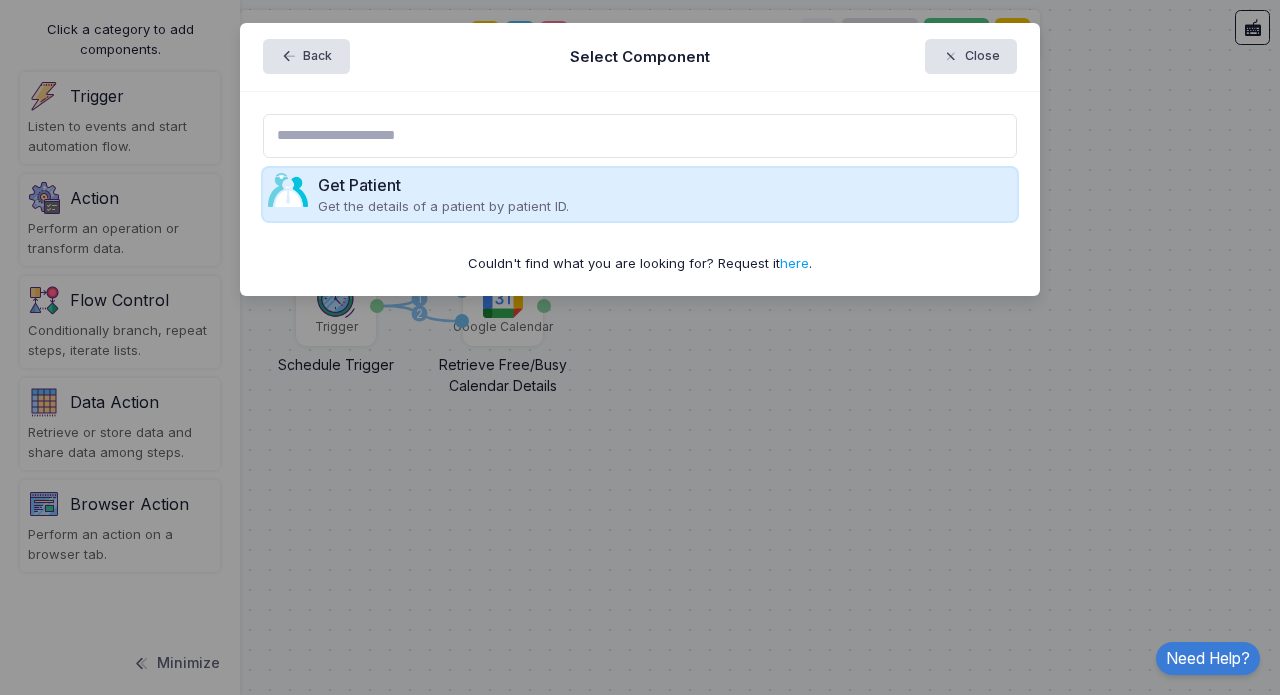 click on "Get Patient" at bounding box center [443, 185] 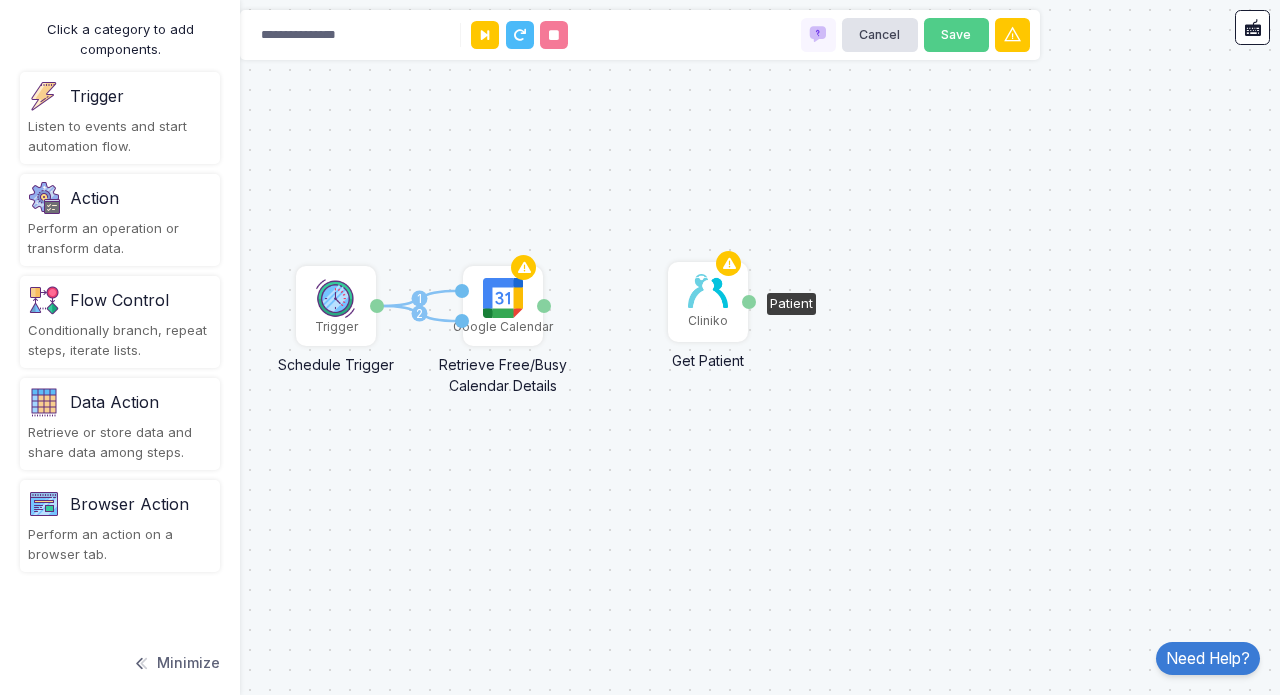 click at bounding box center [708, 291] 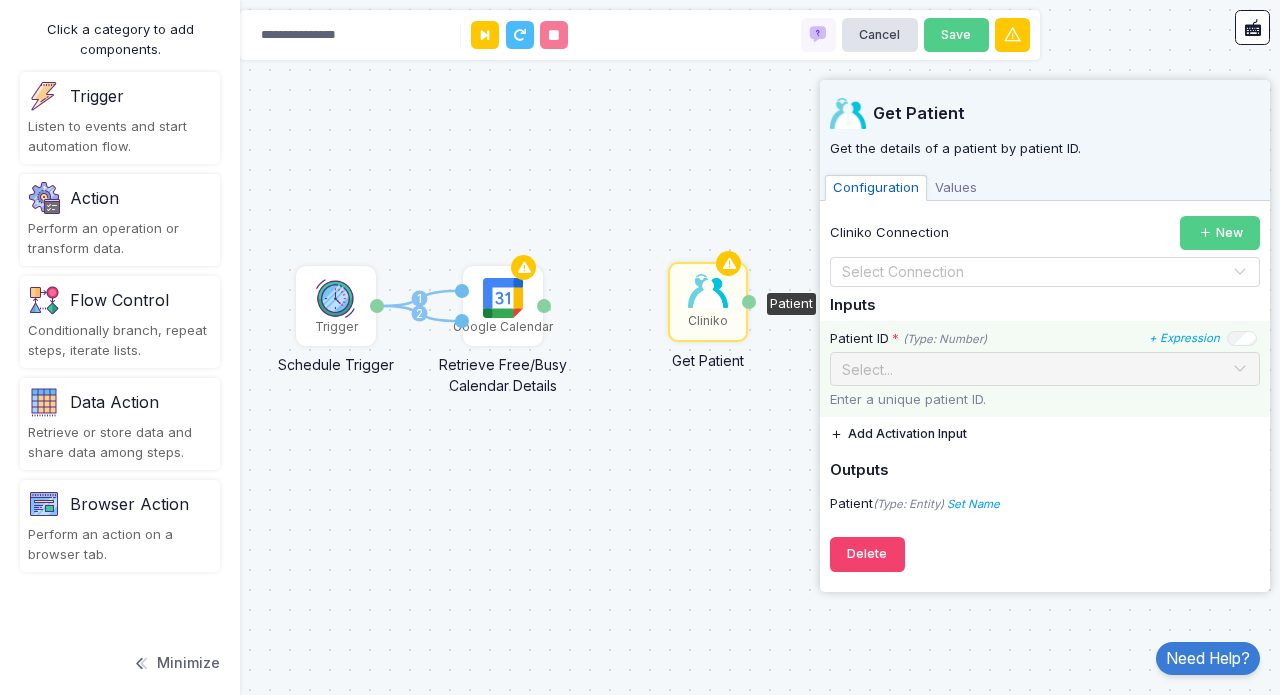 click at bounding box center (1240, 369) 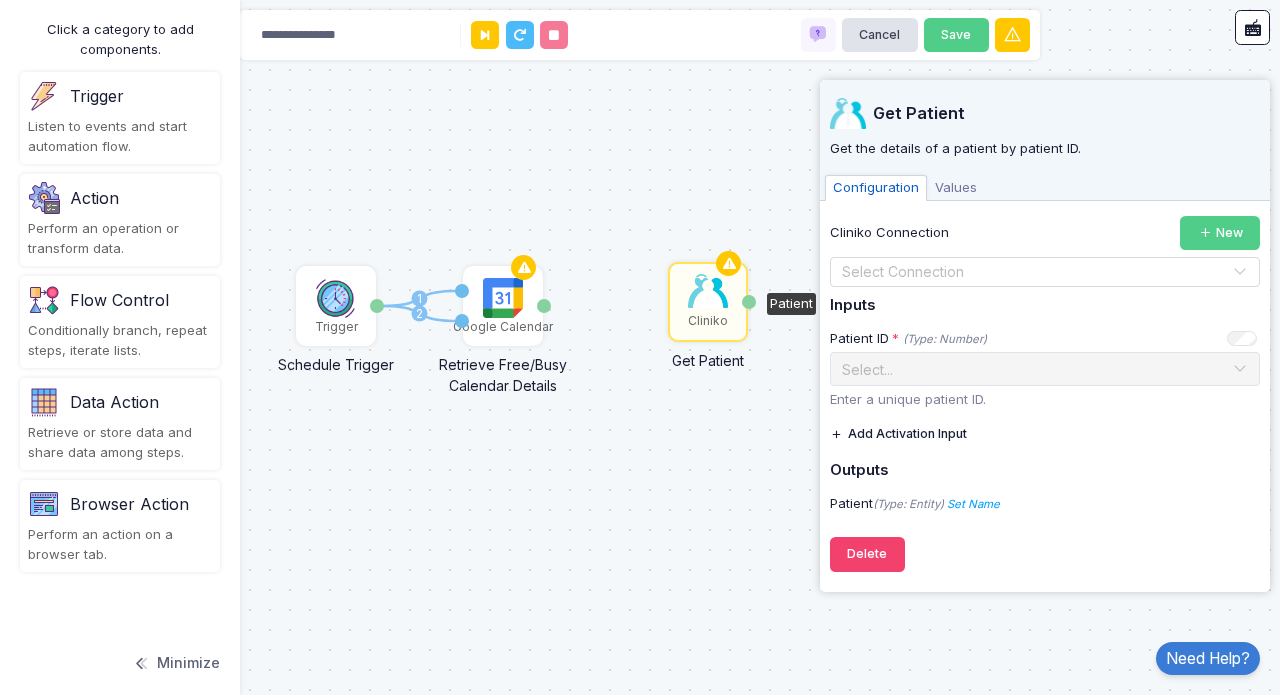 click on "Add Activation Input" at bounding box center [898, 434] 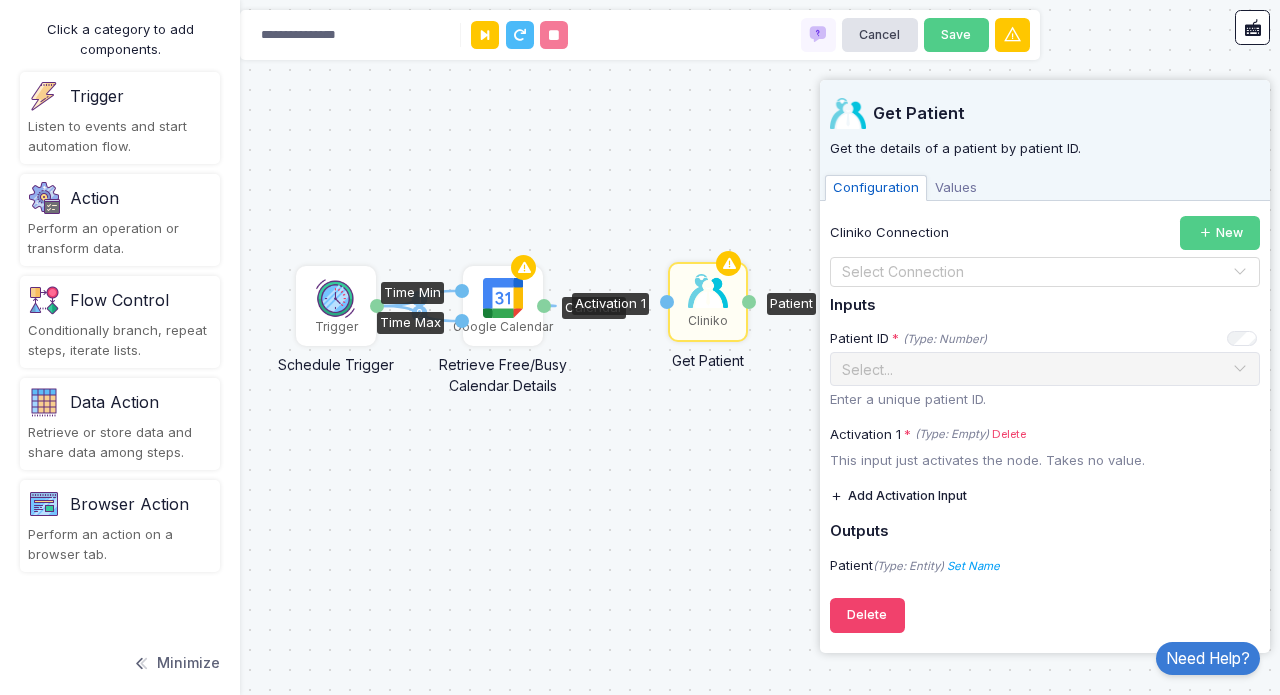 click on "Calendar" at bounding box center [544, 306] 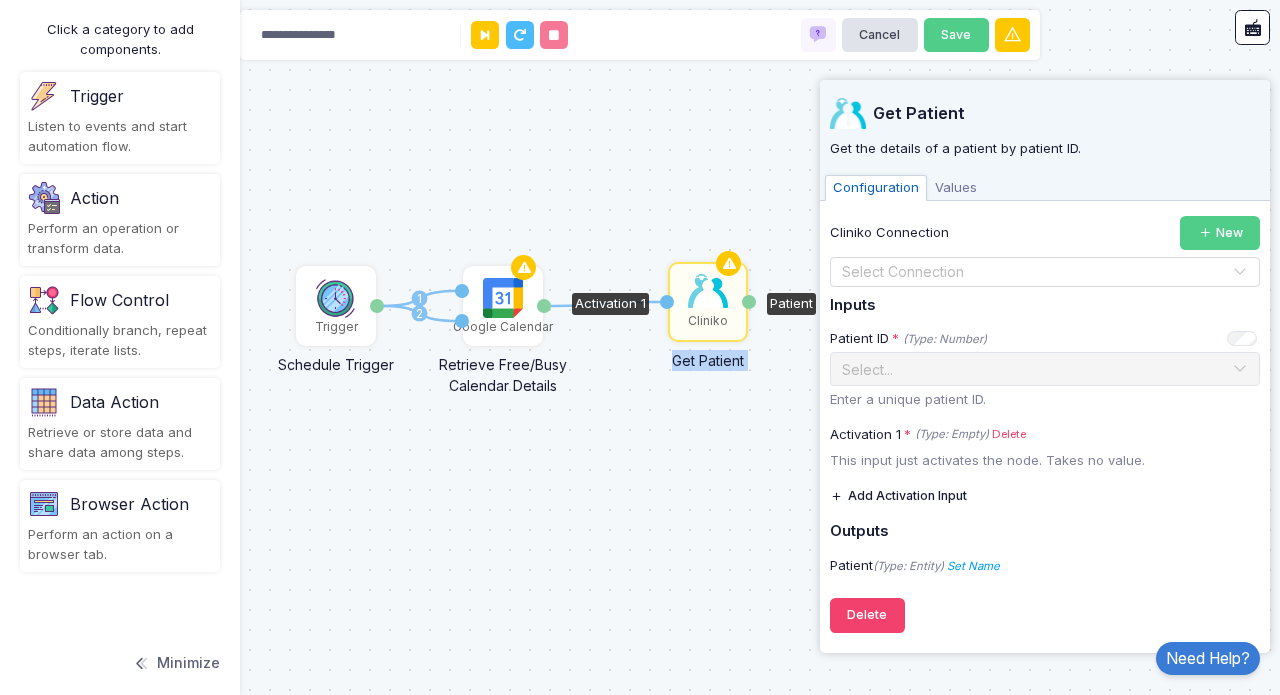 drag, startPoint x: 544, startPoint y: 306, endPoint x: 662, endPoint y: 302, distance: 118.06778 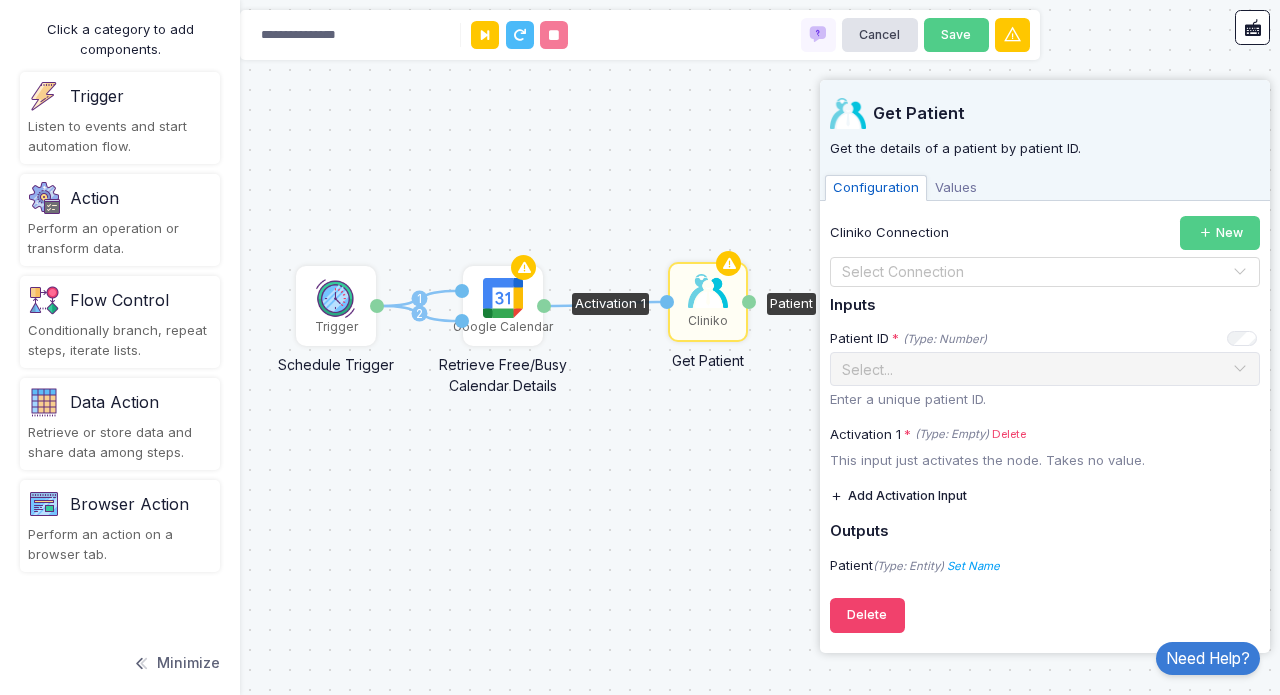 click at bounding box center (1025, 273) 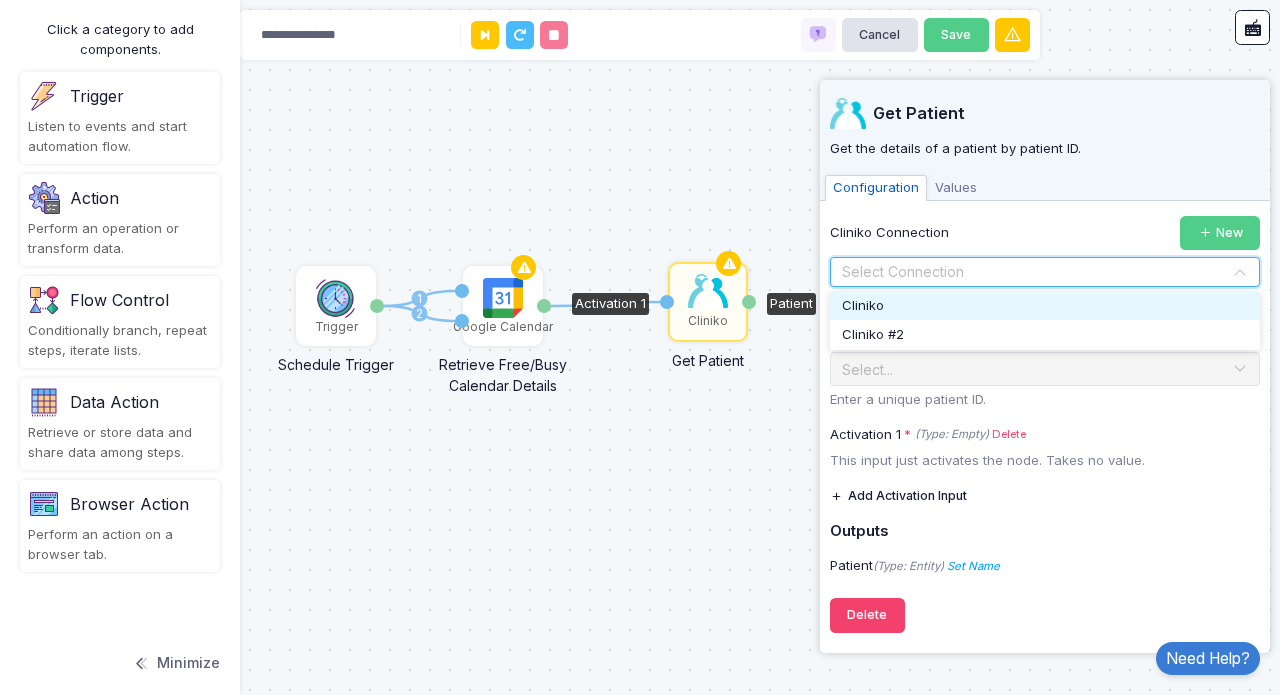 click on "Cliniko" at bounding box center (1045, 306) 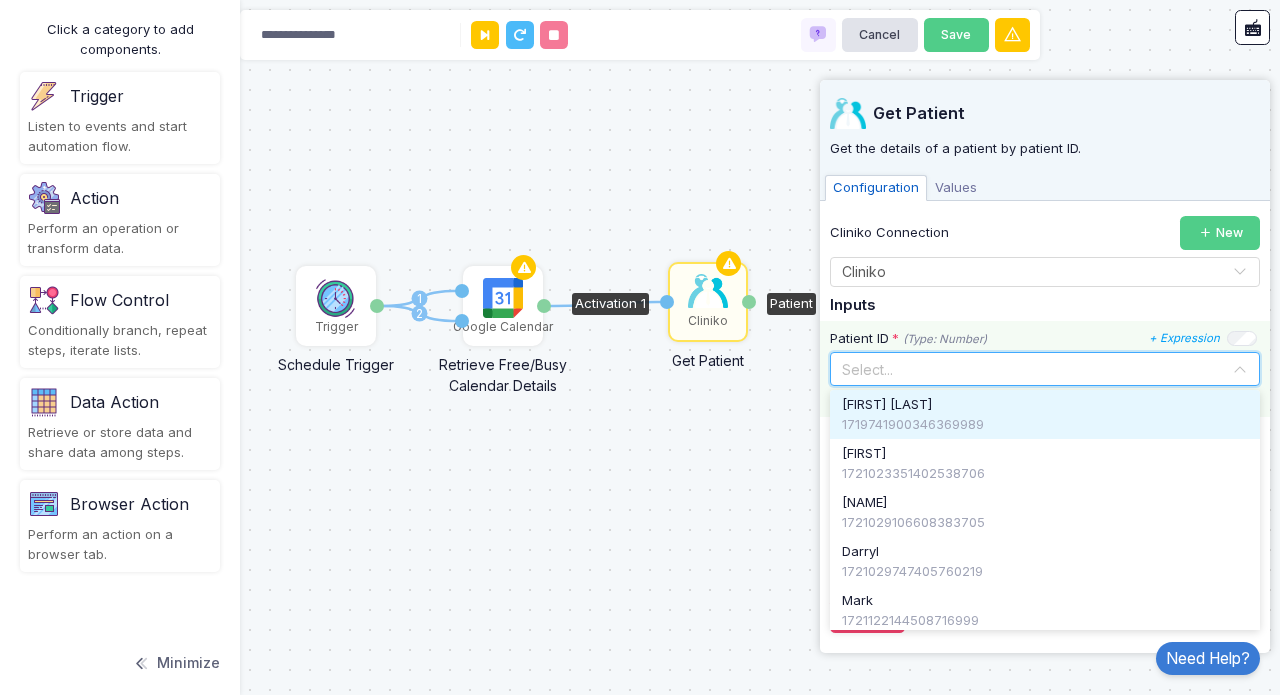 click at bounding box center (1240, 369) 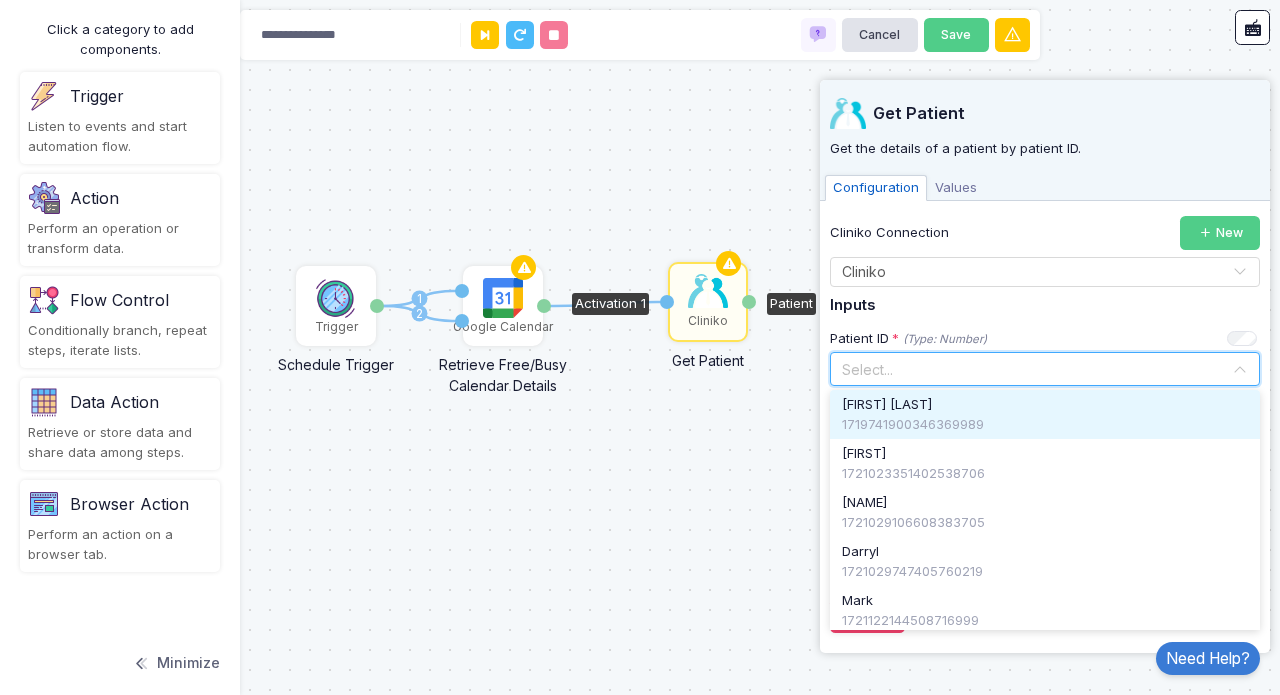 scroll, scrollTop: 0, scrollLeft: 0, axis: both 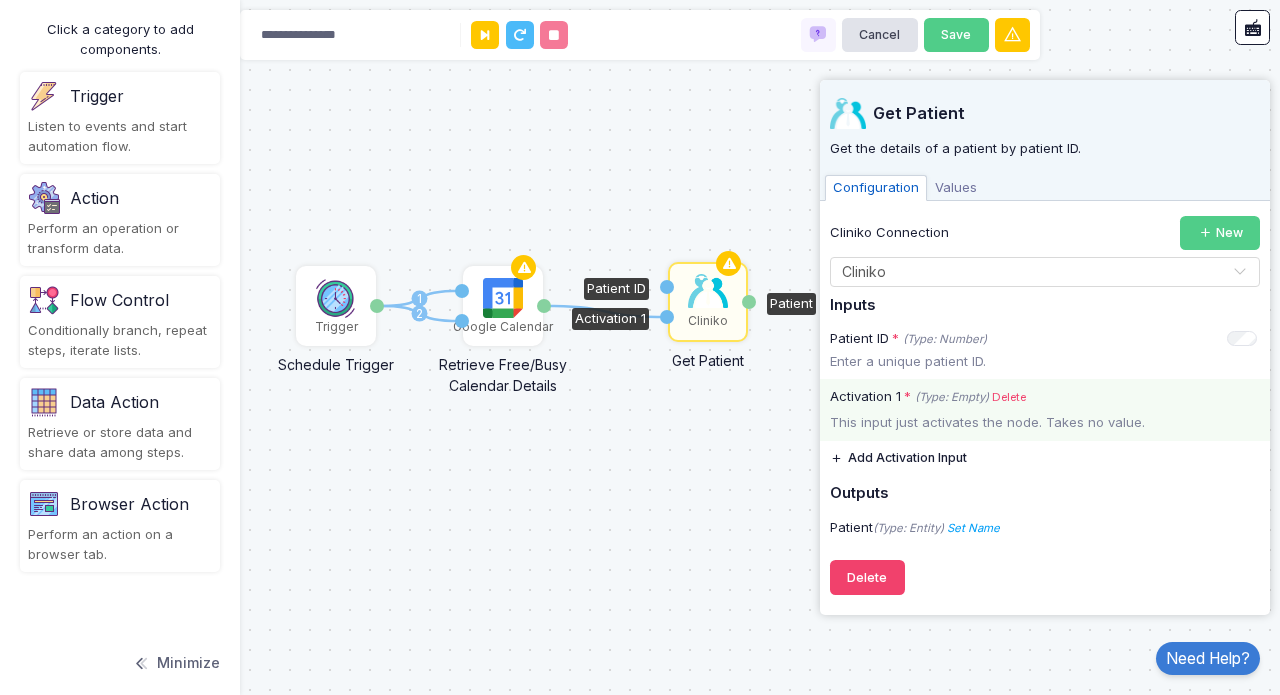 click on "Delete" at bounding box center [1009, 397] 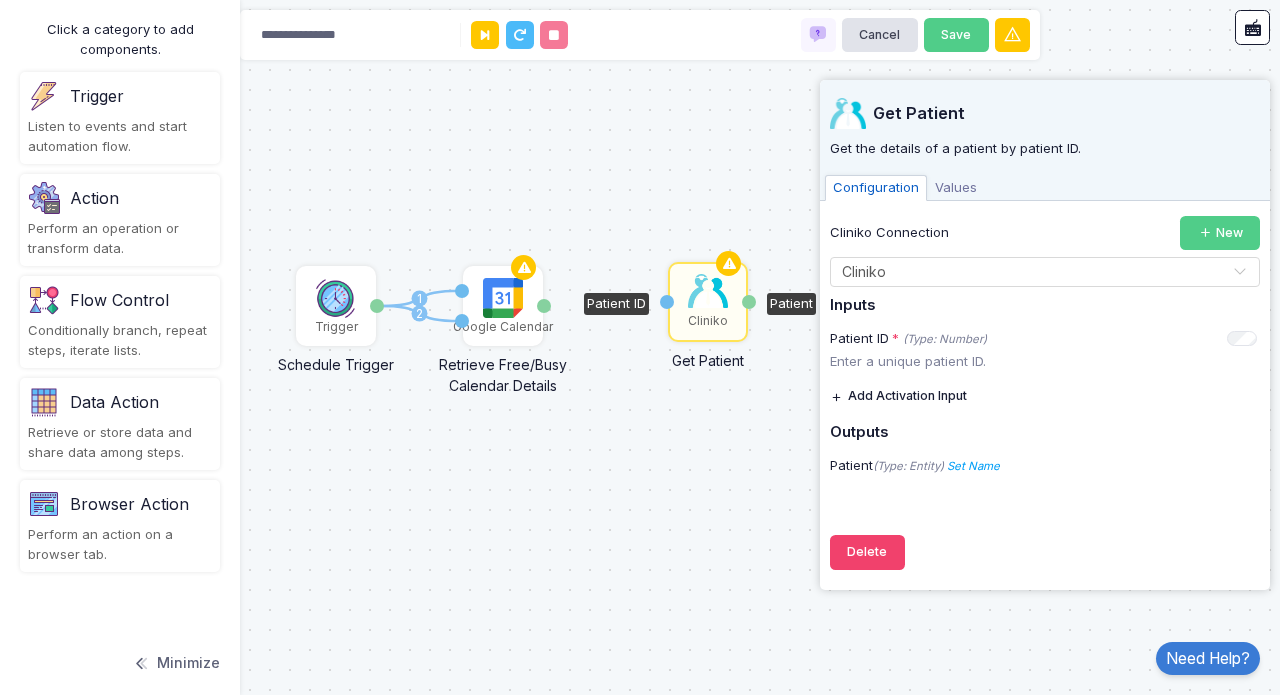 click on "Add Activation Input" at bounding box center (898, 396) 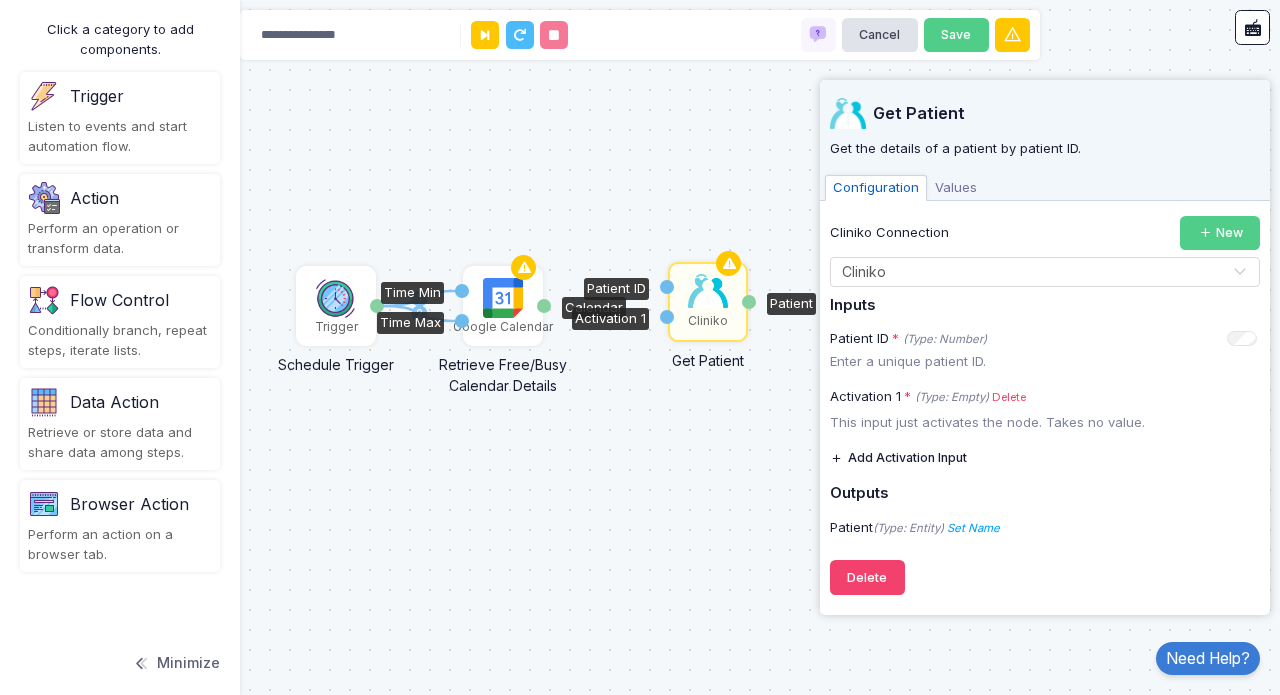 click on "Calendar" at bounding box center [544, 306] 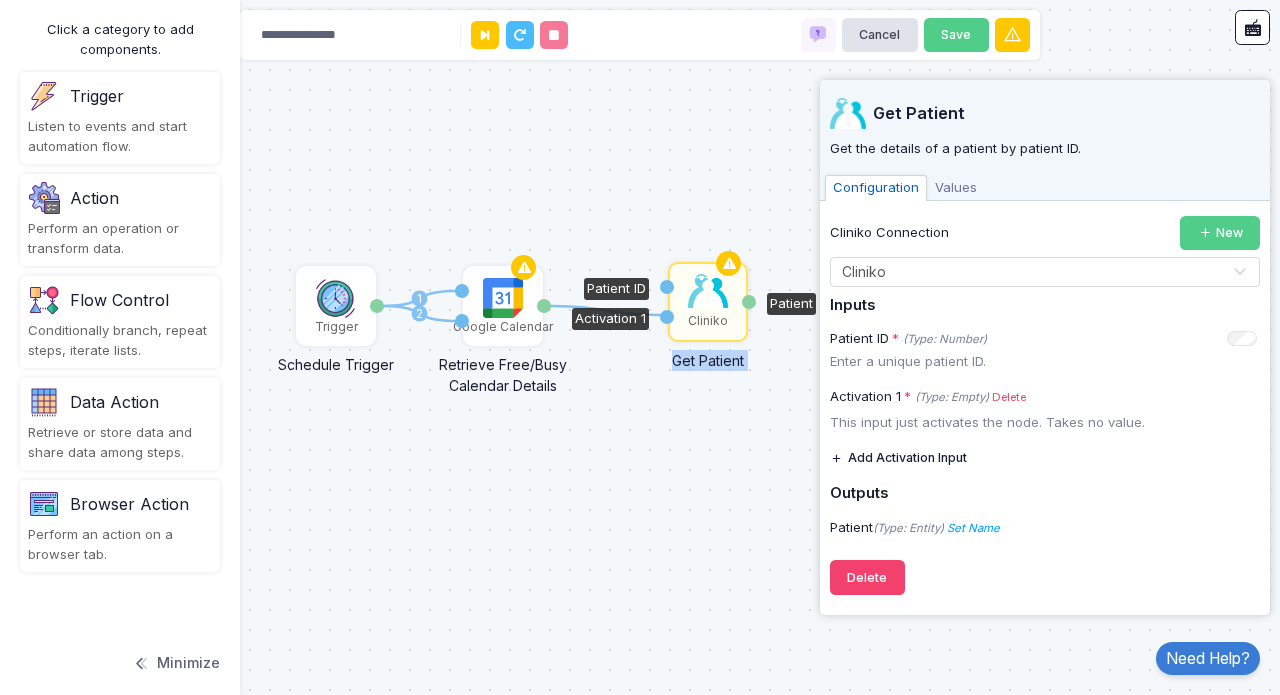 drag, startPoint x: 546, startPoint y: 302, endPoint x: 667, endPoint y: 315, distance: 121.69634 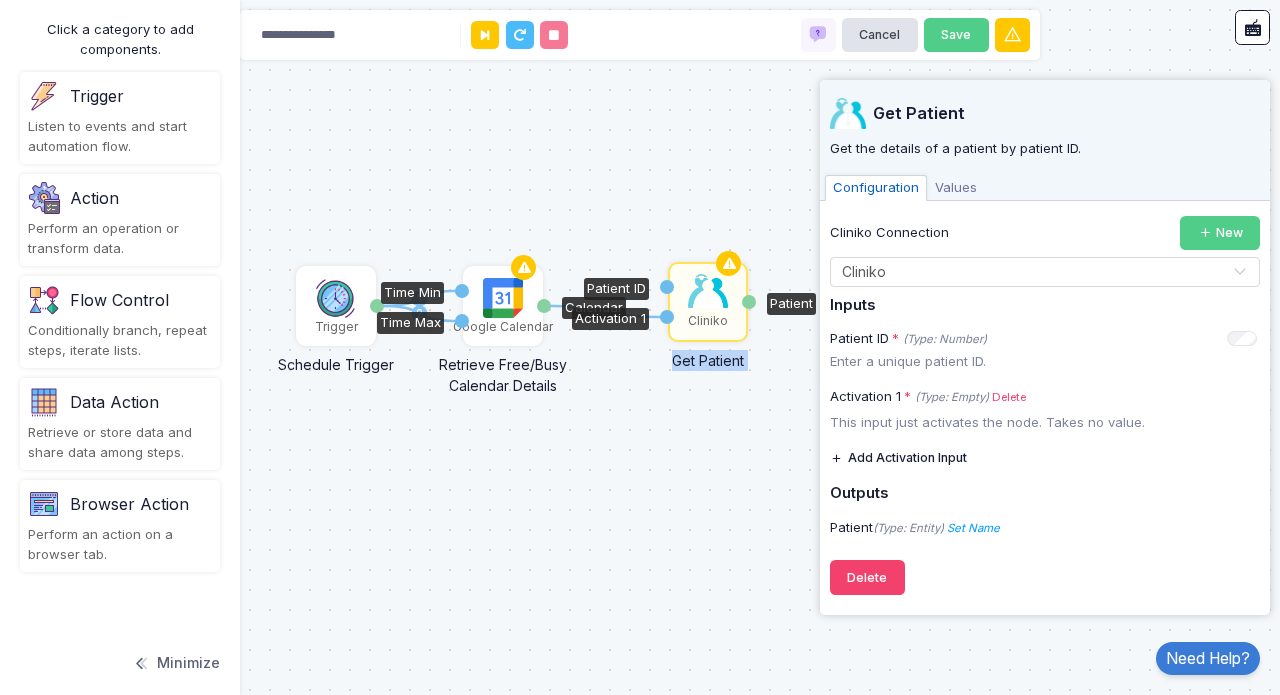 click on "Calendar" at bounding box center (544, 306) 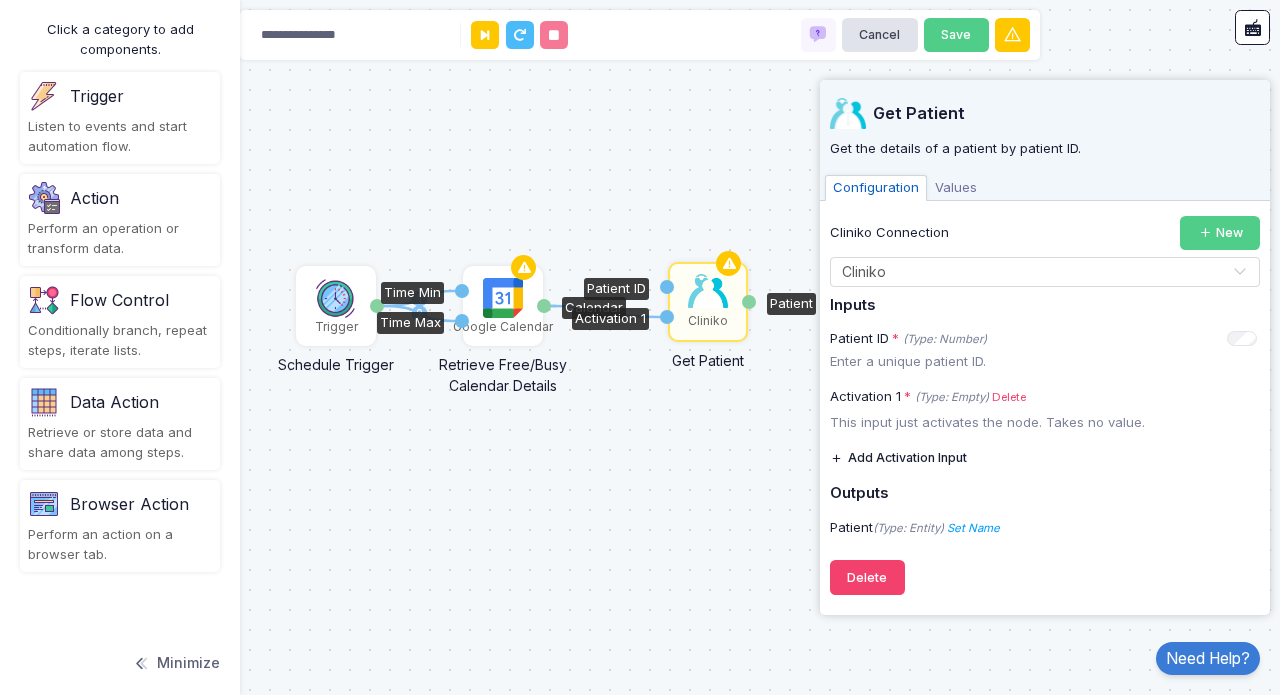 click on "Calendar" at bounding box center (544, 306) 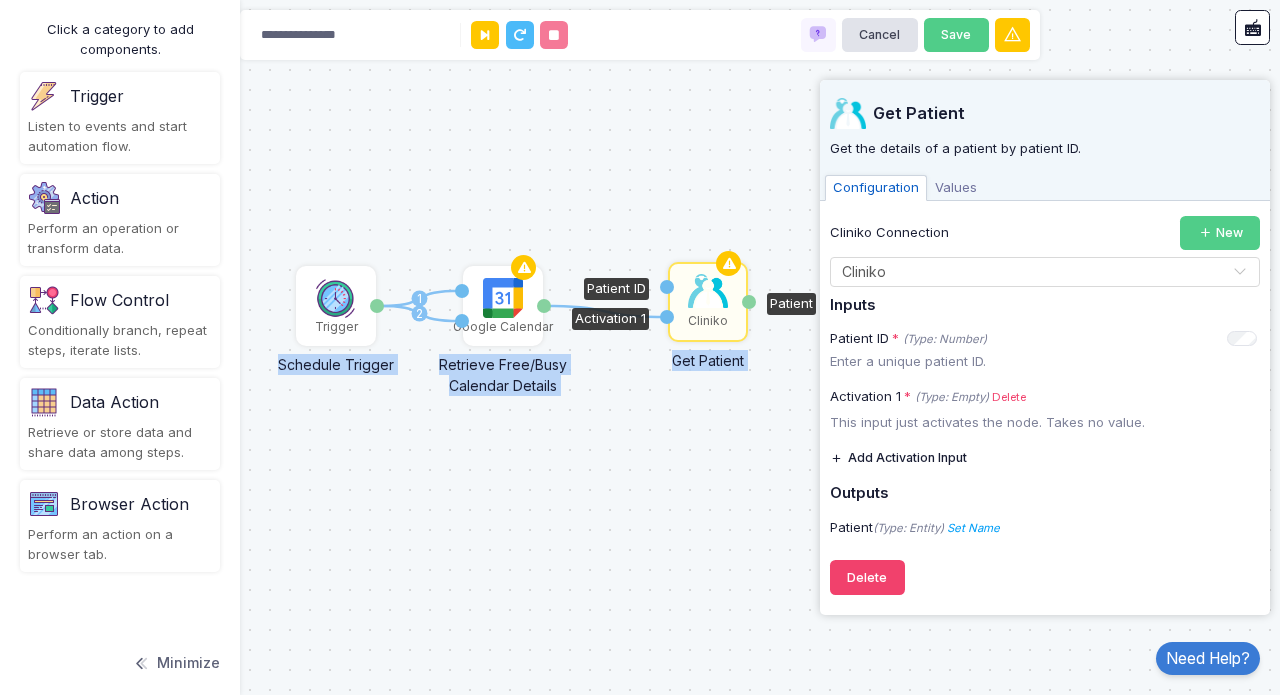 drag, startPoint x: 665, startPoint y: 285, endPoint x: 558, endPoint y: 304, distance: 108.67382 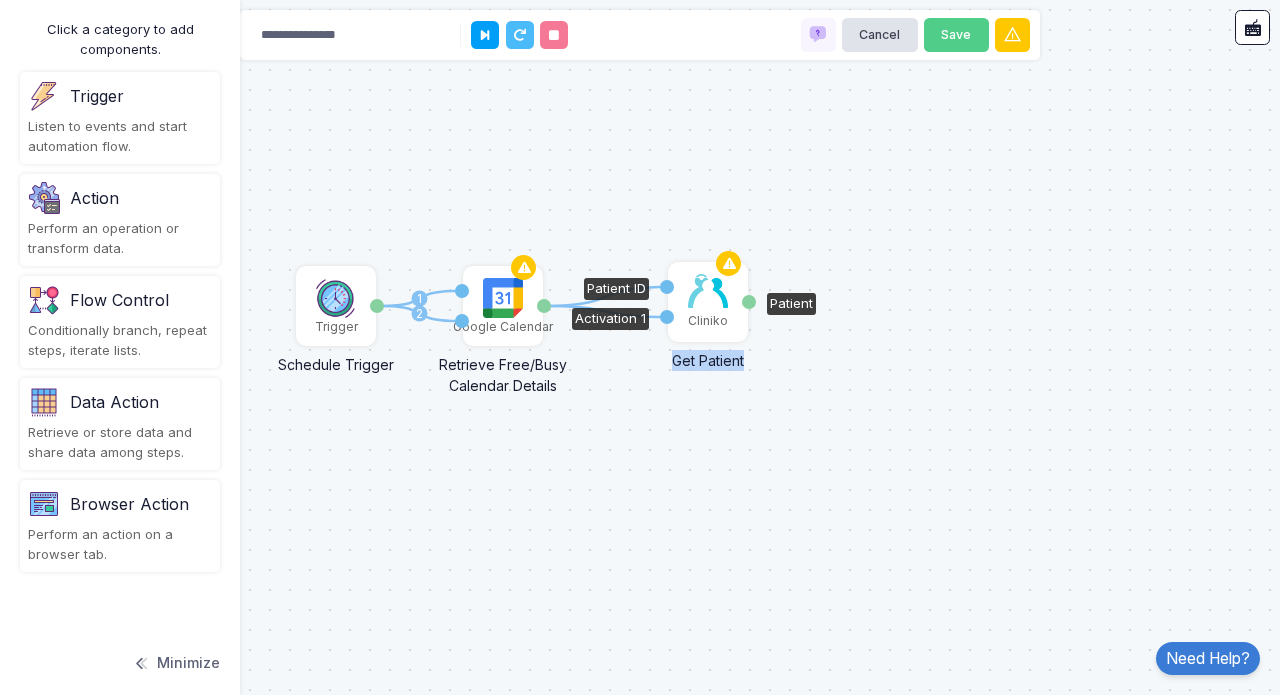 drag, startPoint x: 545, startPoint y: 304, endPoint x: 669, endPoint y: 287, distance: 125.1599 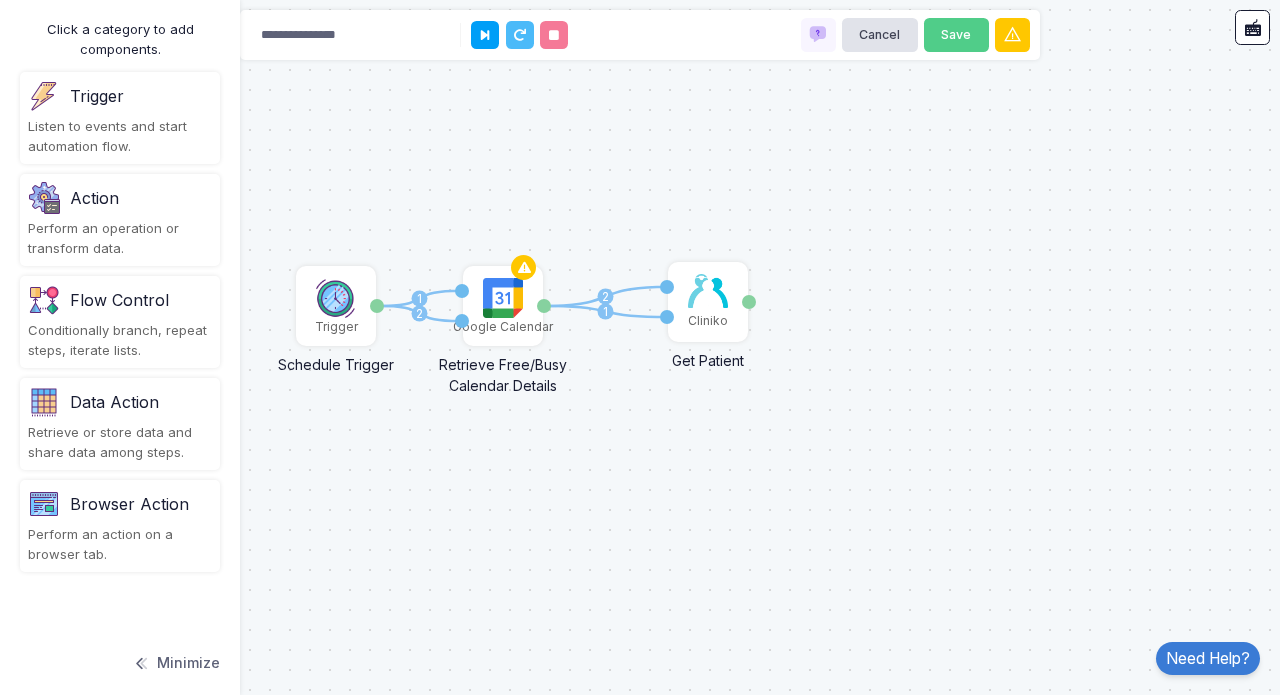 click on "1 2 1 2 Trigger Schedule Trigger Date Google Calendar Retrieve Free/Busy Calendar Details Time Min Time Max Calendar Cliniko Get Patient Patient ID Activation 1 Patient" at bounding box center [640, 347] 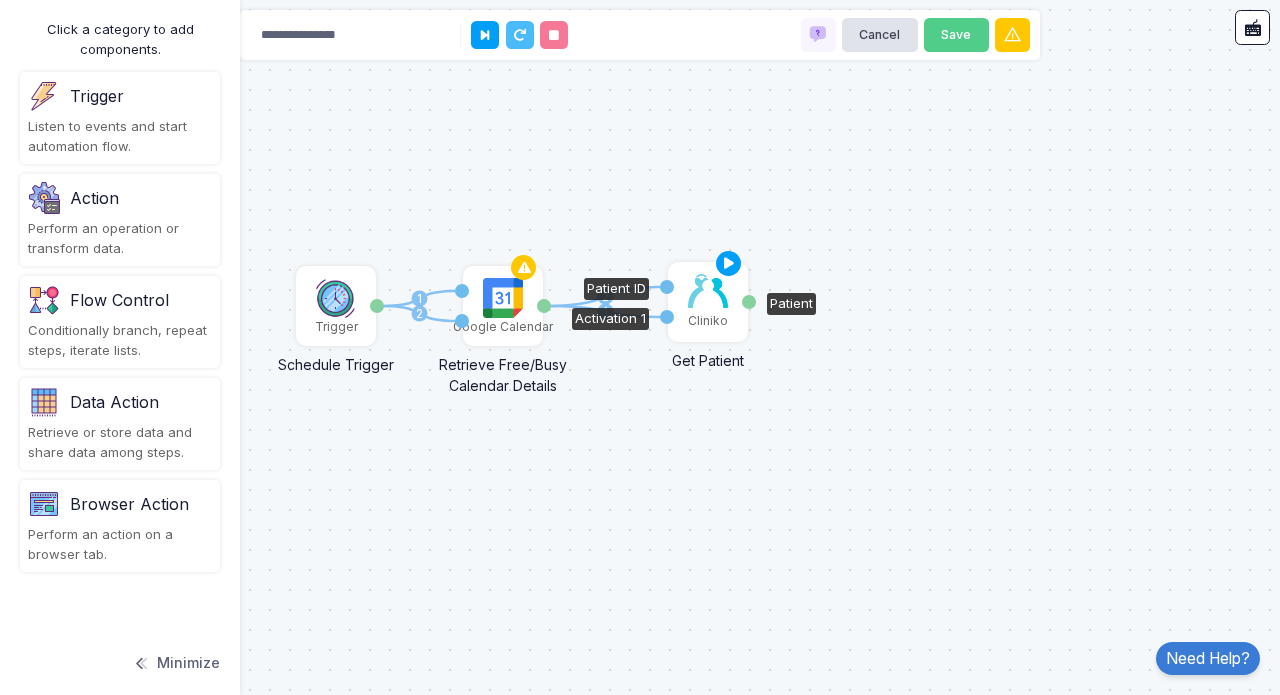 click on "Cliniko" at bounding box center [708, 302] 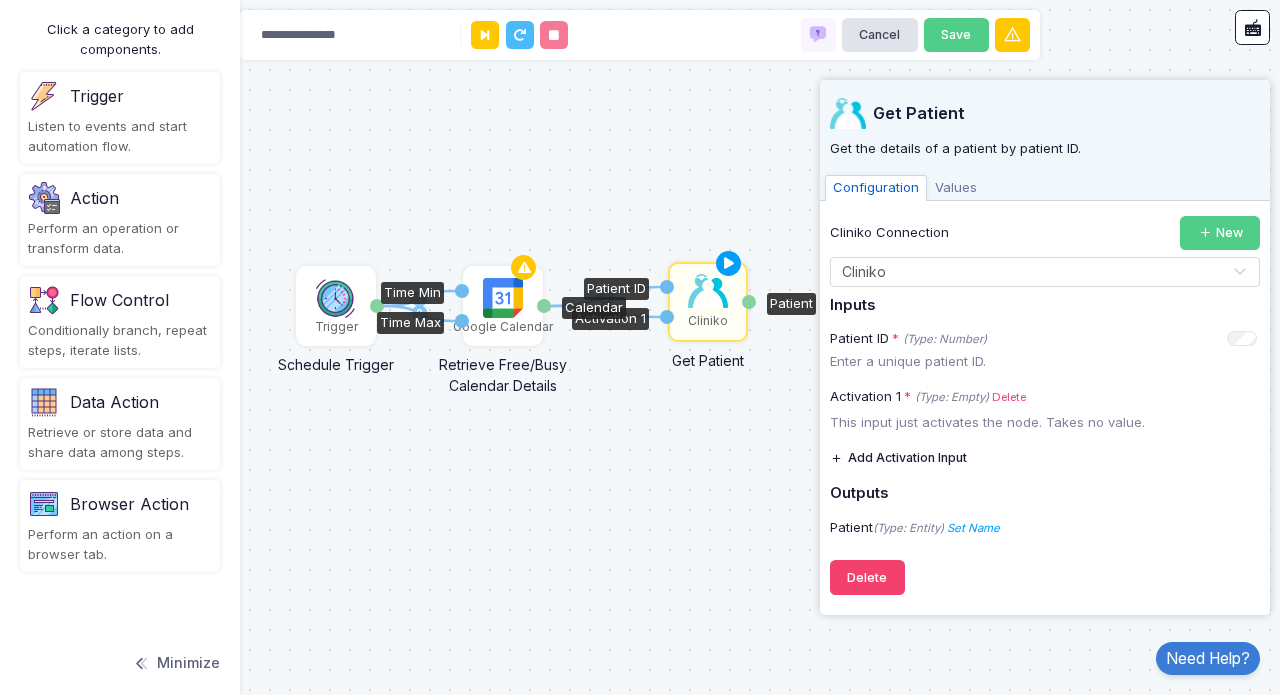 click at bounding box center [503, 298] 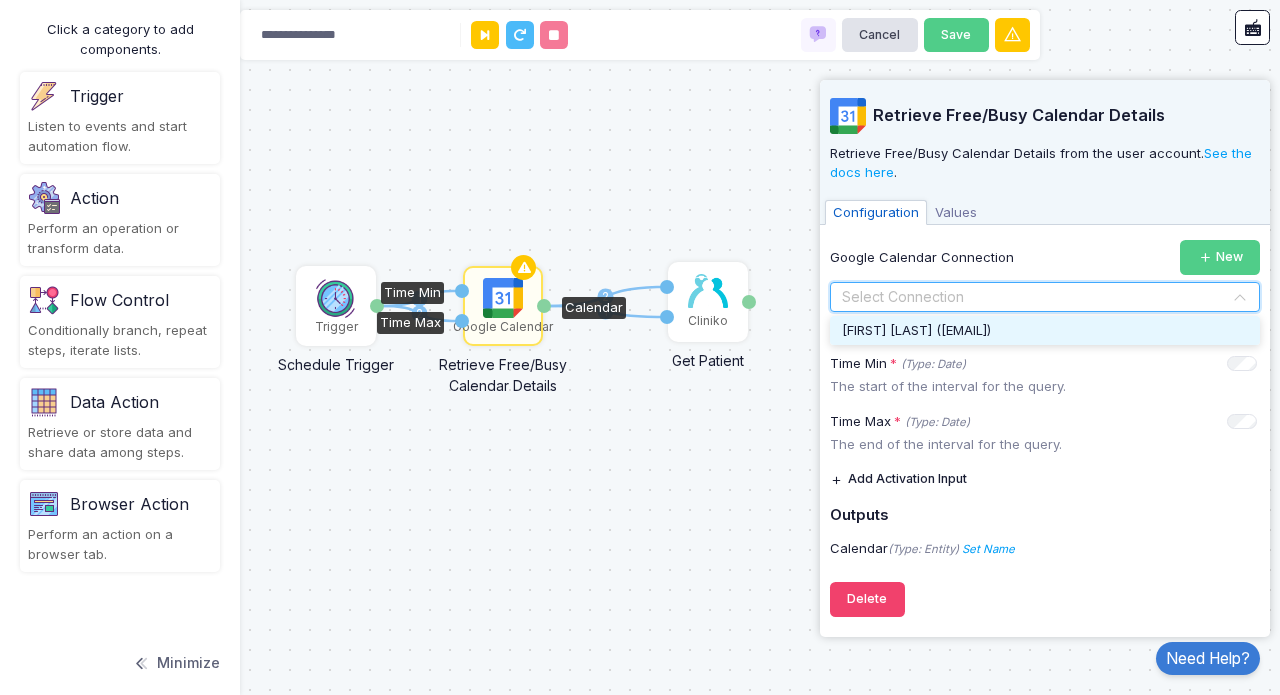 click at bounding box center (1025, 298) 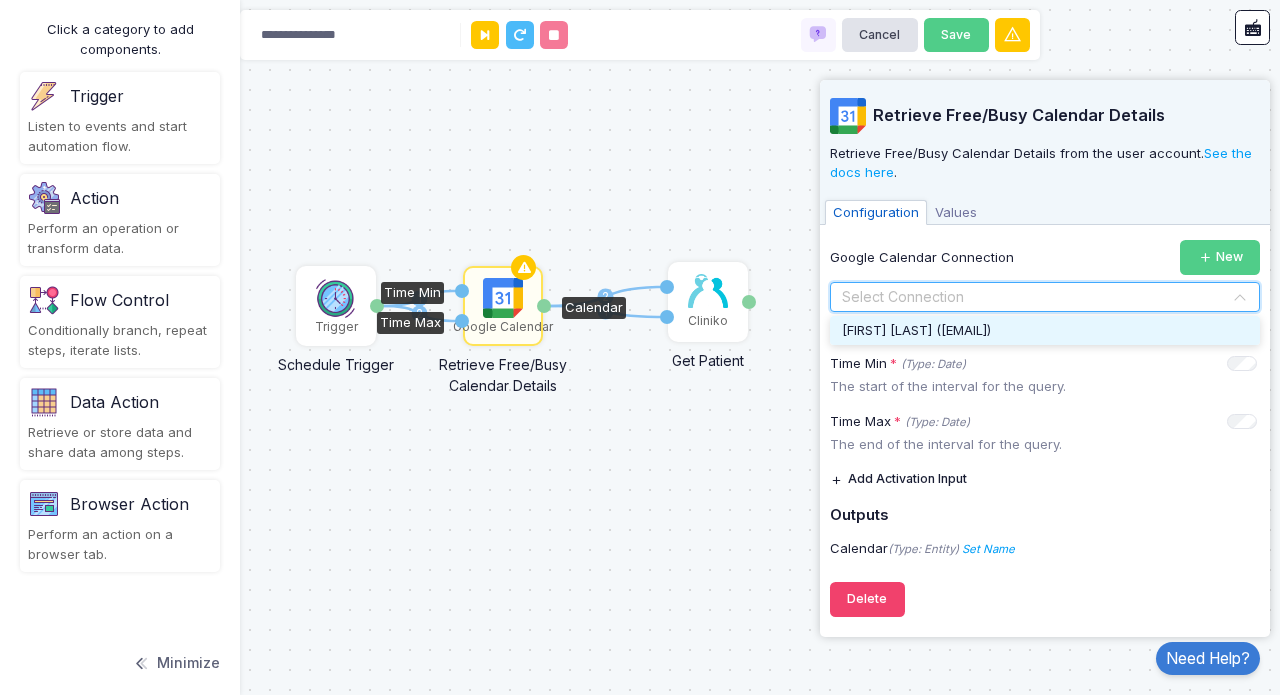 click on "[FIRST] [LAST] ([EMAIL])" at bounding box center (916, 330) 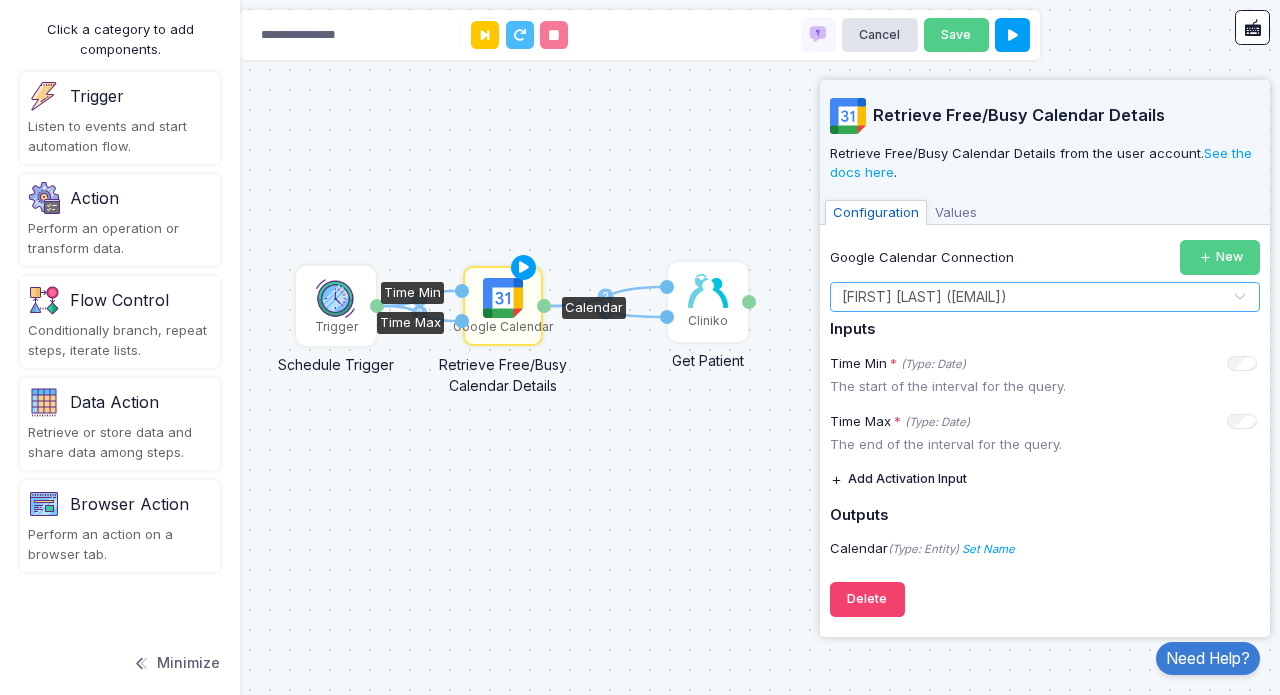 click on "1 2 1 2 Trigger Schedule Trigger Date Google Calendar Retrieve Free/Busy Calendar Details Time Min Time Max Calendar Cliniko Get Patient Patient ID Activation 1 Patient" at bounding box center (640, 347) 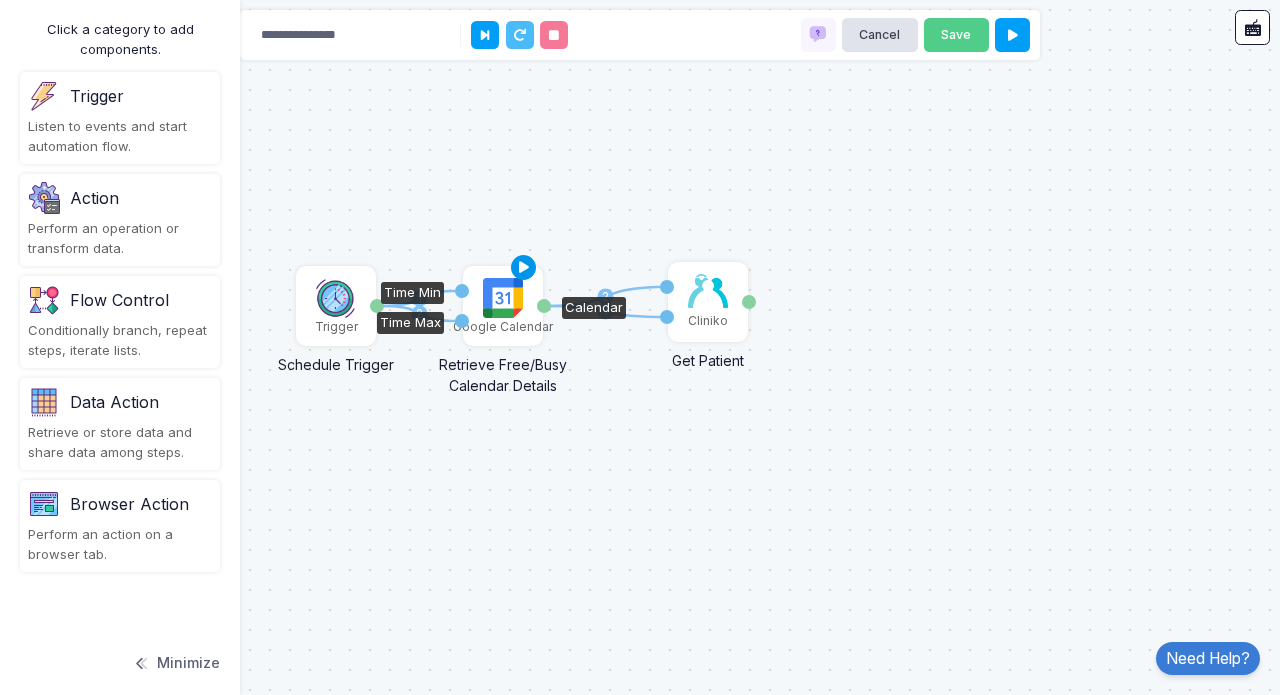 click at bounding box center (524, 268) 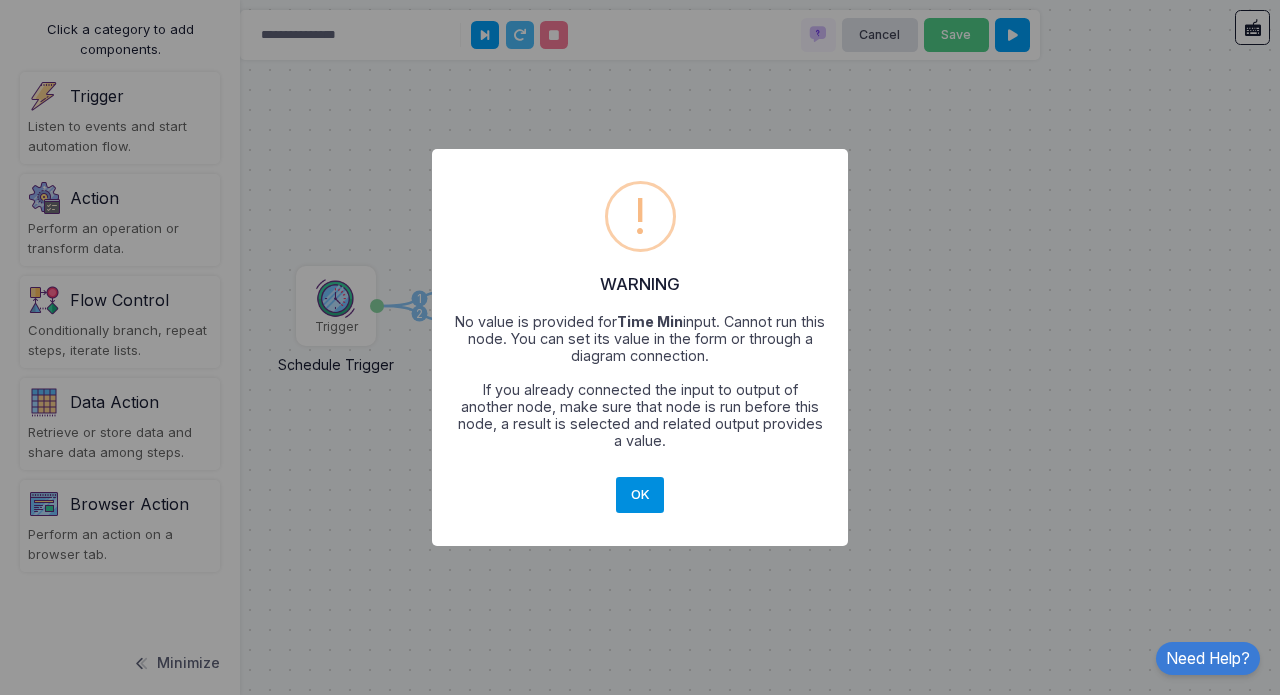 click on "OK" at bounding box center (640, 495) 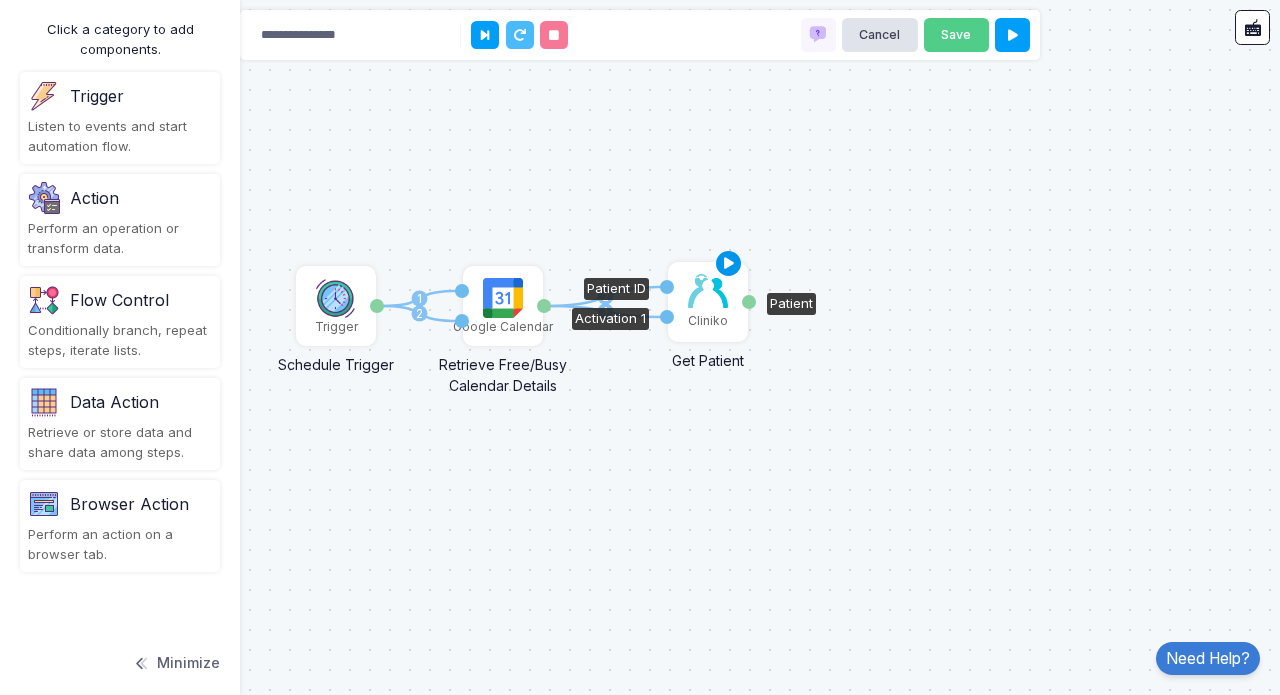 click at bounding box center [729, 264] 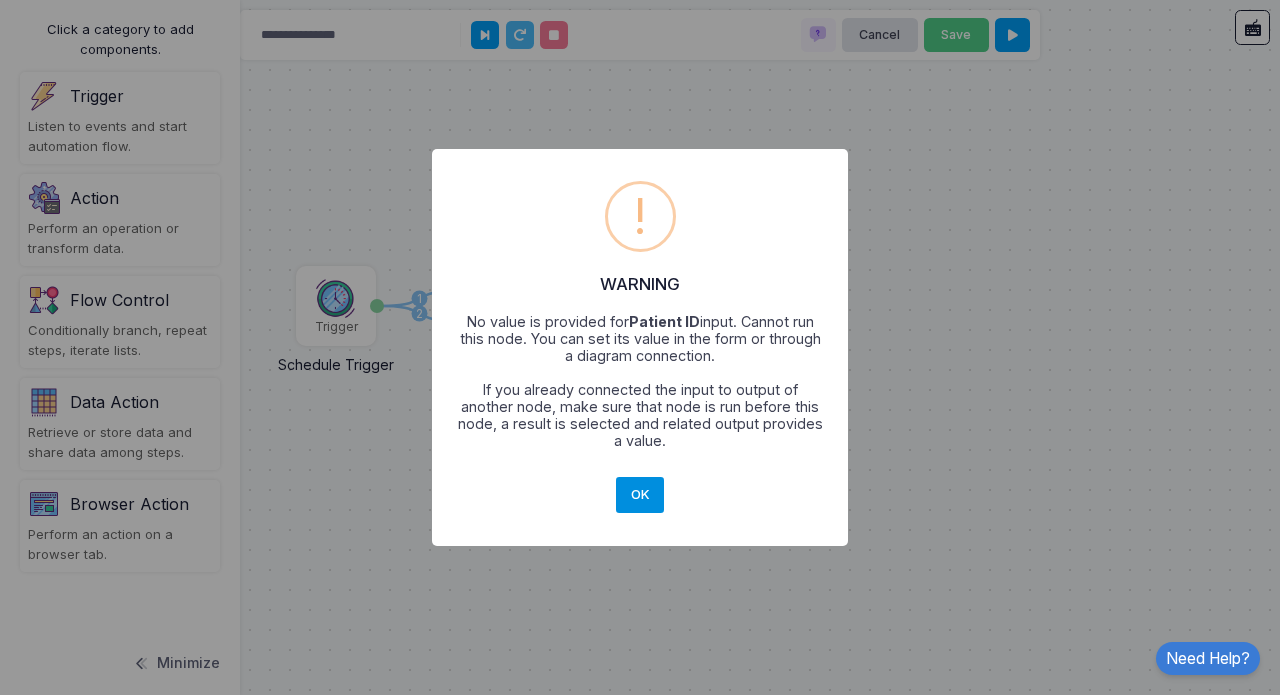 click on "OK" at bounding box center [640, 495] 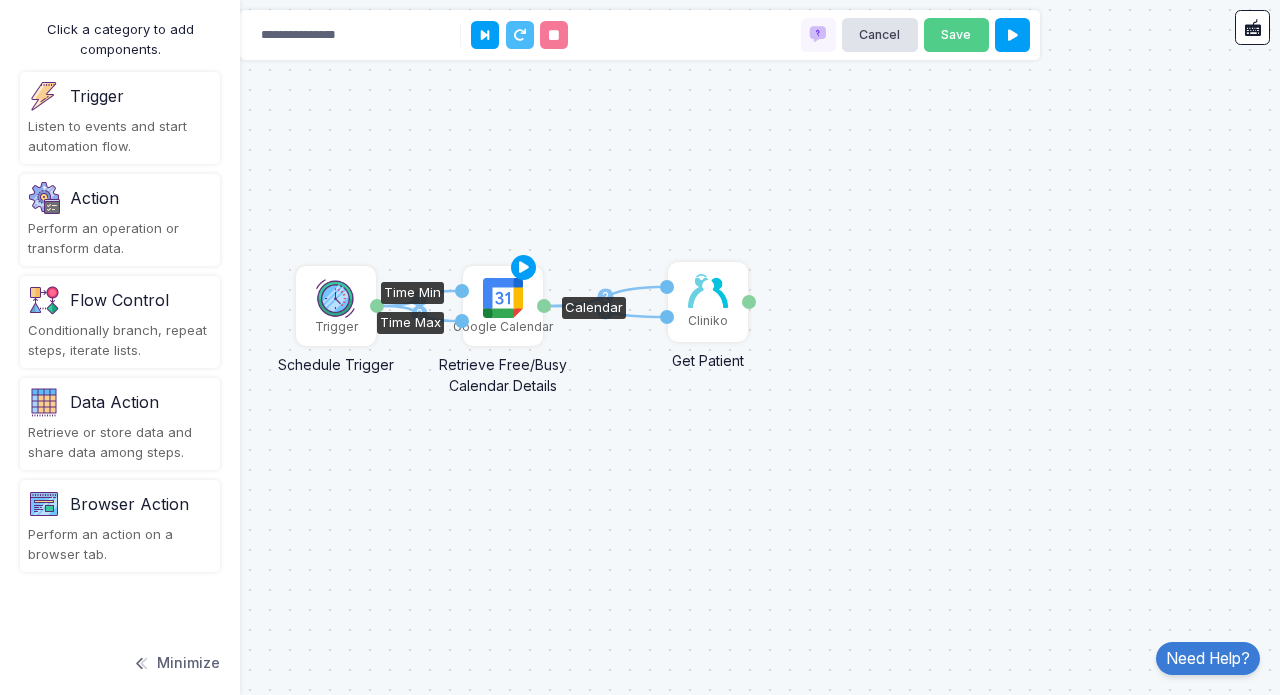 click at bounding box center (503, 298) 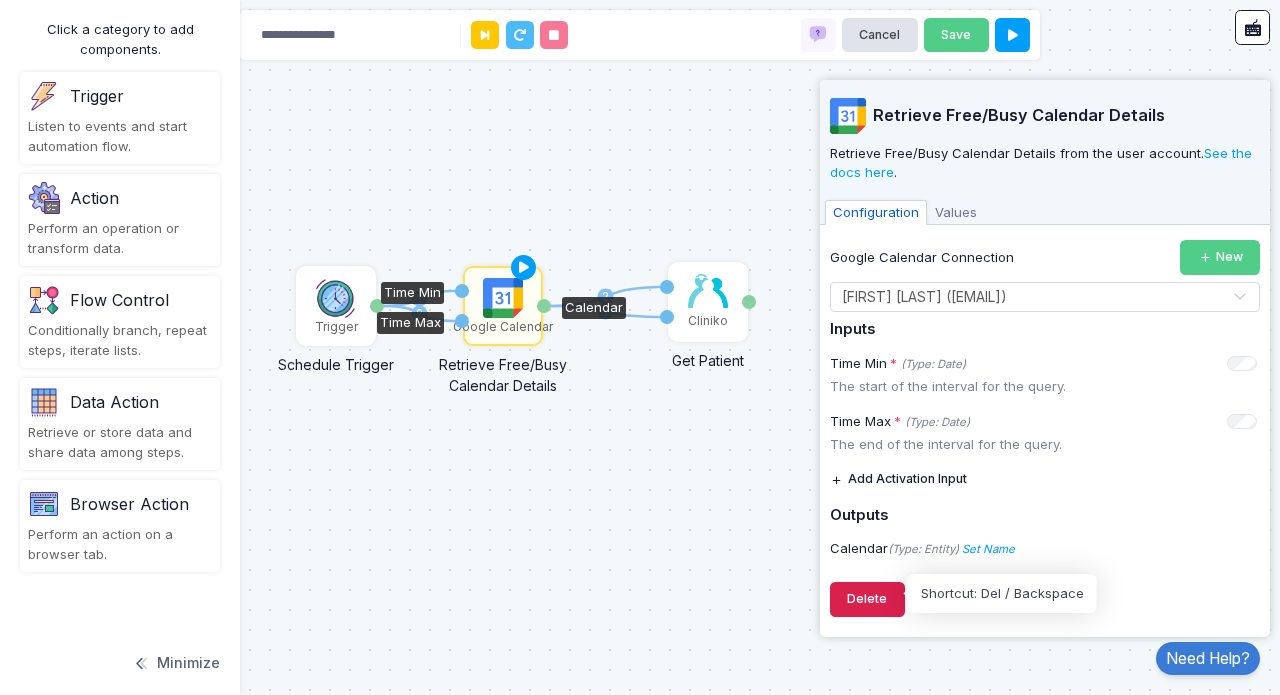 click on "Delete" at bounding box center [867, 599] 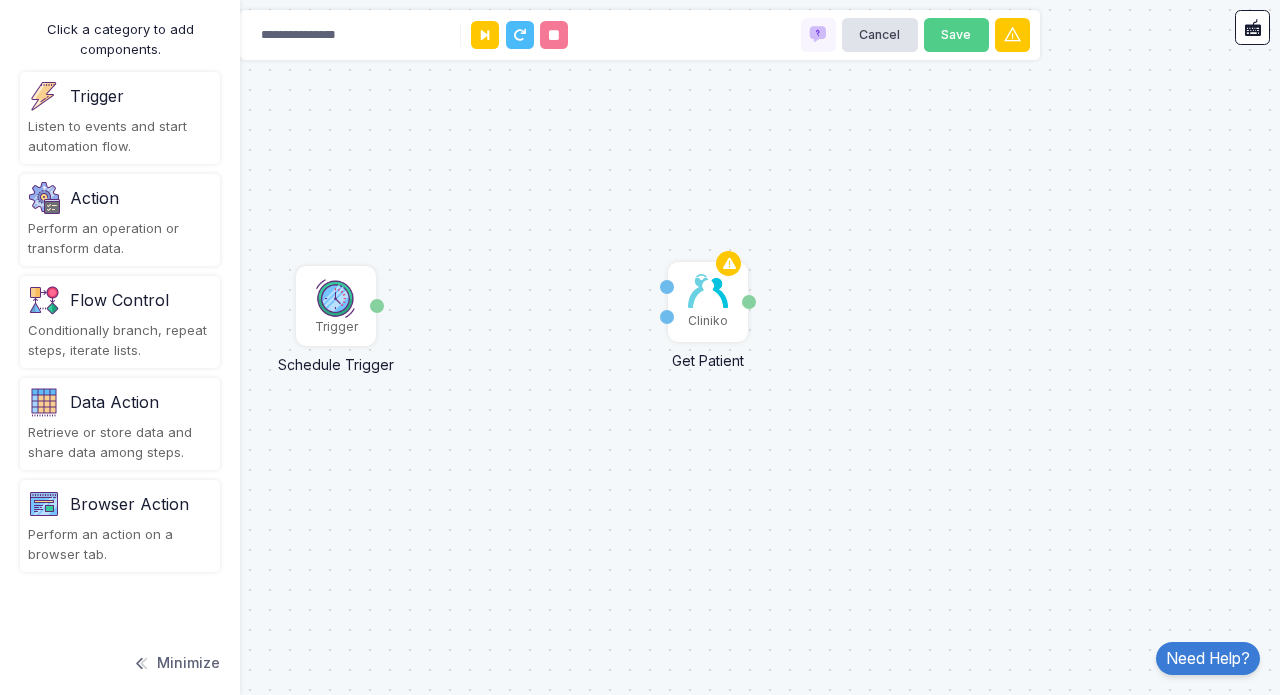 click on "Perform an operation or transform data." at bounding box center [120, 136] 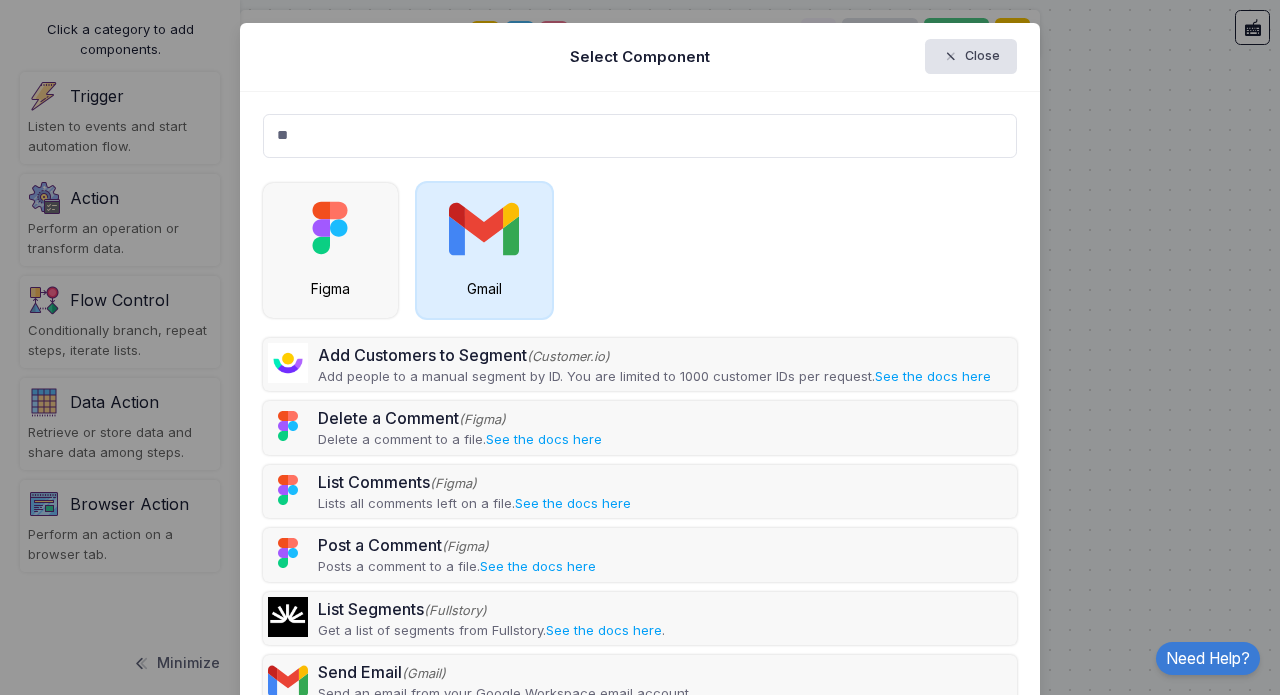 click at bounding box center [330, 228] 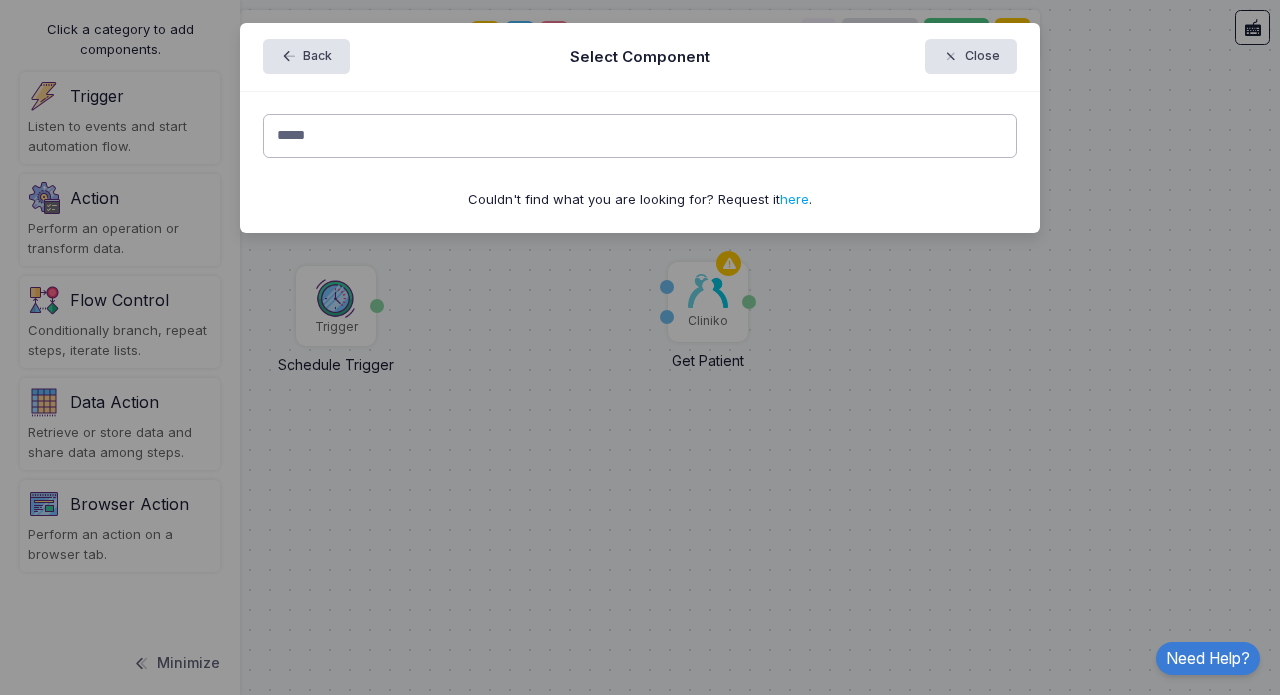 drag, startPoint x: 509, startPoint y: 129, endPoint x: 241, endPoint y: 133, distance: 268.02985 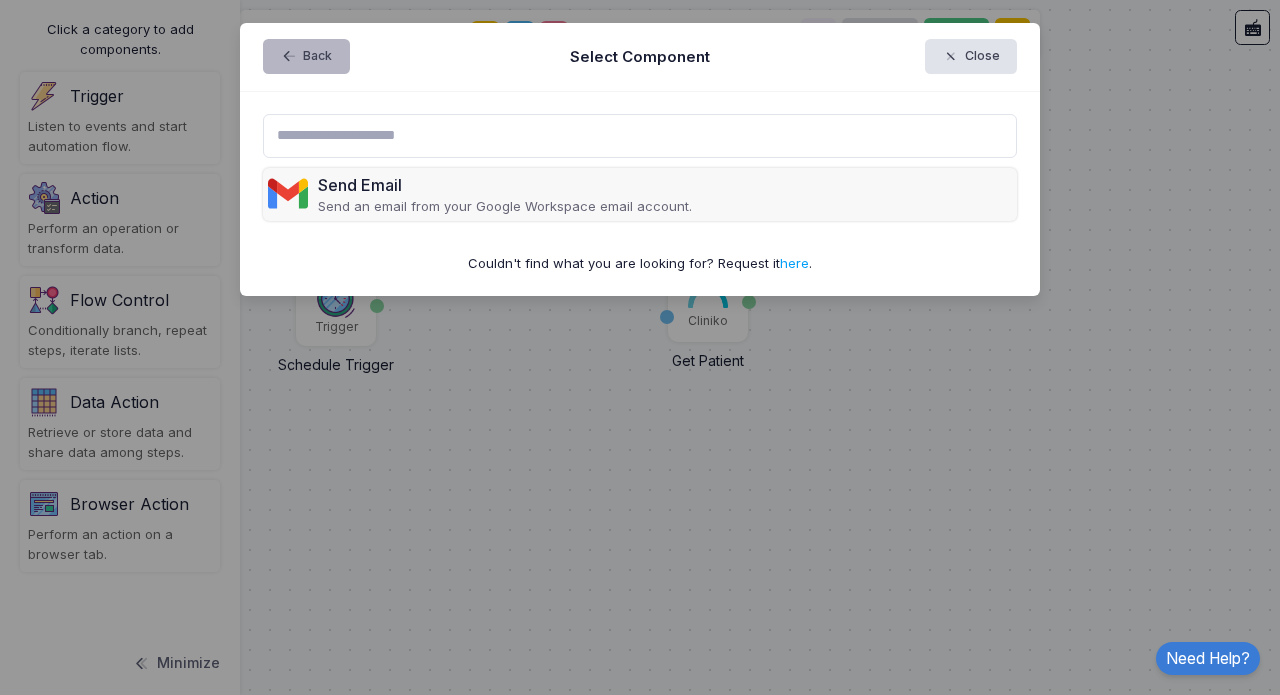 click at bounding box center [291, 57] 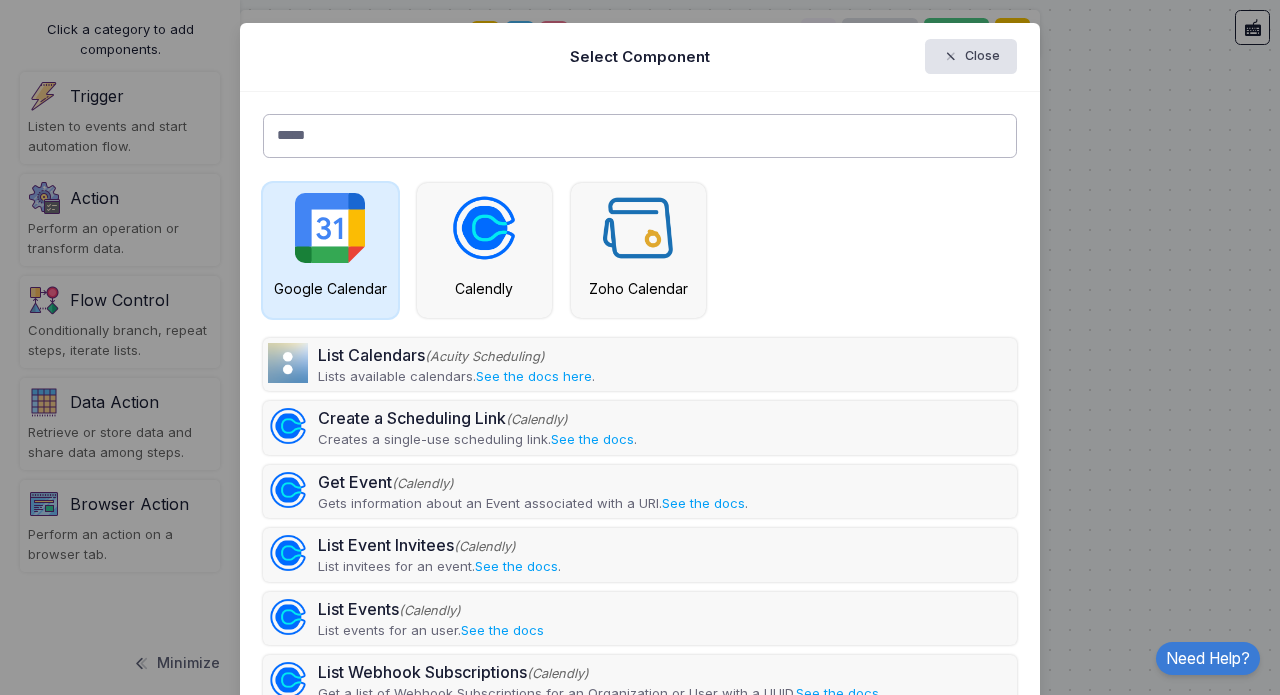 type on "*****" 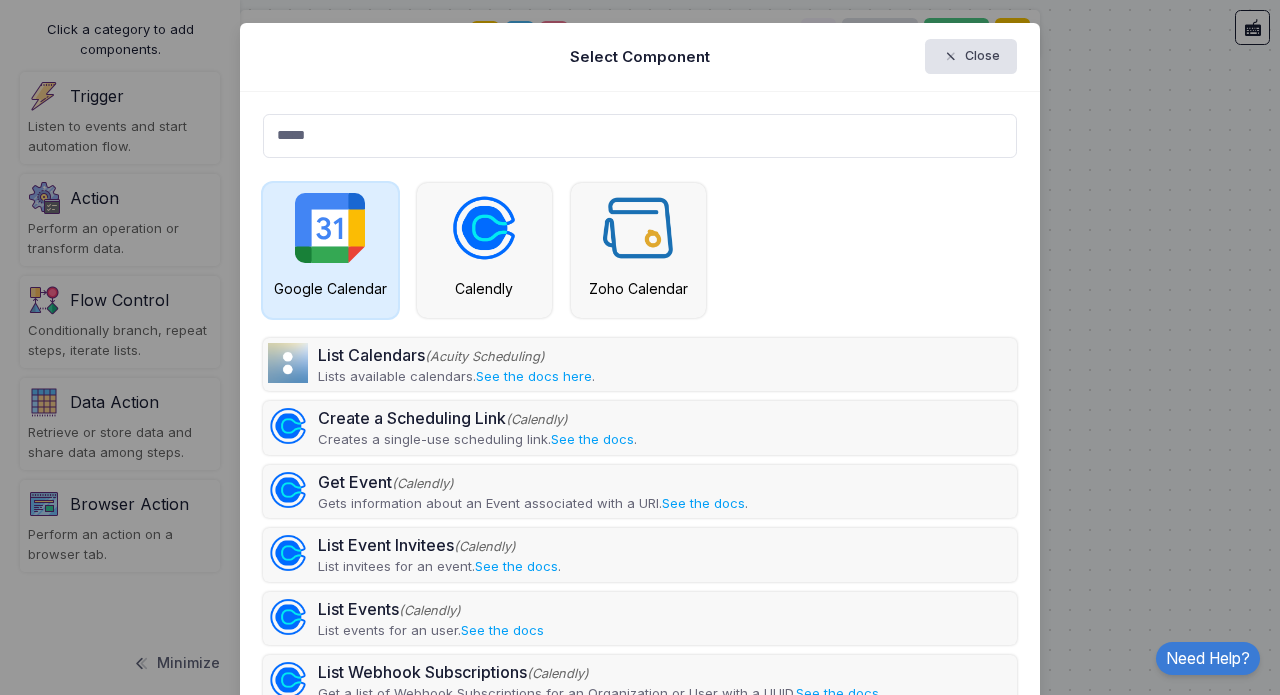 click at bounding box center (330, 228) 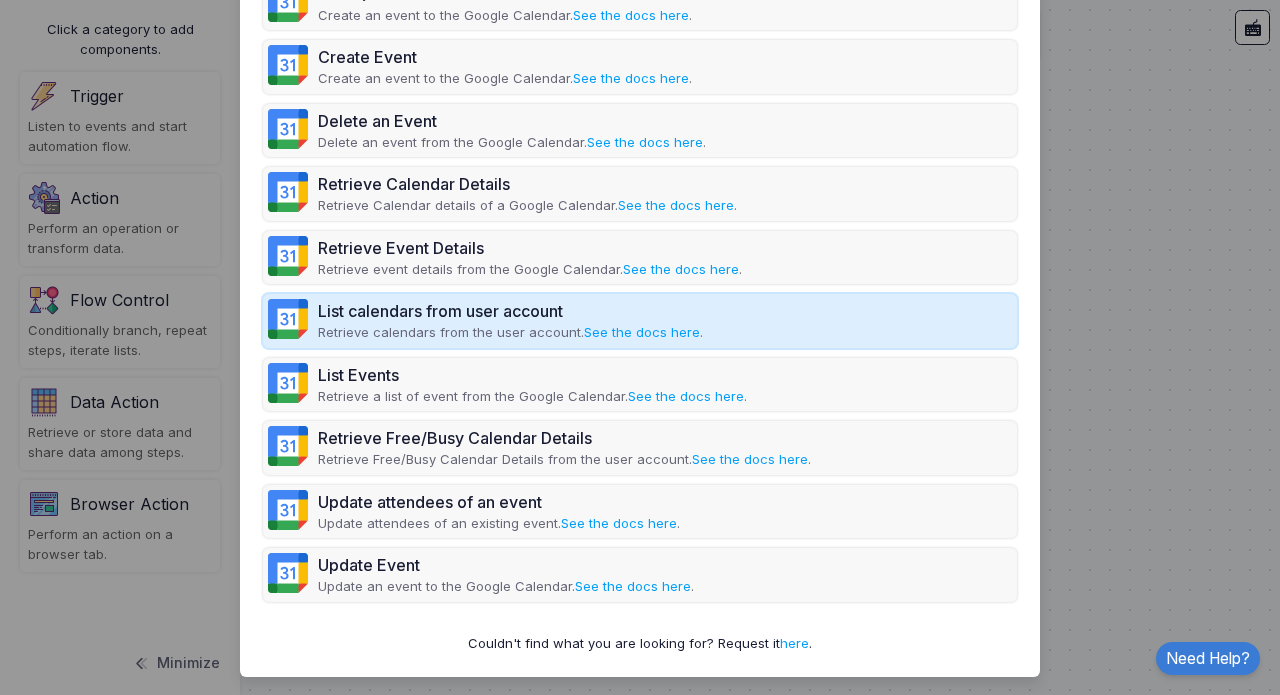 scroll, scrollTop: 183, scrollLeft: 0, axis: vertical 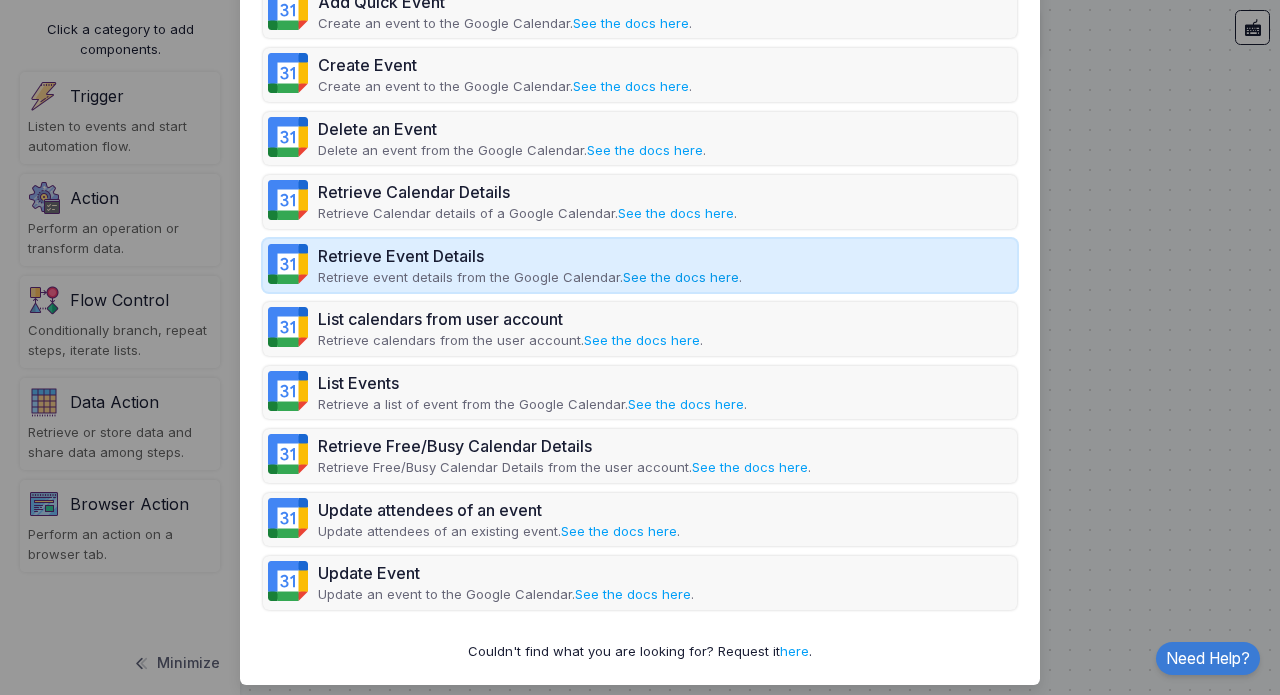 click on "See the docs here" at bounding box center (681, 277) 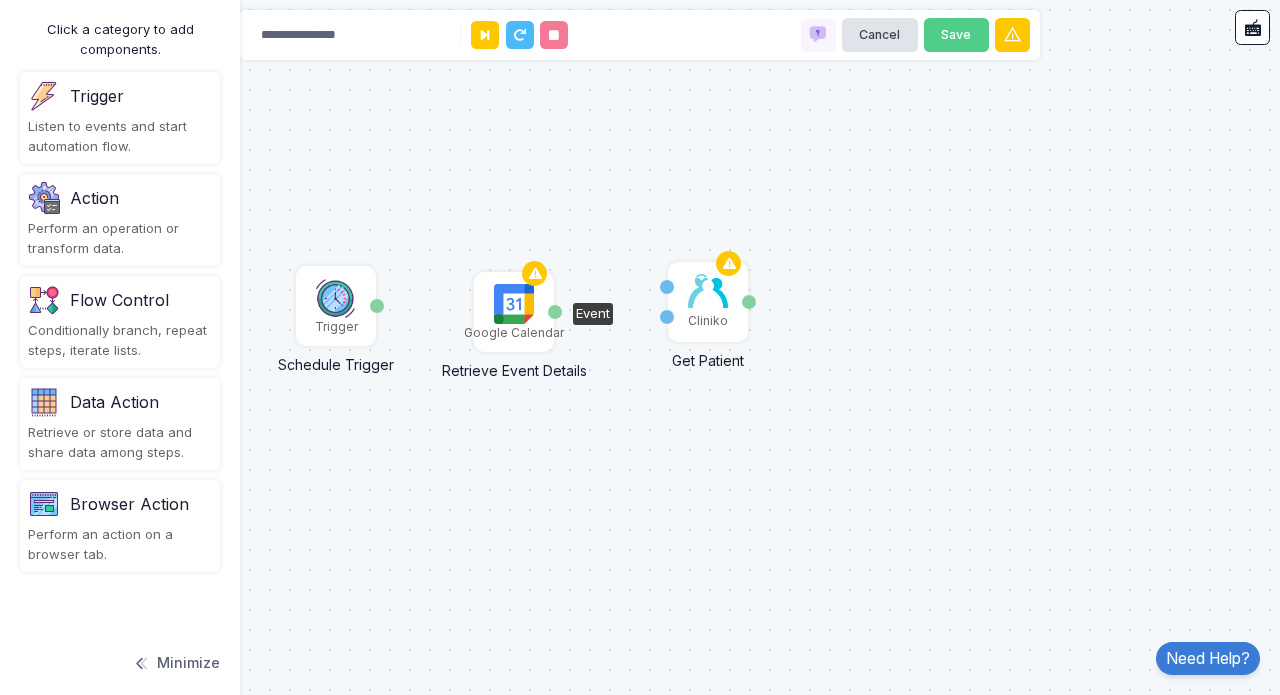 click at bounding box center (514, 304) 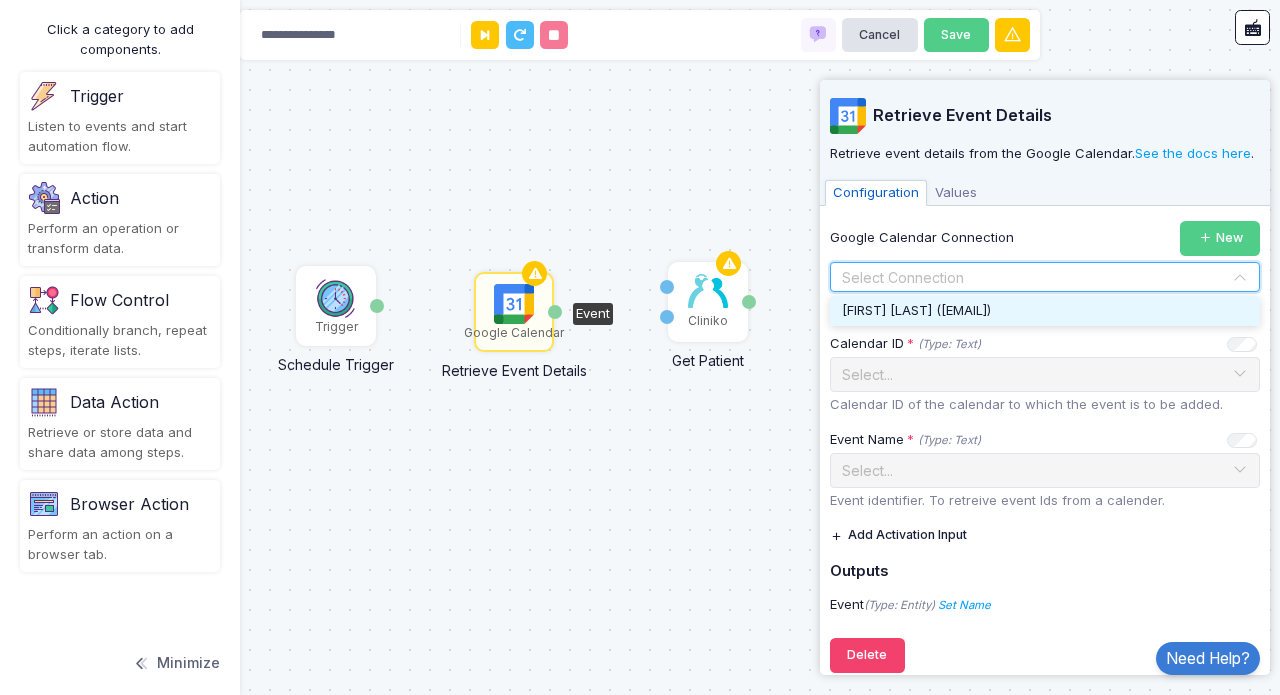 click at bounding box center [1025, 278] 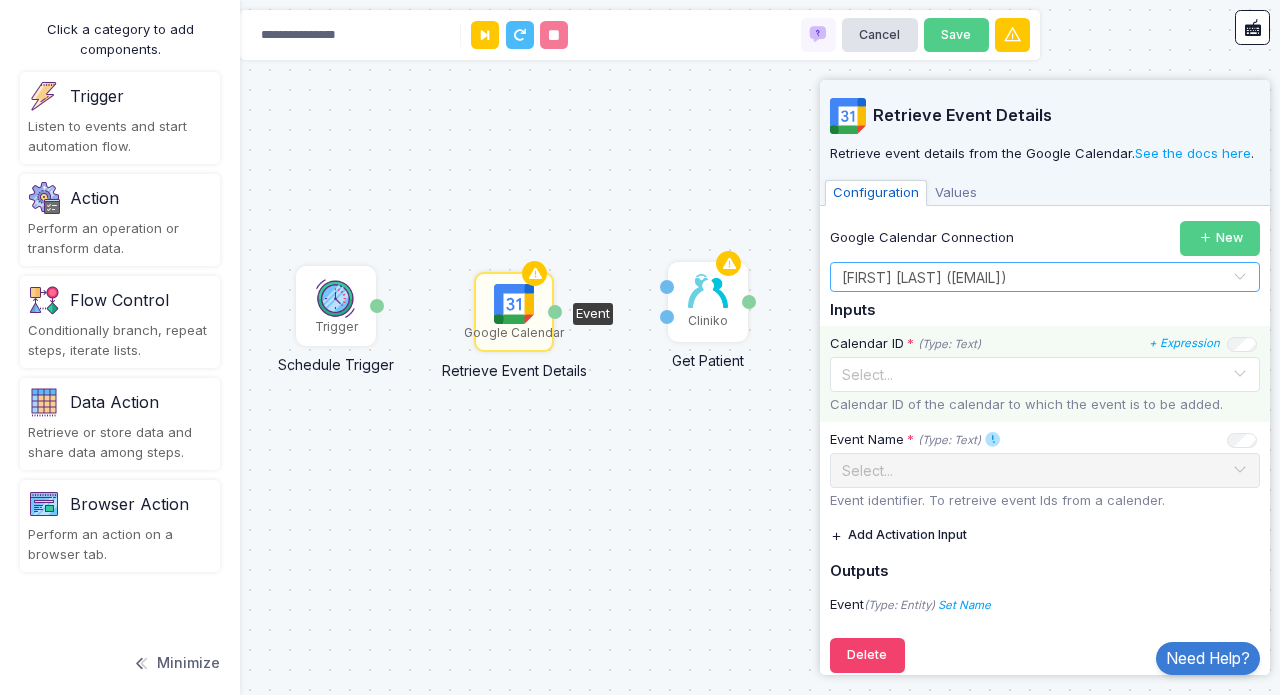 click at bounding box center [1025, 373] 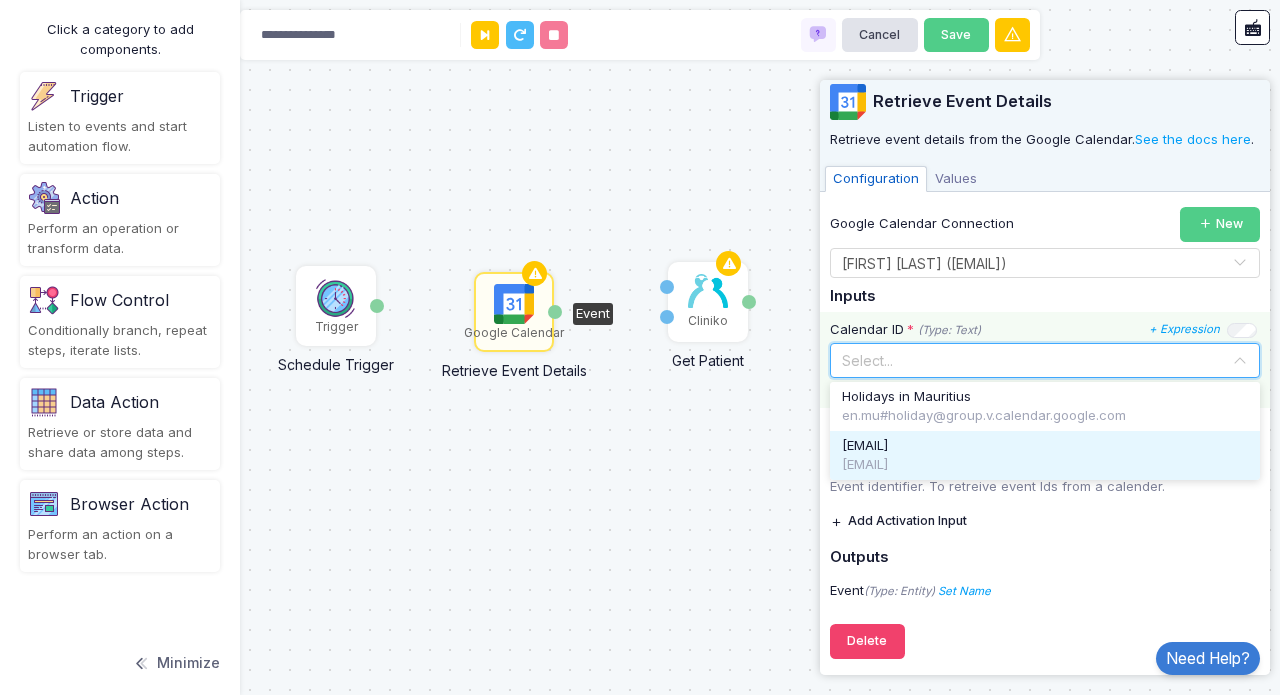scroll, scrollTop: 12, scrollLeft: 0, axis: vertical 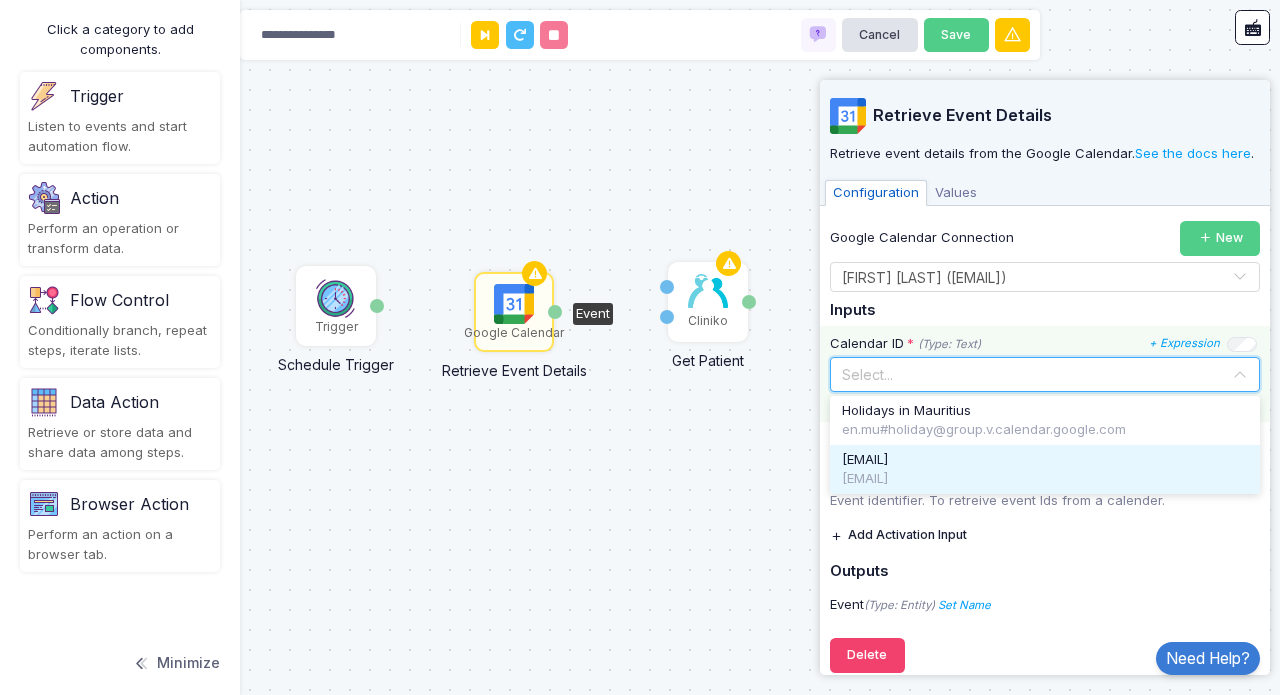 click on "[EMAIL]" at bounding box center (1045, 460) 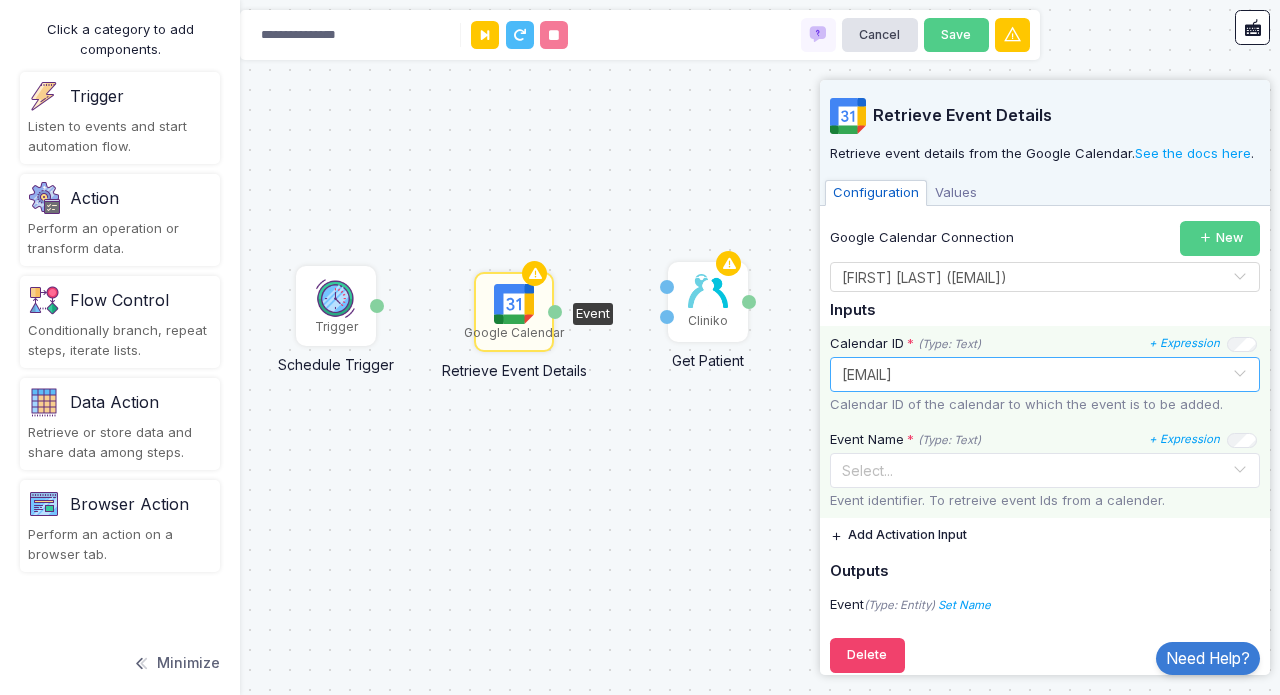 click at bounding box center [1025, 469] 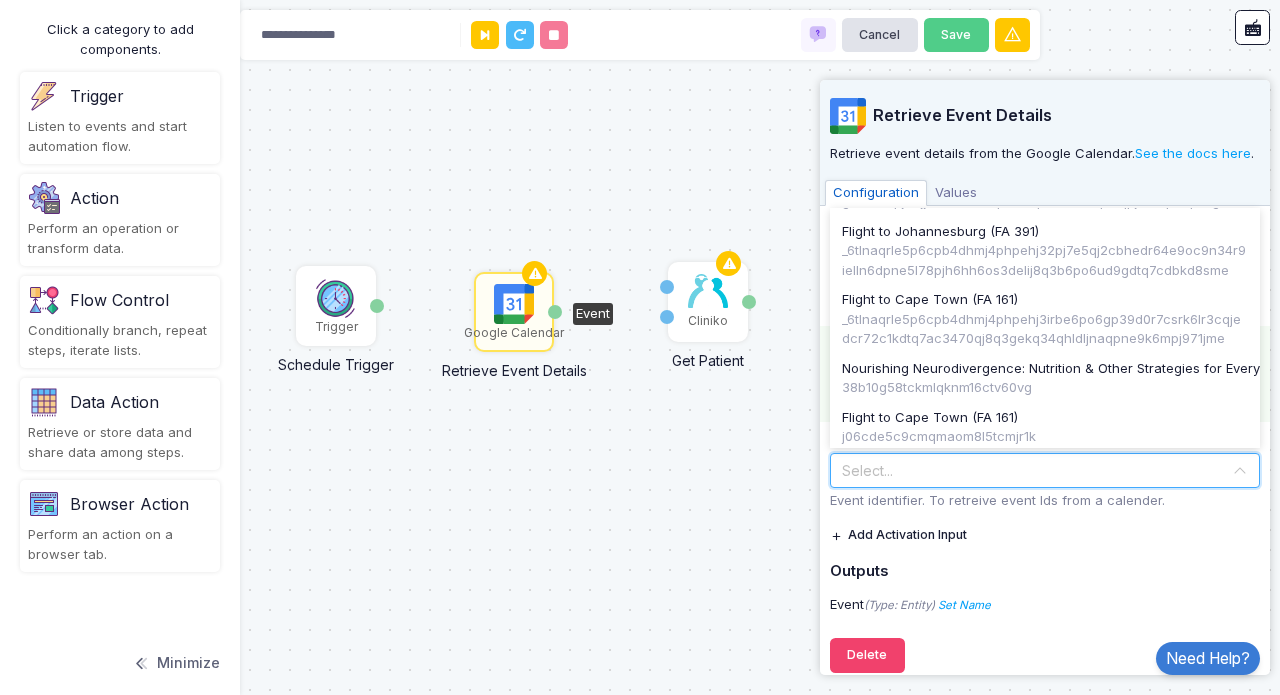 scroll, scrollTop: 6808, scrollLeft: 0, axis: vertical 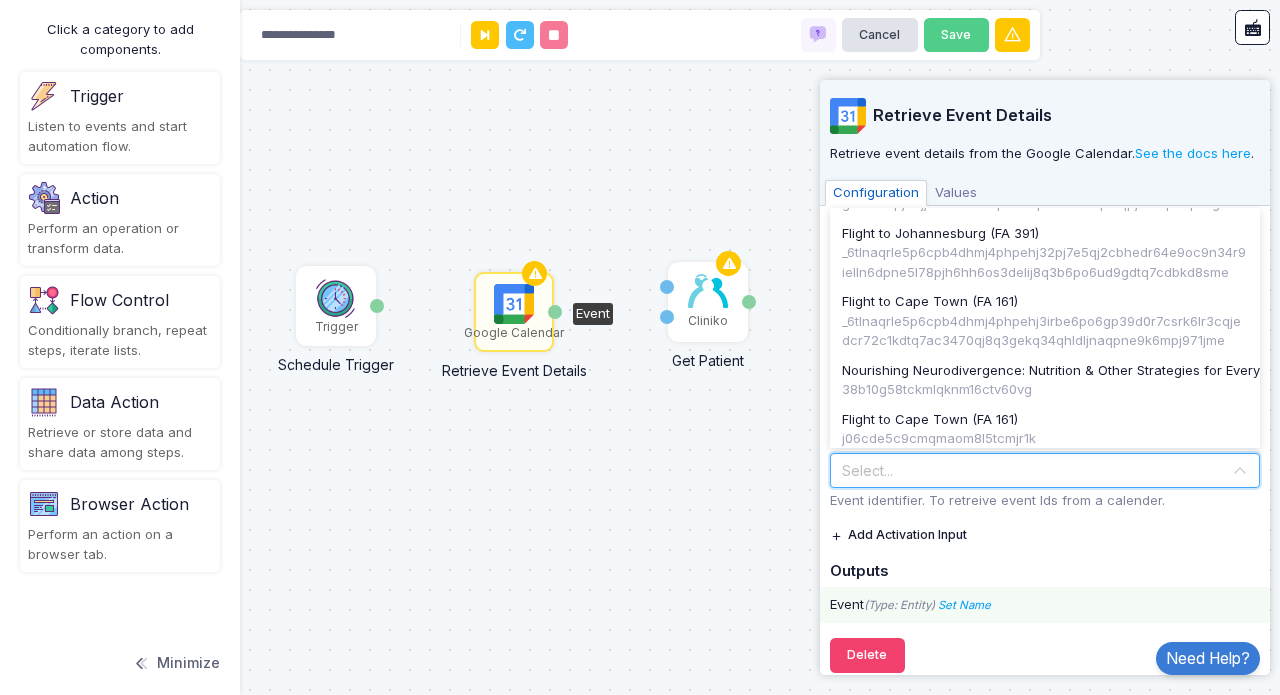 click on "Event  (Type: Entity)  Set Name Name" at bounding box center [1045, 605] 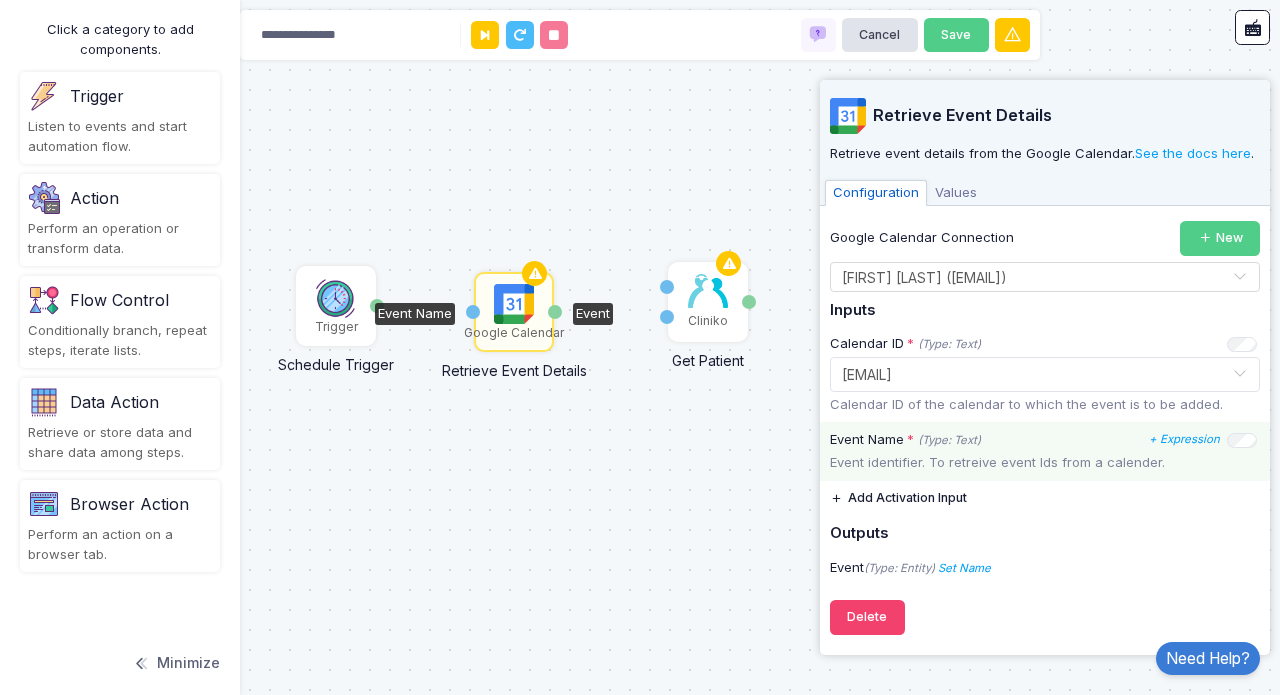 scroll, scrollTop: 0, scrollLeft: 0, axis: both 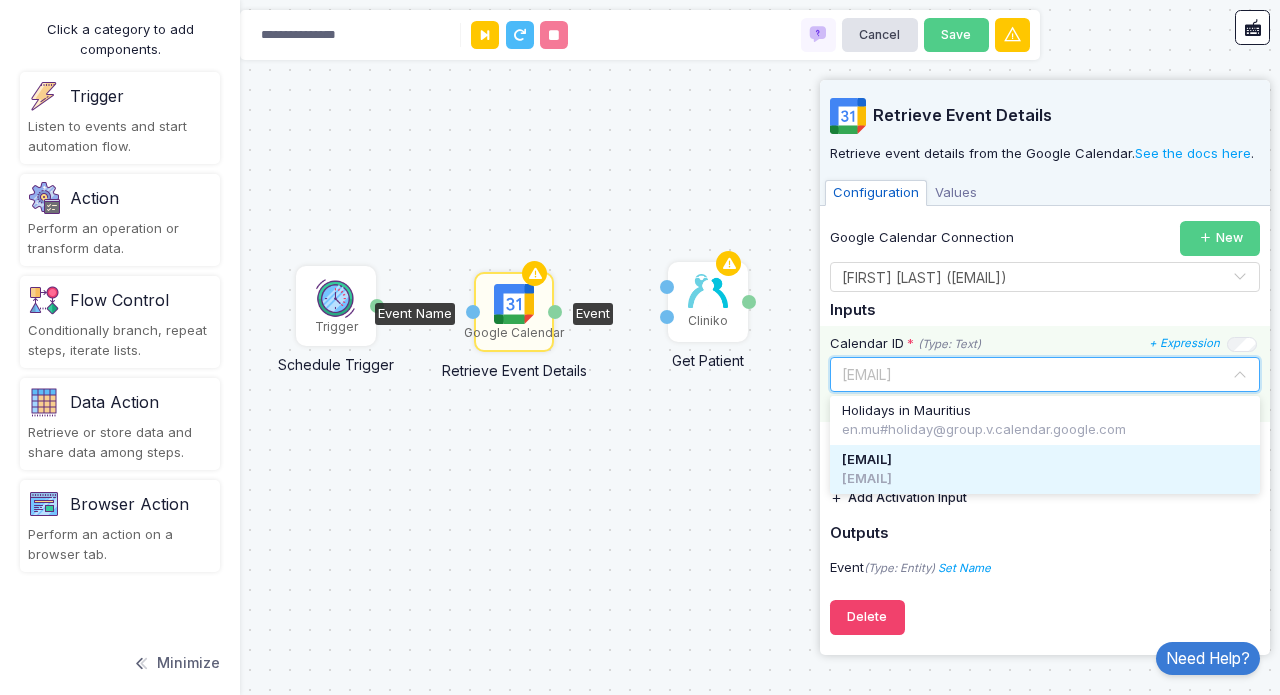 click at bounding box center (1240, 374) 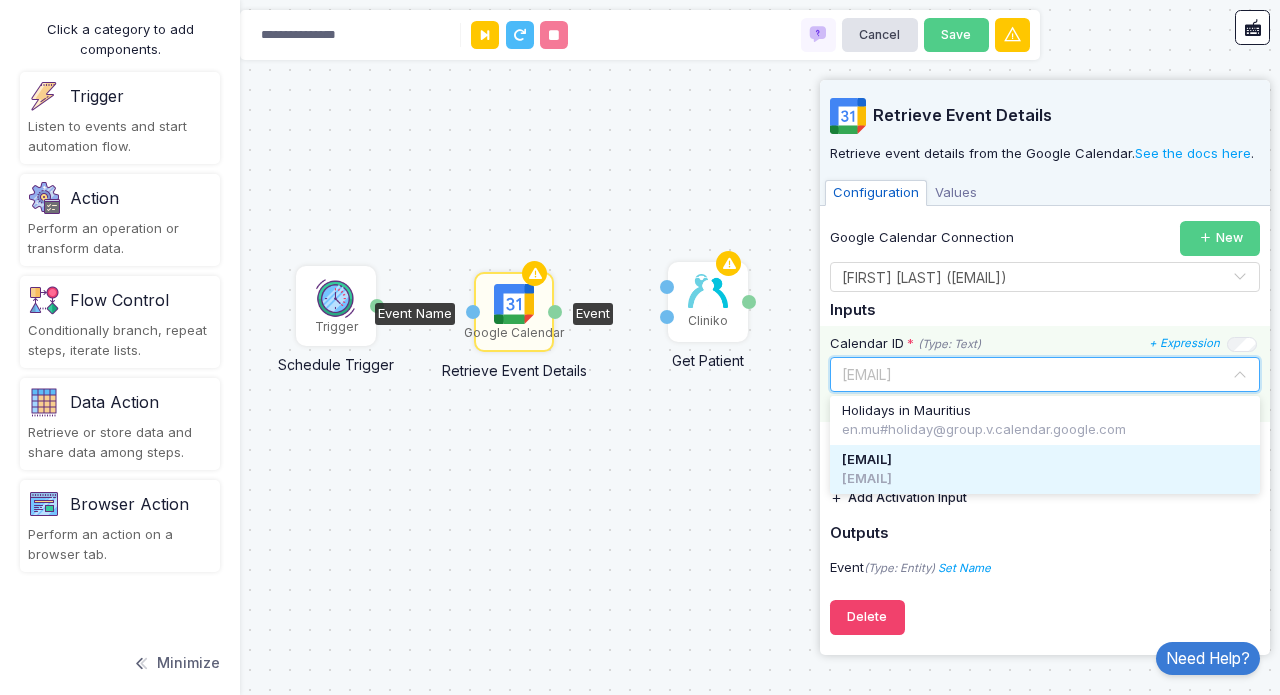 scroll, scrollTop: 0, scrollLeft: 0, axis: both 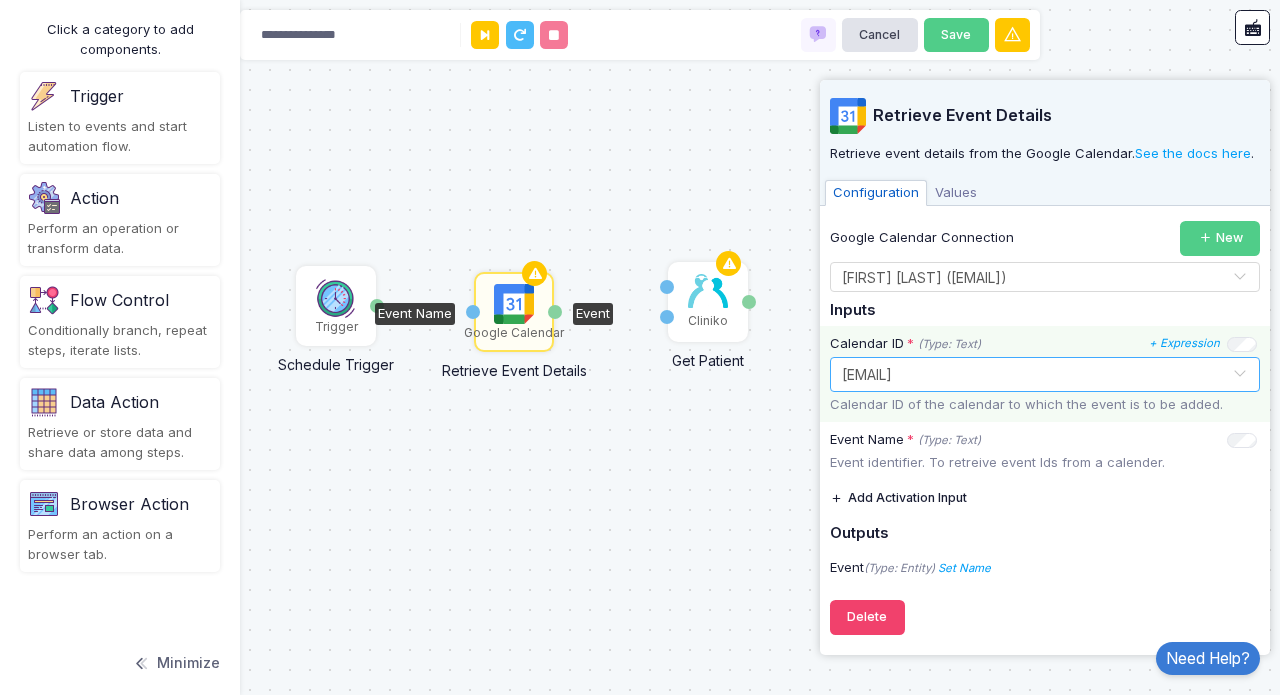 click at bounding box center [1240, 374] 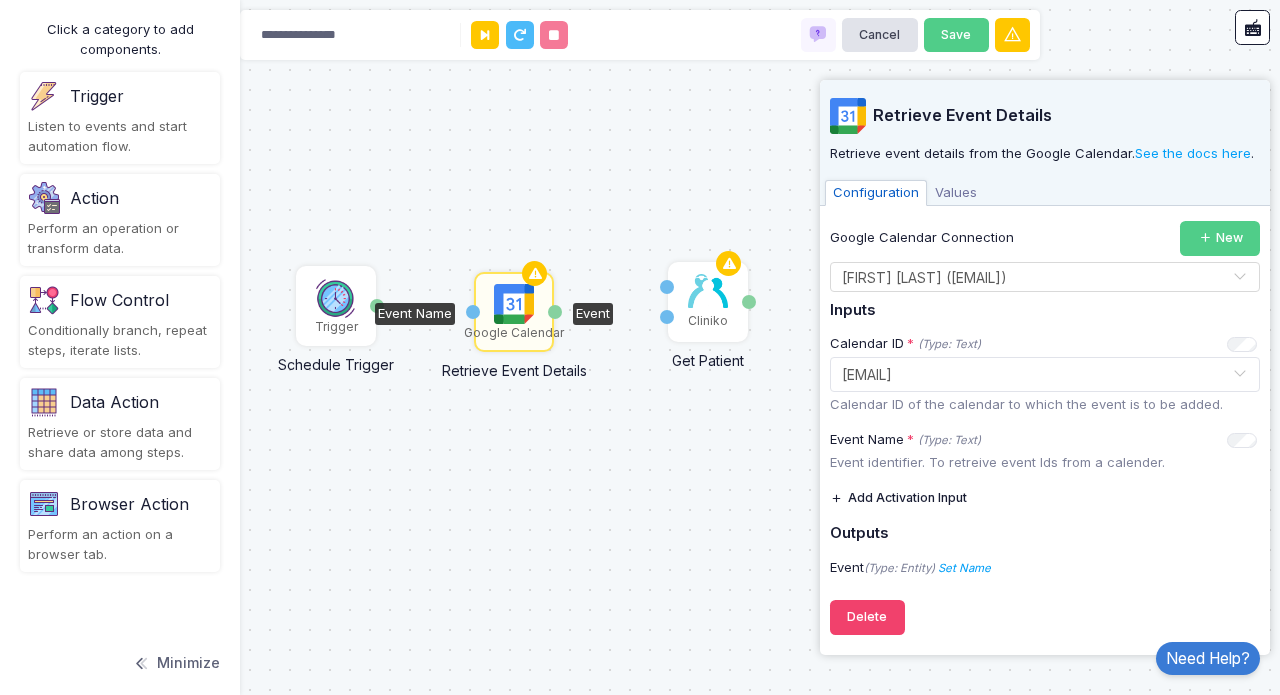 click on "Google Calendar Connection  New  Select Connection × [FIRST] [LAST] ([EMAIL]) × Inputs Calendar ID * (Type: Text) + Expression Select... × [EMAIL] Calendar ID of the calendar to which the event is to be added.
Event Name * (Type: Text) + Expression Event identifier. To retreive event Ids from a calender.
Add Activation Input  Outputs  Event  (Type: Entity)  Set Name Name Delete" at bounding box center (1045, 403) 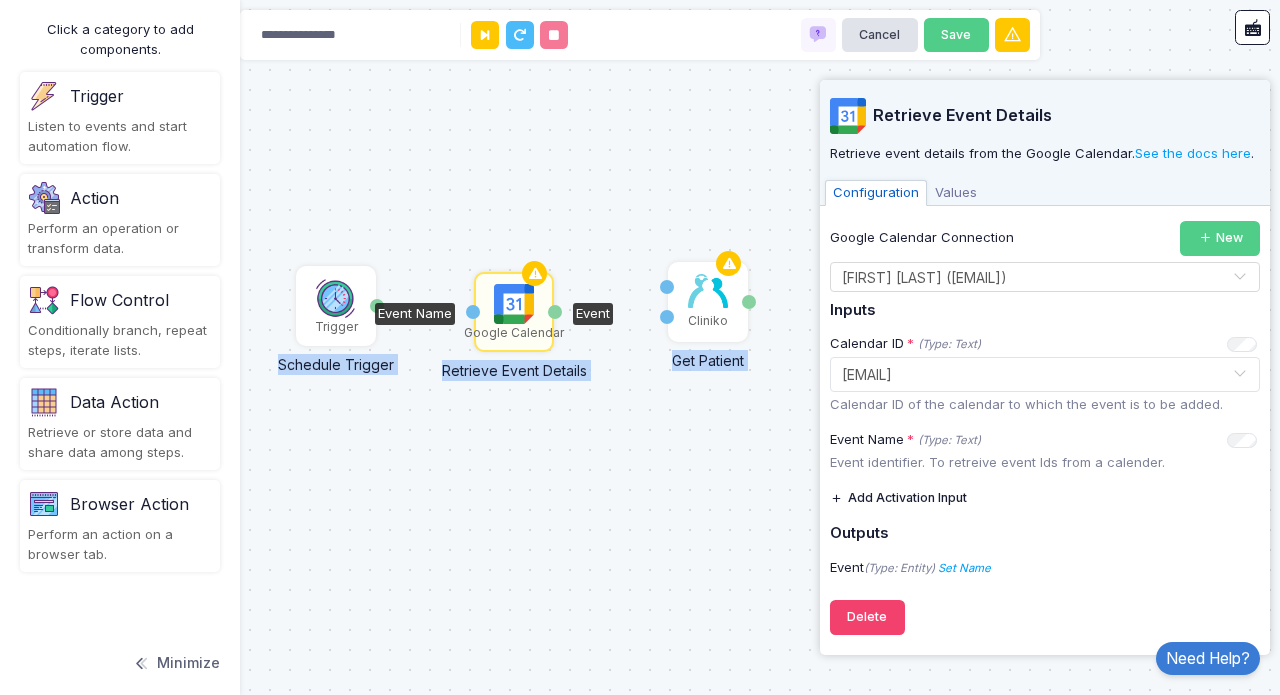 drag, startPoint x: 376, startPoint y: 304, endPoint x: 456, endPoint y: 301, distance: 80.05623 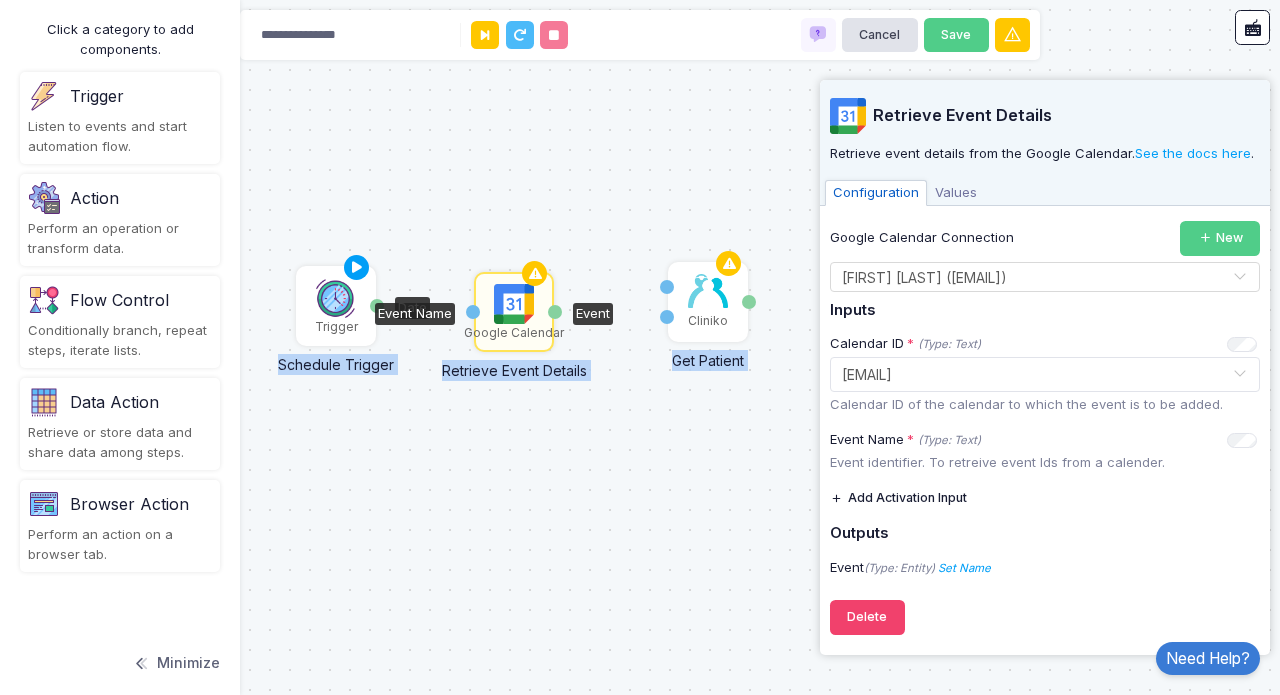 drag, startPoint x: 350, startPoint y: 278, endPoint x: 309, endPoint y: 289, distance: 42.44997 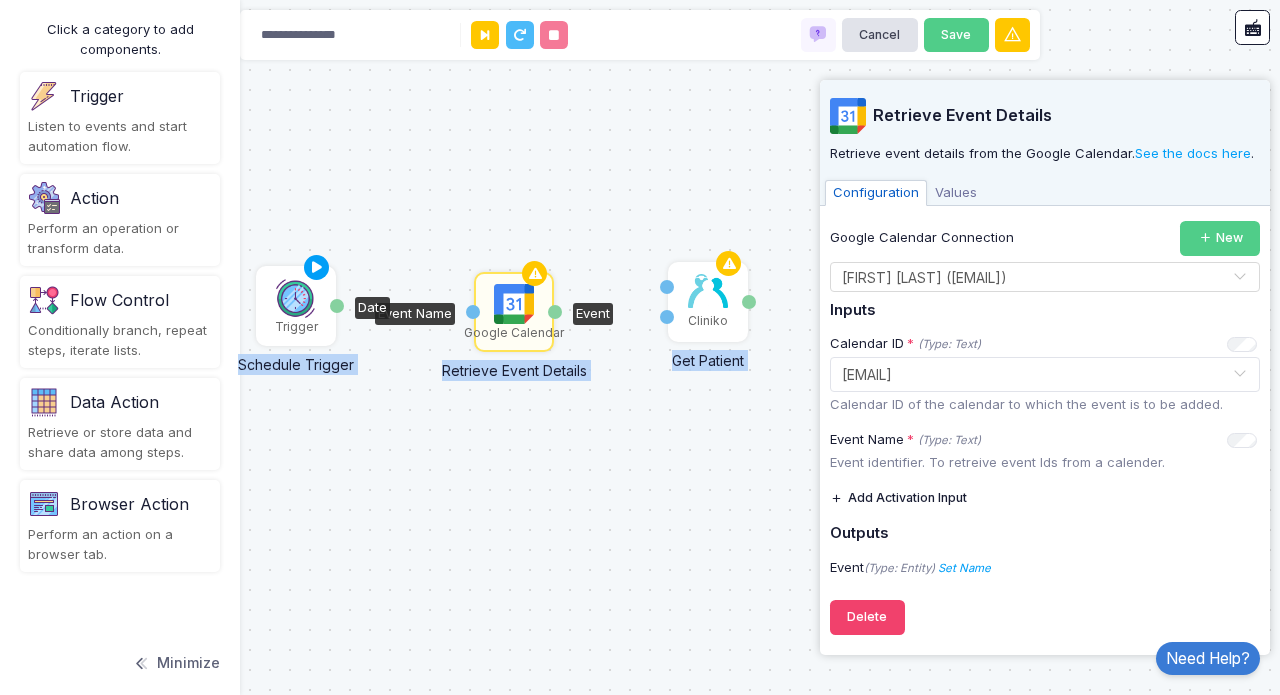 drag, startPoint x: 337, startPoint y: 313, endPoint x: 296, endPoint y: 313, distance: 41 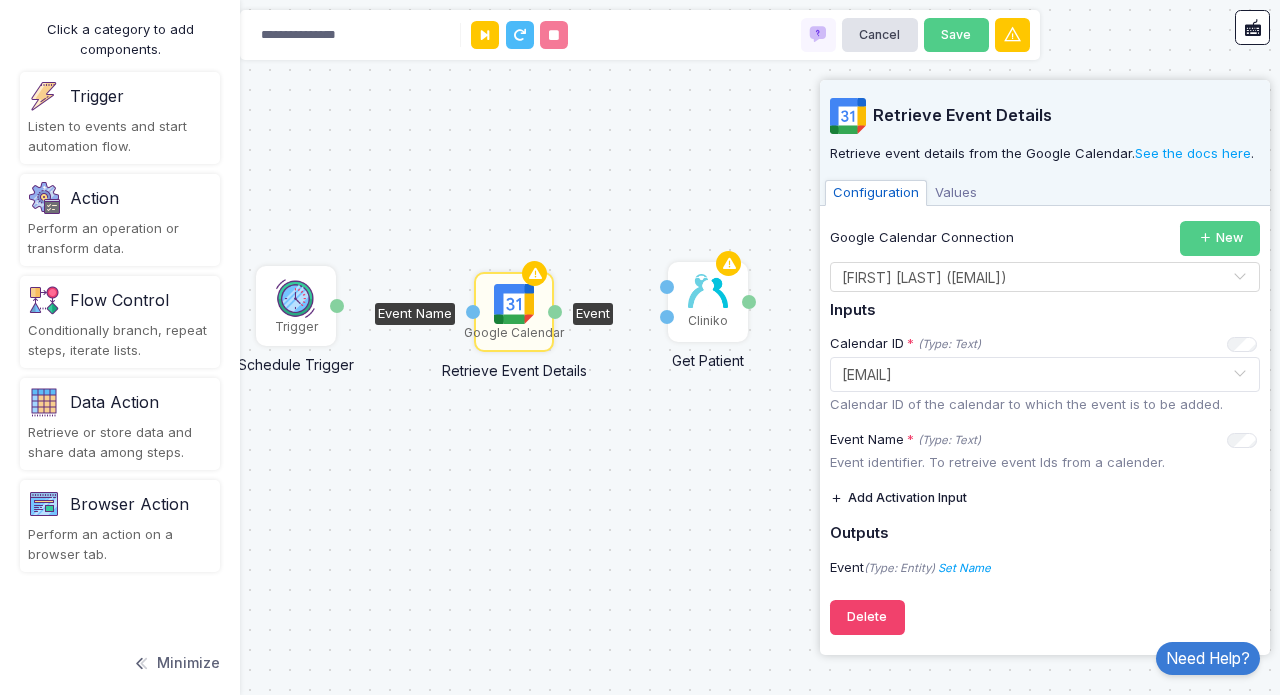 click on "Trigger Schedule Trigger Date Cliniko Get Patient Patient ID Activation 1 Patient Google Calendar Retrieve Event Details Event Name Event" at bounding box center [640, 347] 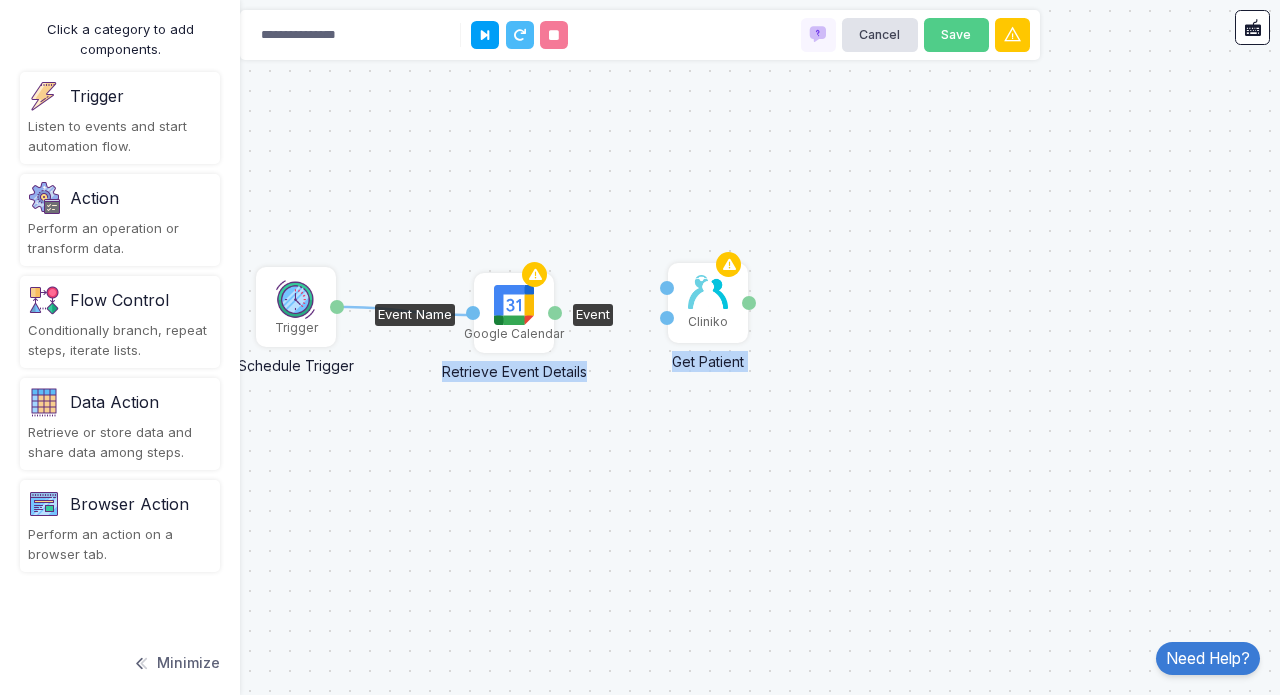drag, startPoint x: 338, startPoint y: 308, endPoint x: 474, endPoint y: 315, distance: 136.18002 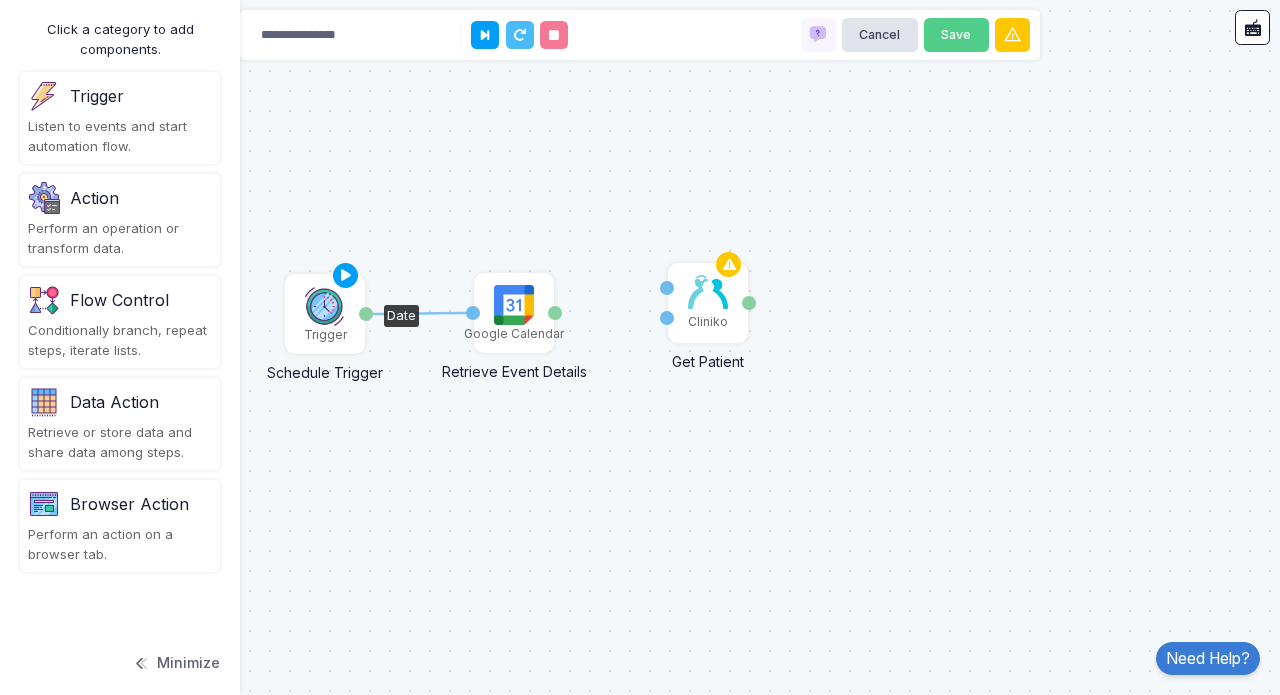drag, startPoint x: 266, startPoint y: 301, endPoint x: 295, endPoint y: 308, distance: 29.832869 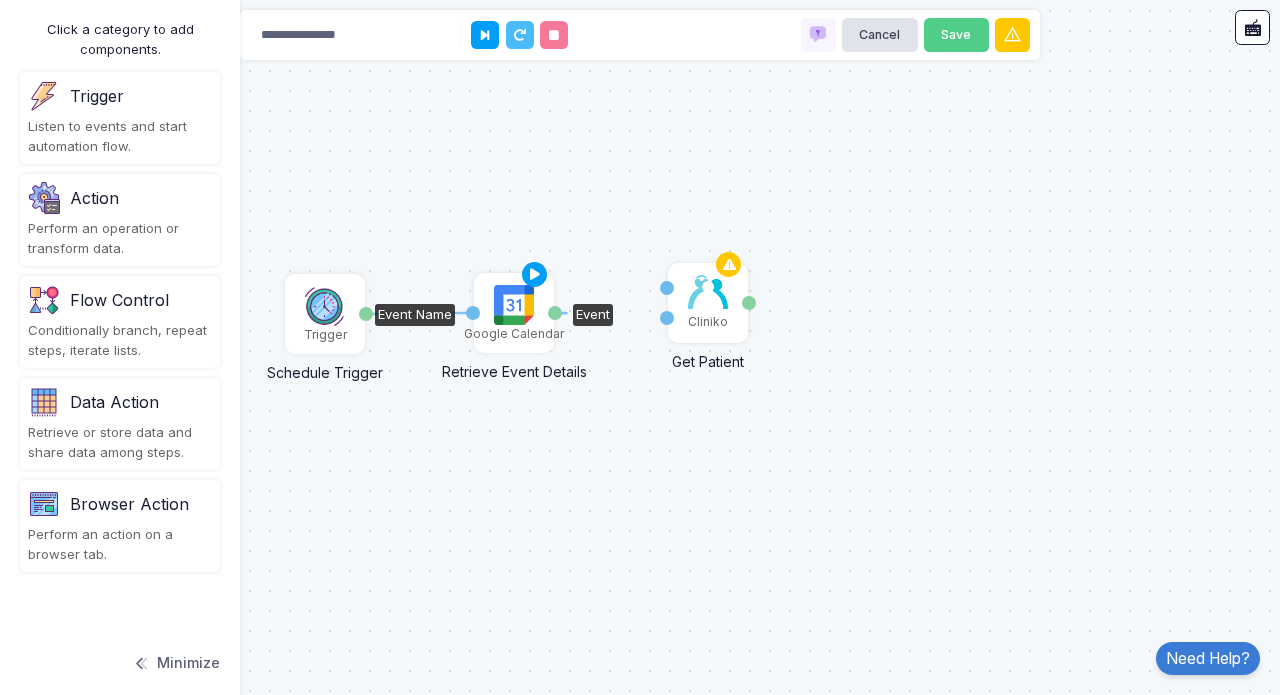 click on "Event" at bounding box center (555, 313) 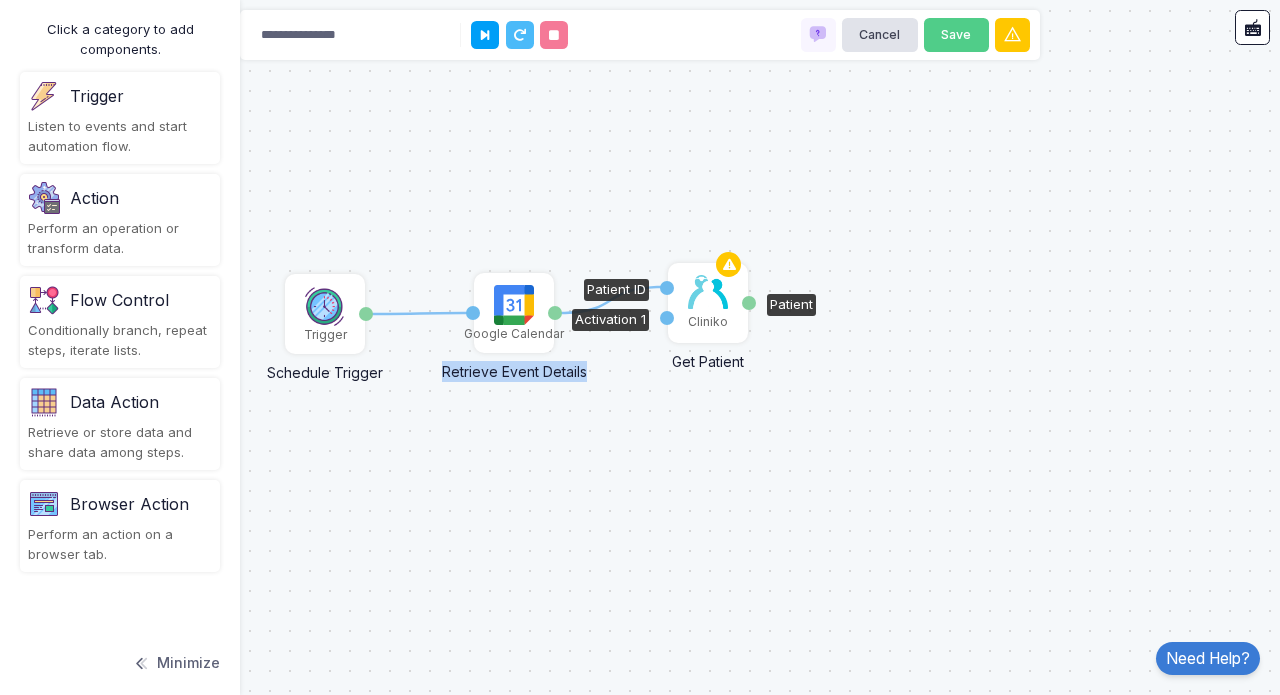 drag, startPoint x: 560, startPoint y: 313, endPoint x: 667, endPoint y: 287, distance: 110.11358 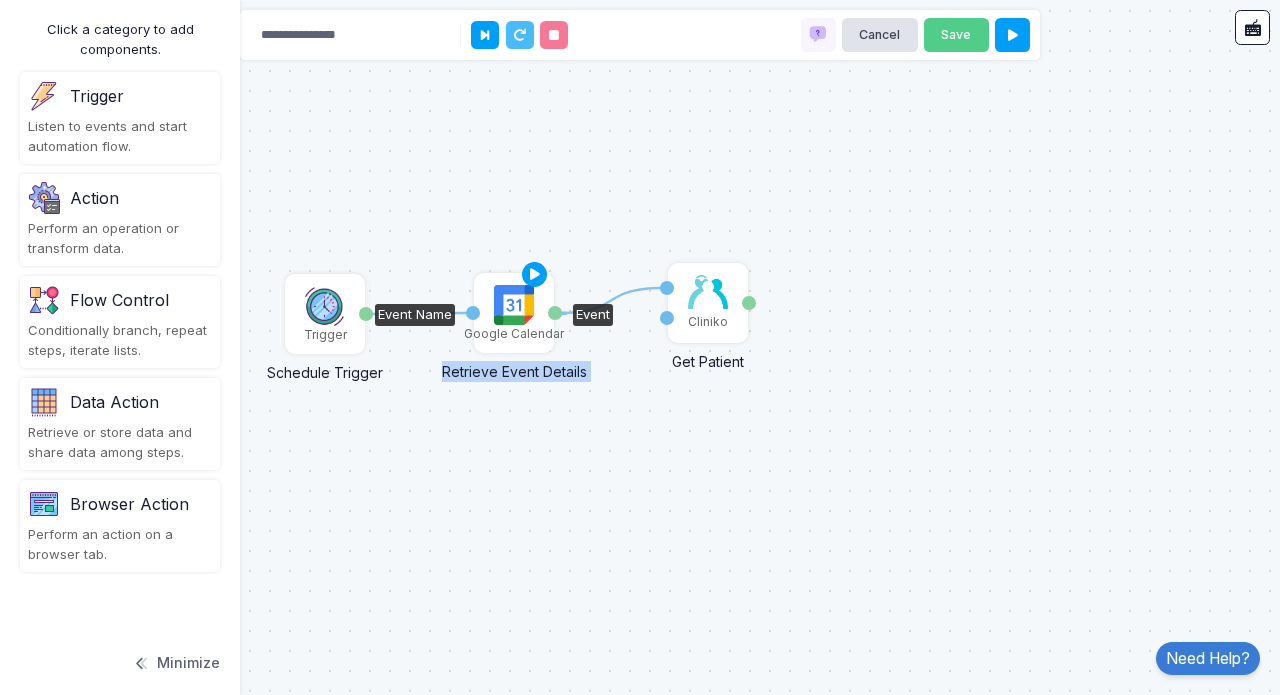 click on "Event" at bounding box center [555, 313] 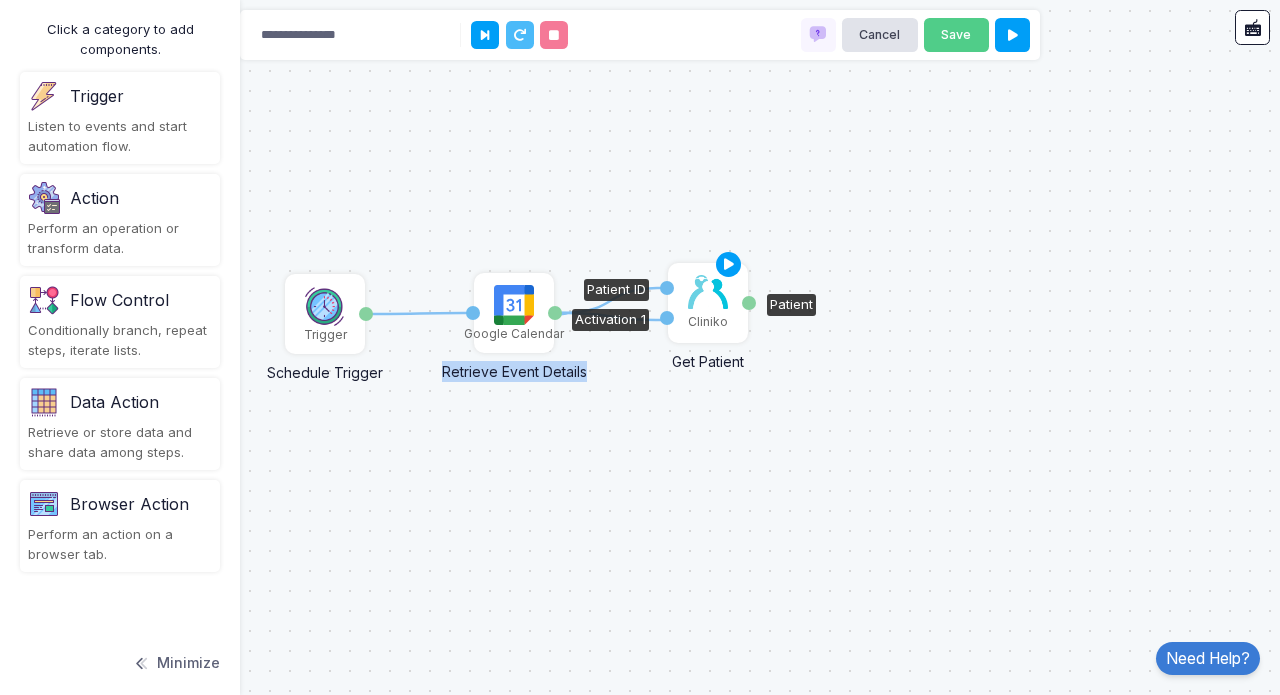 drag, startPoint x: 560, startPoint y: 315, endPoint x: 666, endPoint y: 320, distance: 106.11786 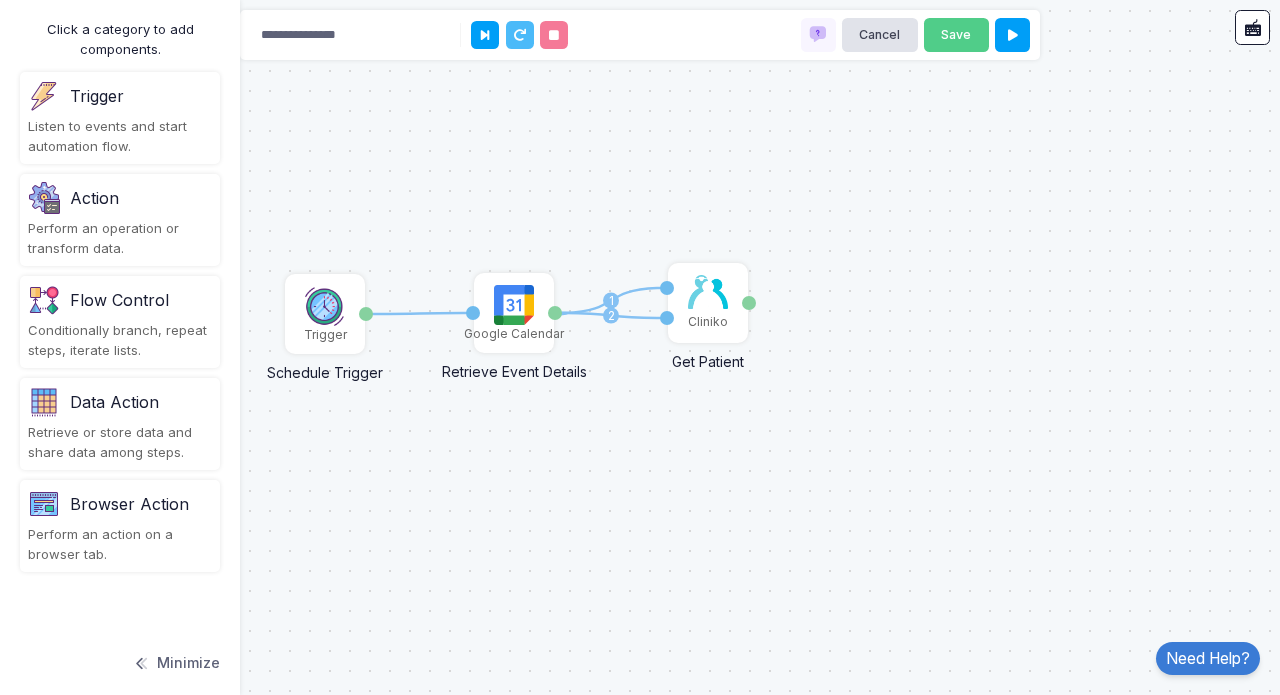 click on "1 1 1 2 Trigger Schedule Trigger Date Cliniko Get Patient Patient ID Activation 1 Patient Google Calendar Retrieve Event Details Event Name Event" at bounding box center (640, 347) 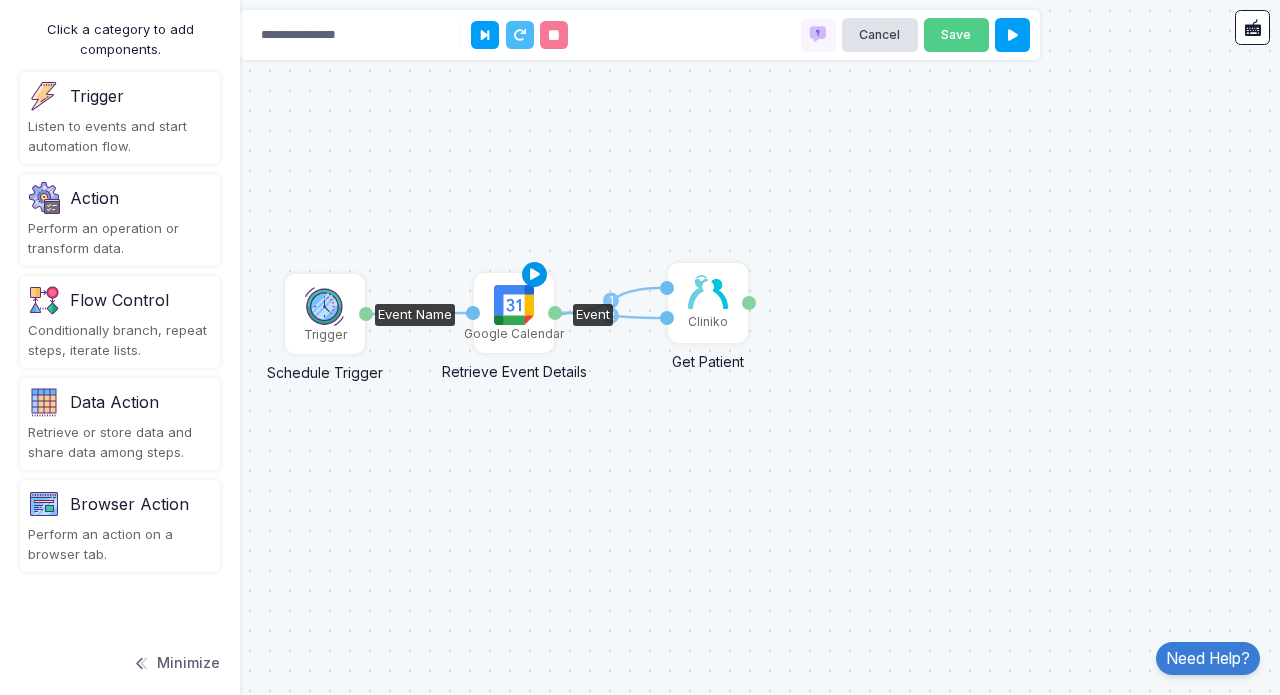 click at bounding box center (535, 275) 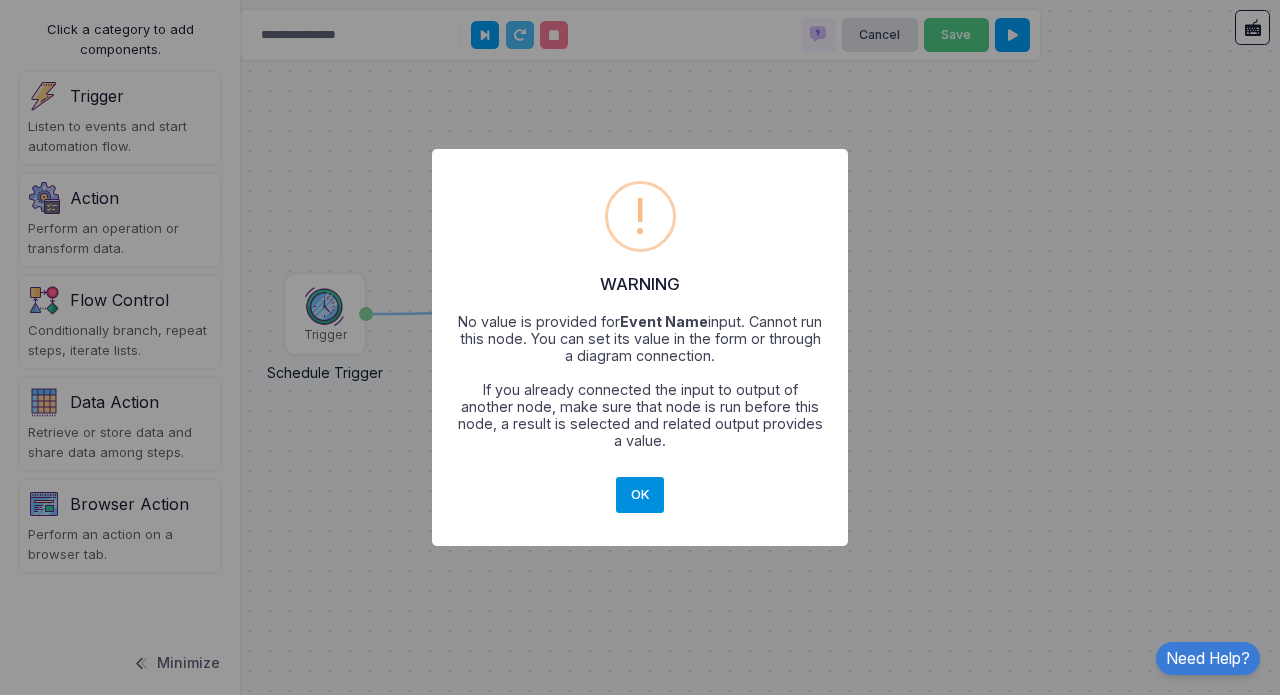 click on "OK" at bounding box center [640, 495] 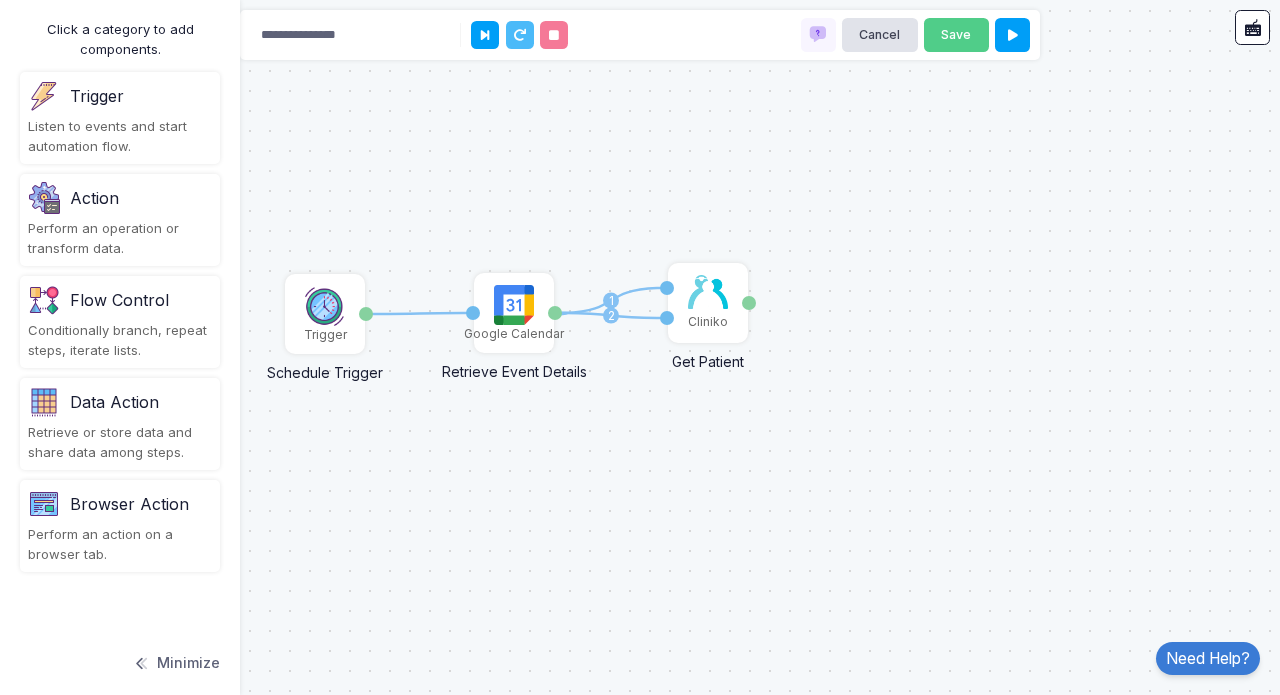 scroll, scrollTop: 0, scrollLeft: 0, axis: both 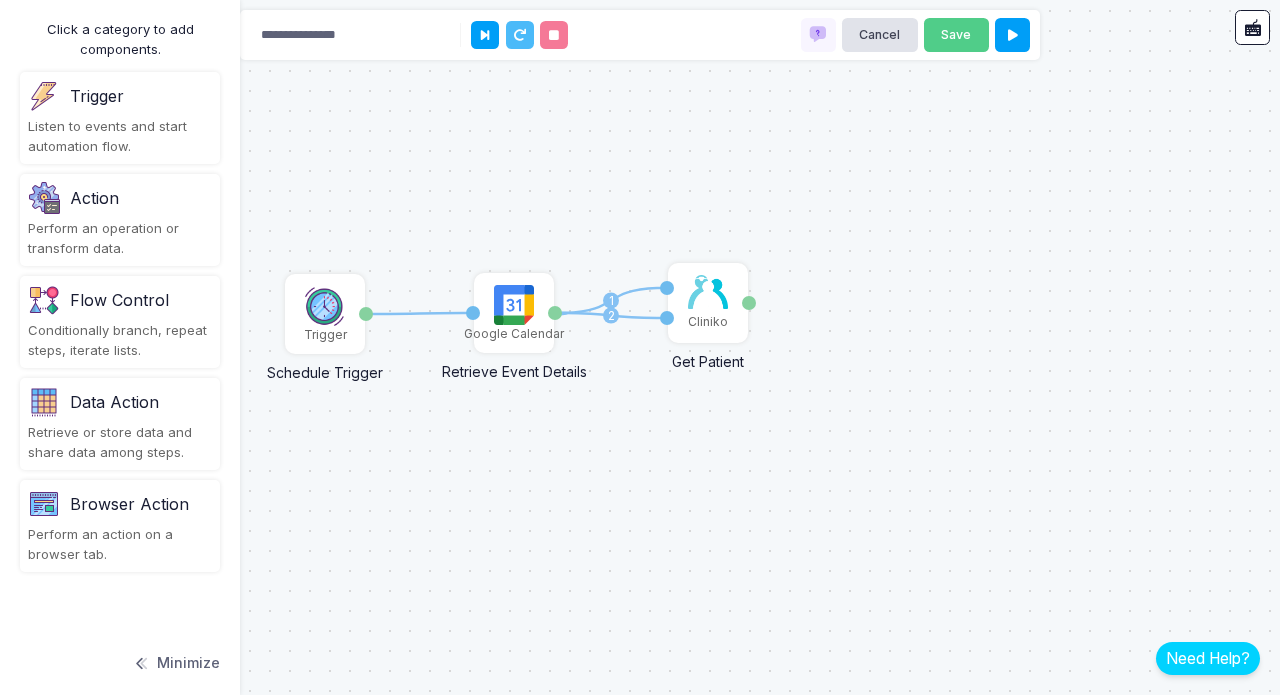 click on "Need Help?" at bounding box center (1208, 658) 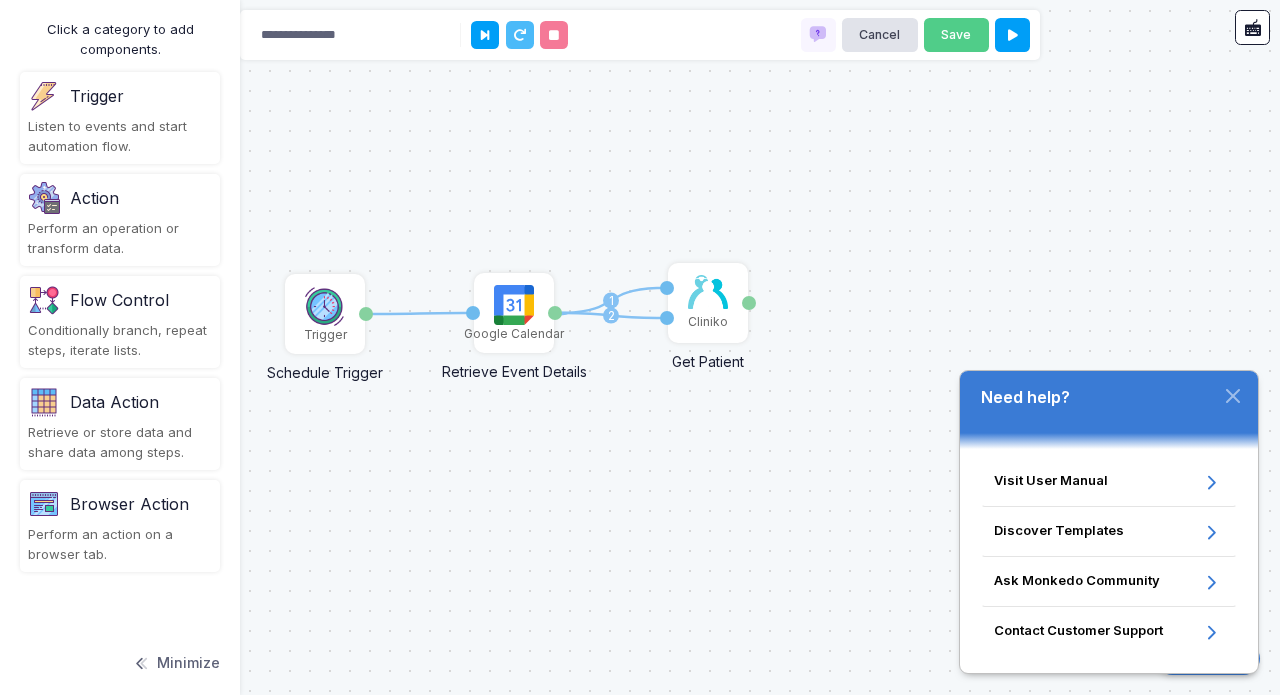 click on "1 1 1 2 Trigger Schedule Trigger Date Cliniko Get Patient Patient ID Activation 1 Patient Google Calendar Retrieve Event Details Event Name Event" at bounding box center (640, 347) 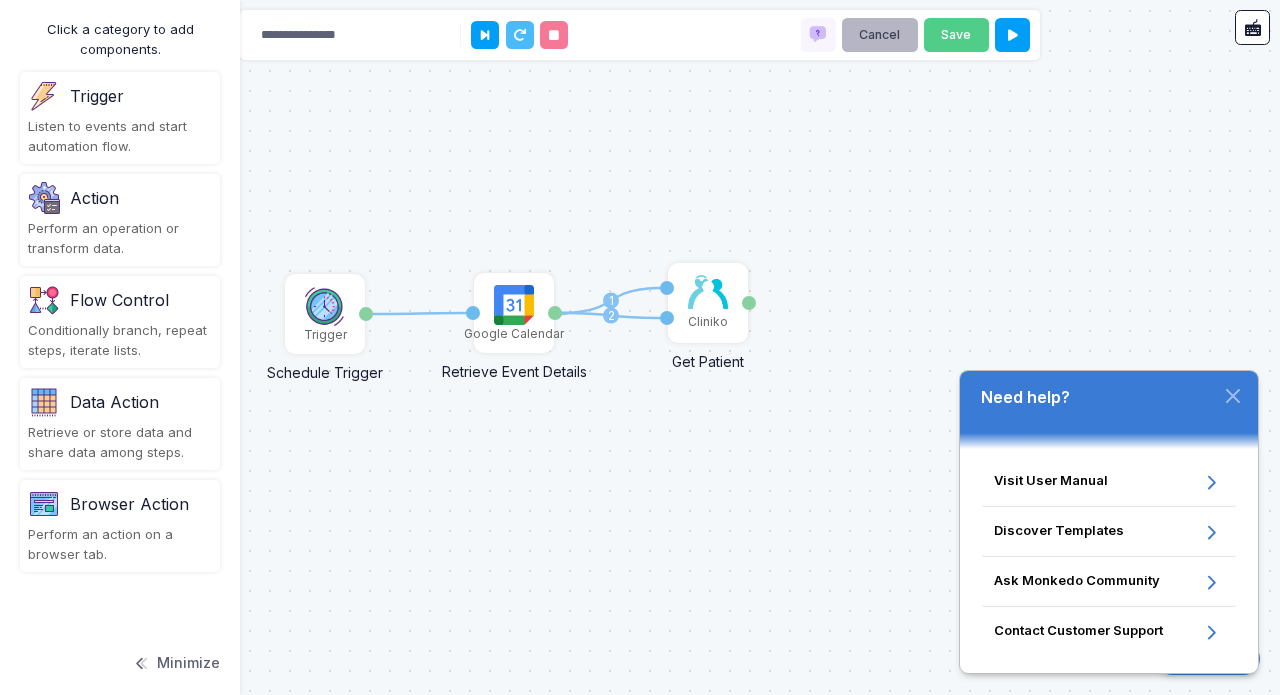 click on "Cancel" at bounding box center [880, 35] 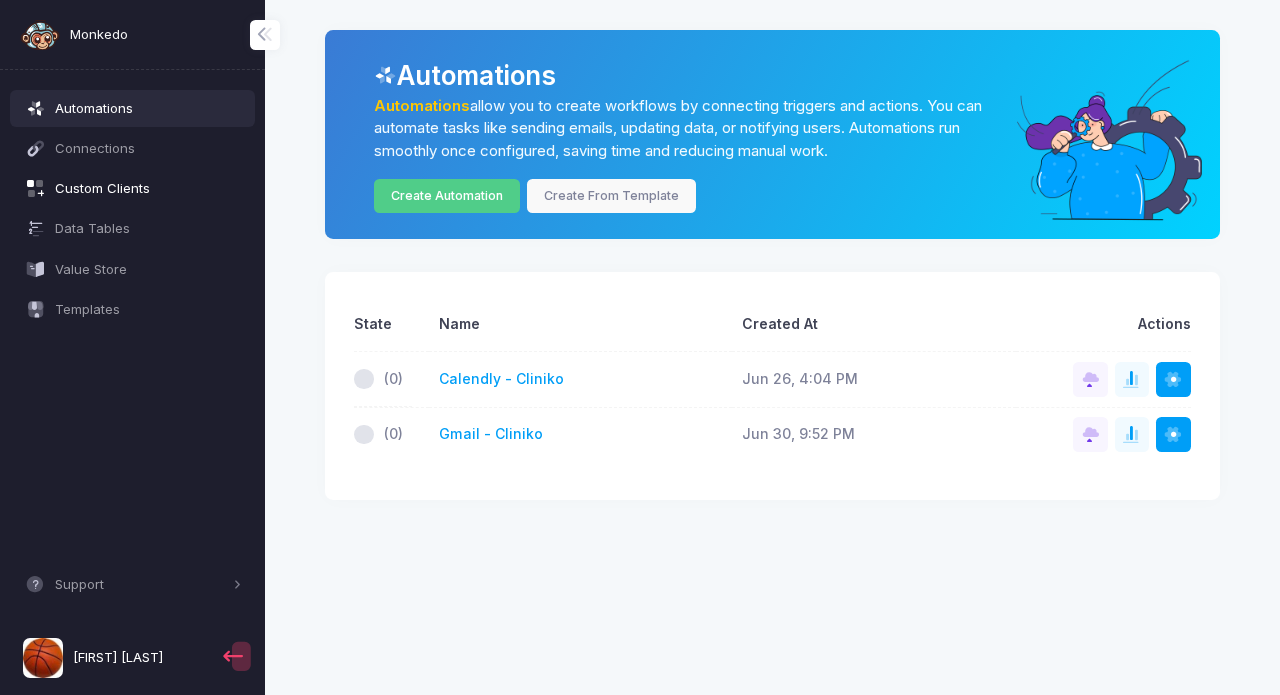 click on "Custom Clients" at bounding box center [148, 189] 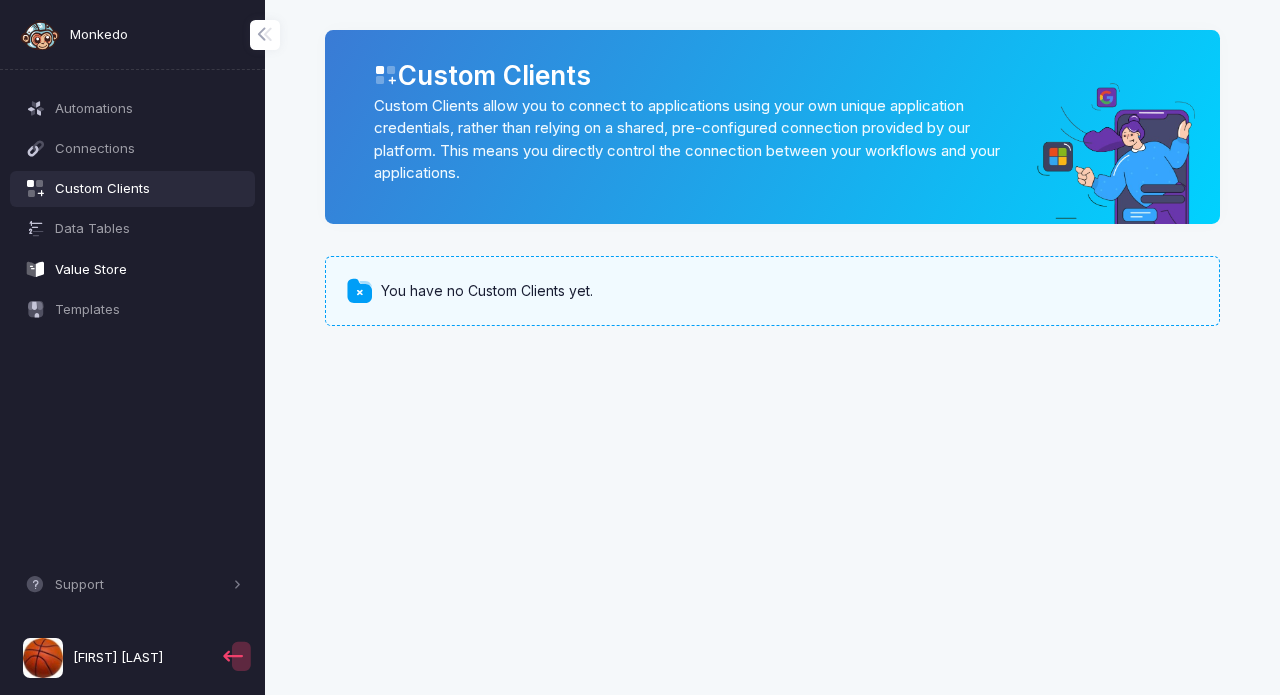 click on "Value Store" at bounding box center [148, 270] 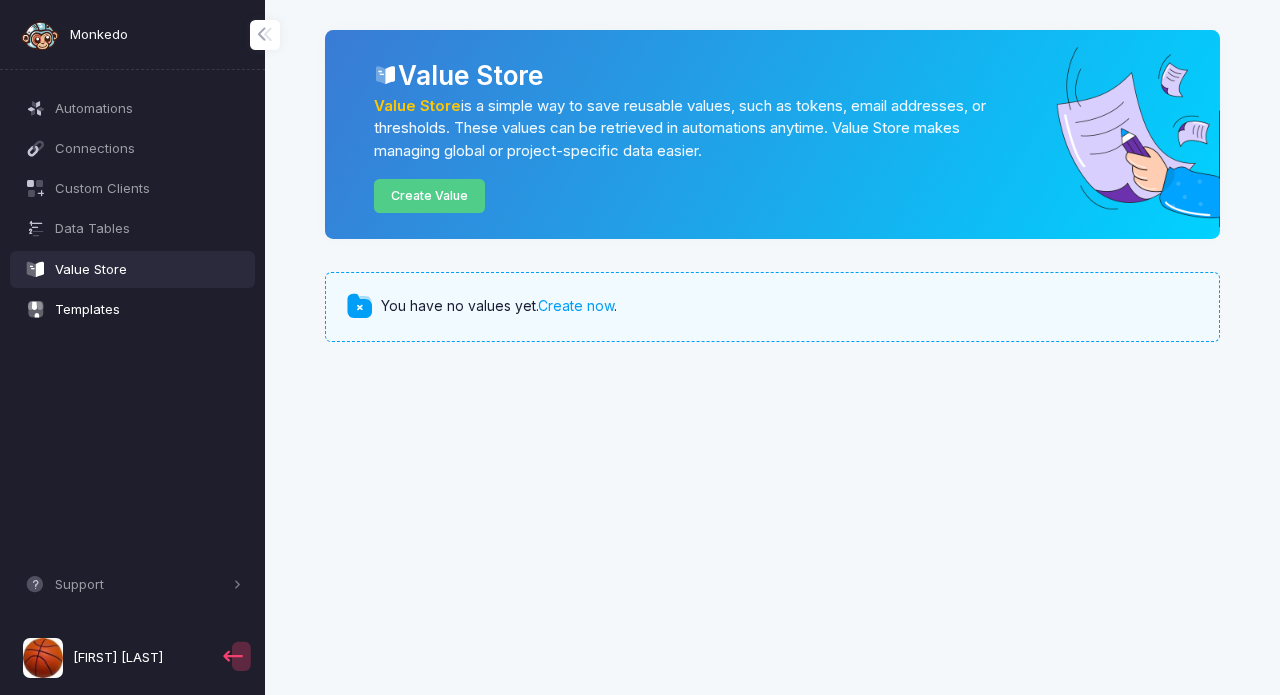 click on "Templates" at bounding box center [148, 310] 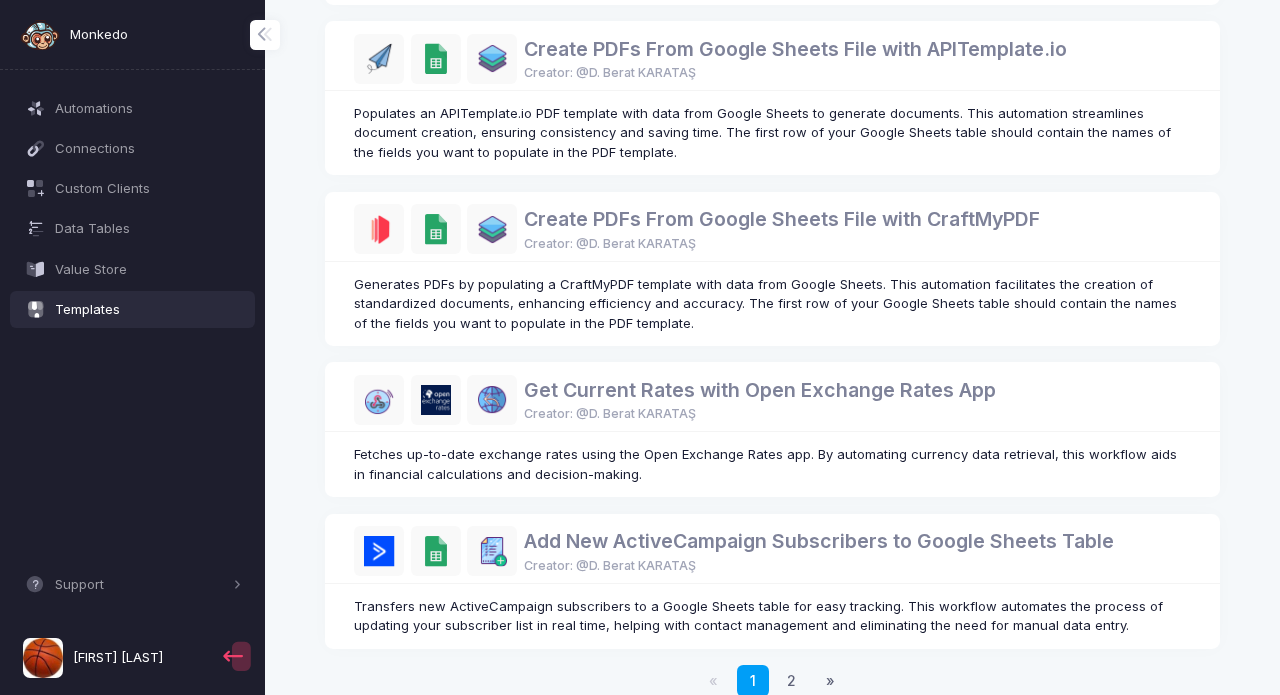 scroll, scrollTop: 1268, scrollLeft: 0, axis: vertical 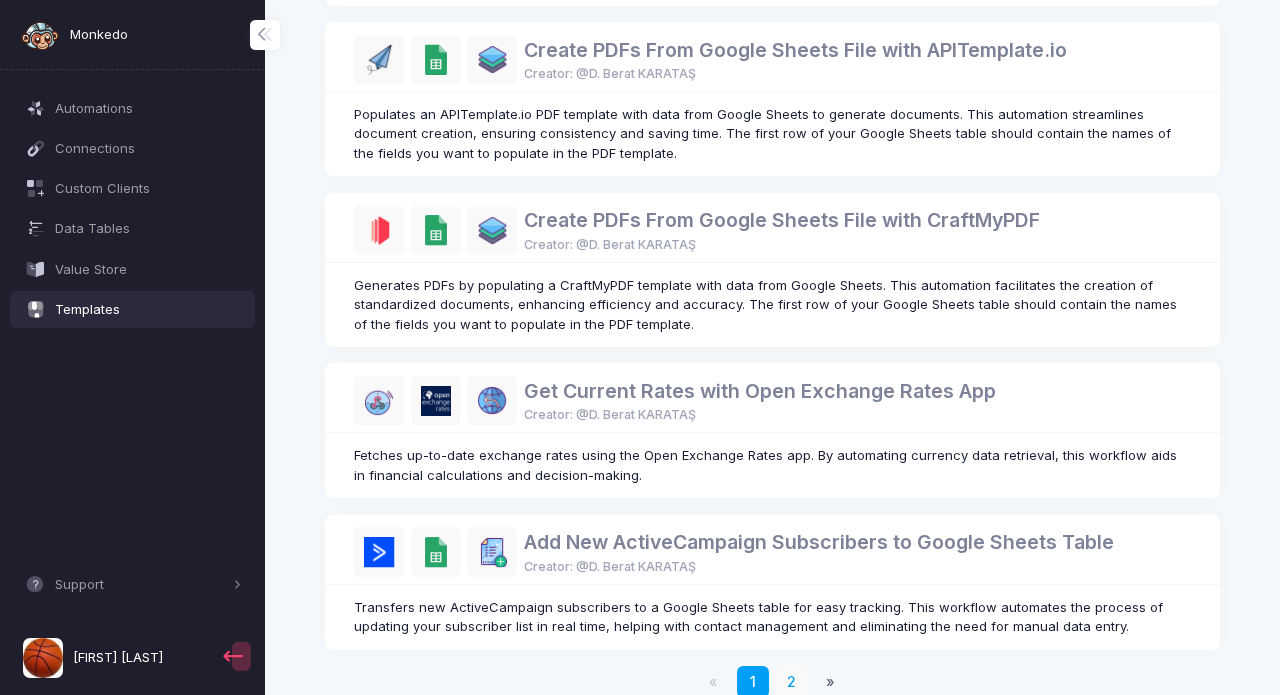 click on "2" at bounding box center (714, 682) 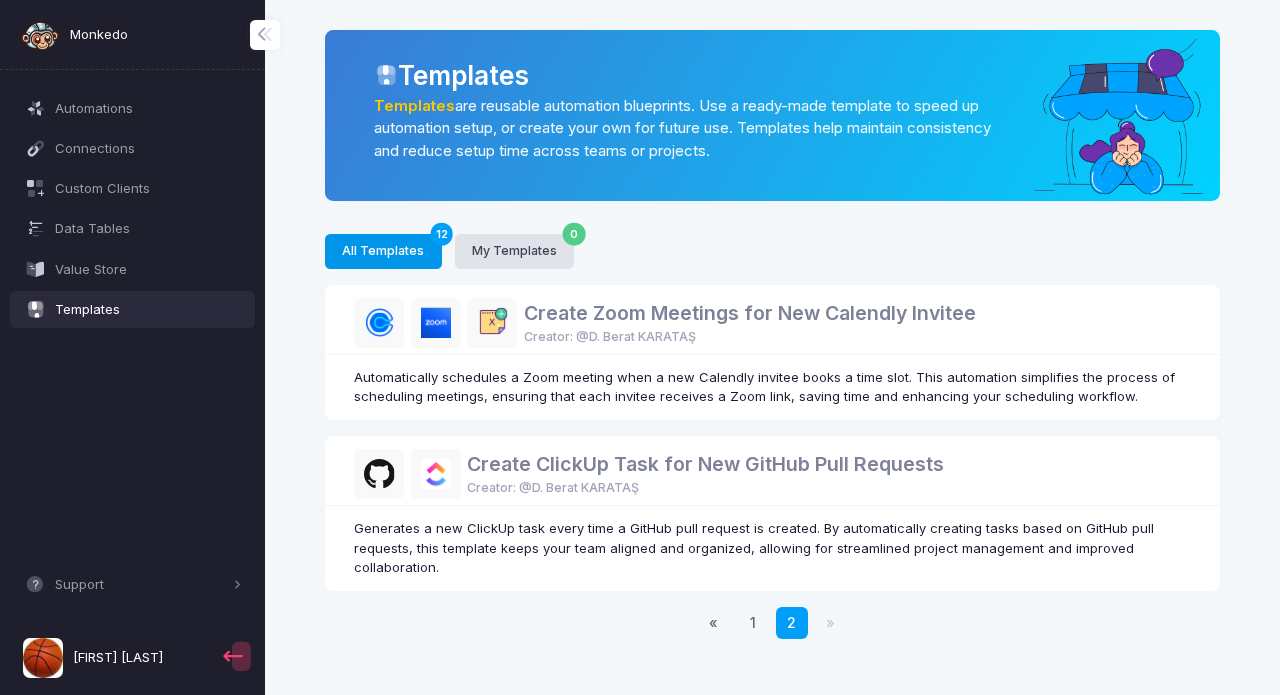scroll, scrollTop: 0, scrollLeft: 0, axis: both 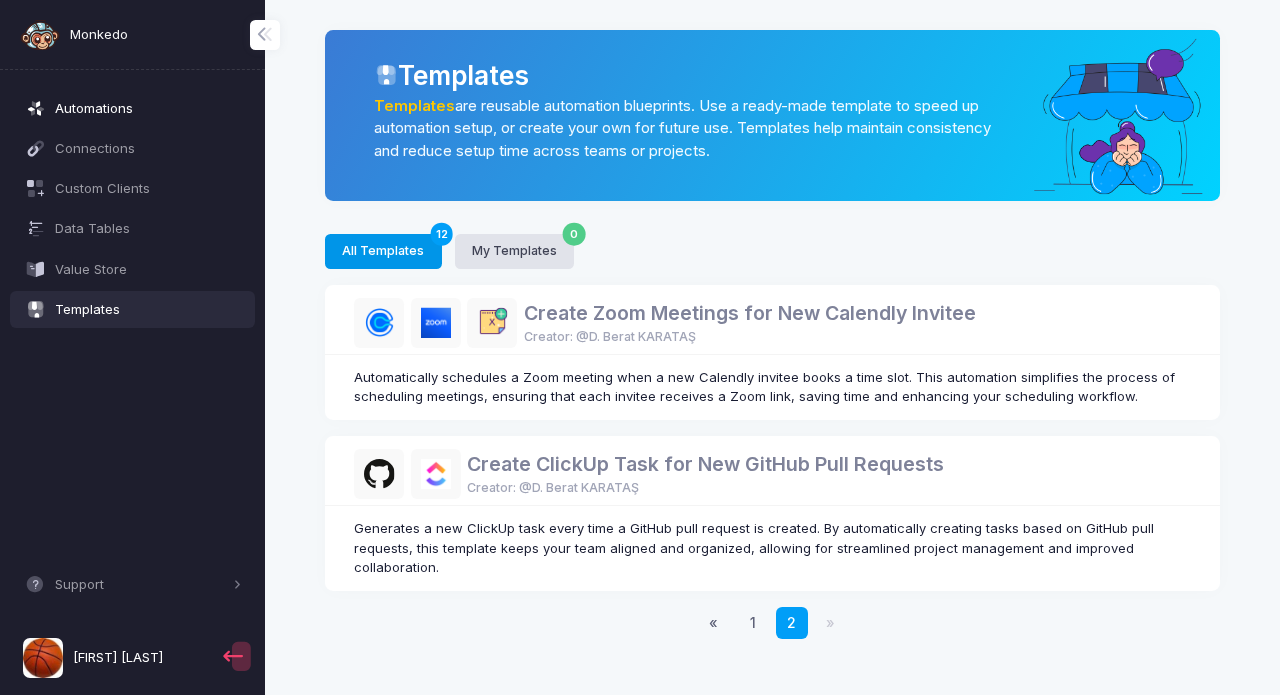 click on "Automations" at bounding box center [148, 109] 